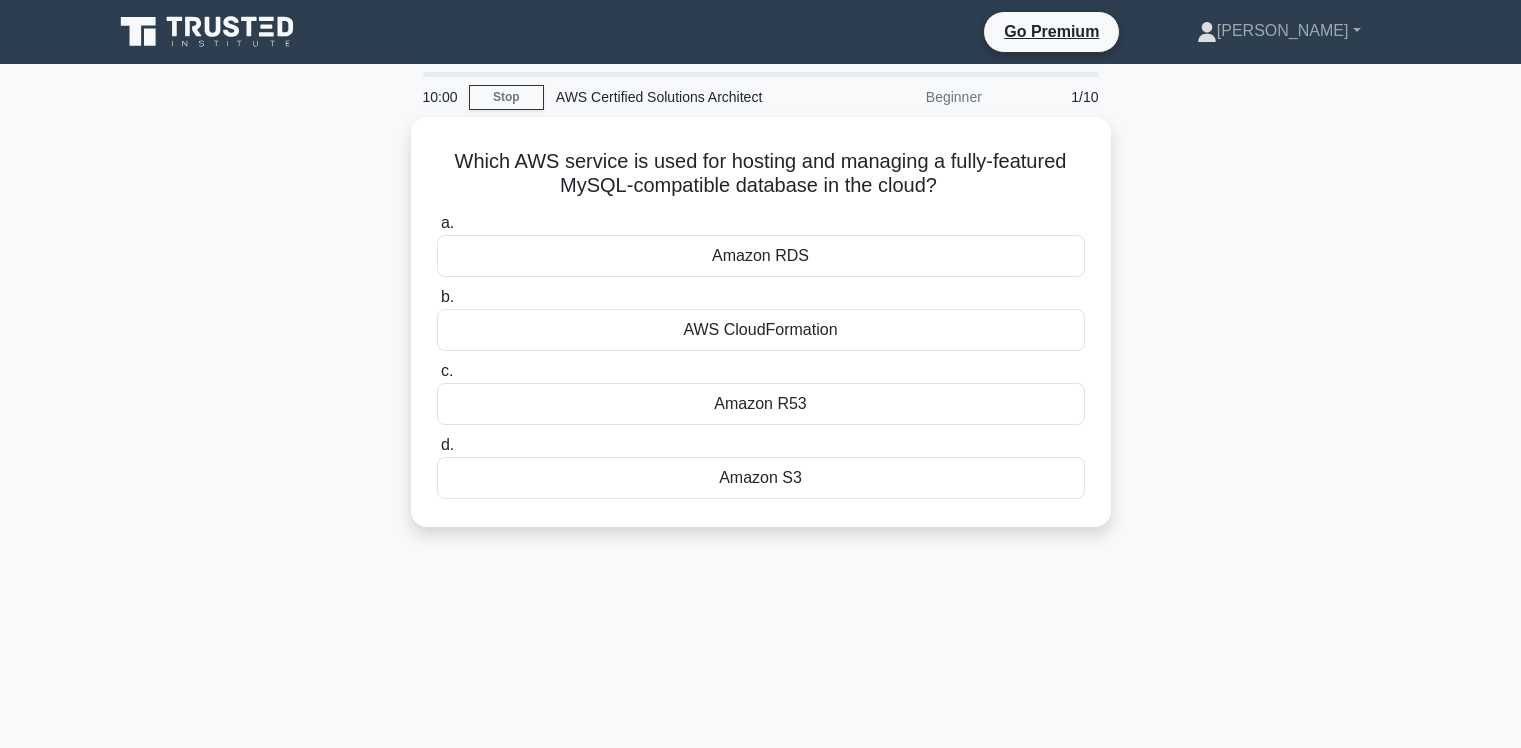 scroll, scrollTop: 0, scrollLeft: 0, axis: both 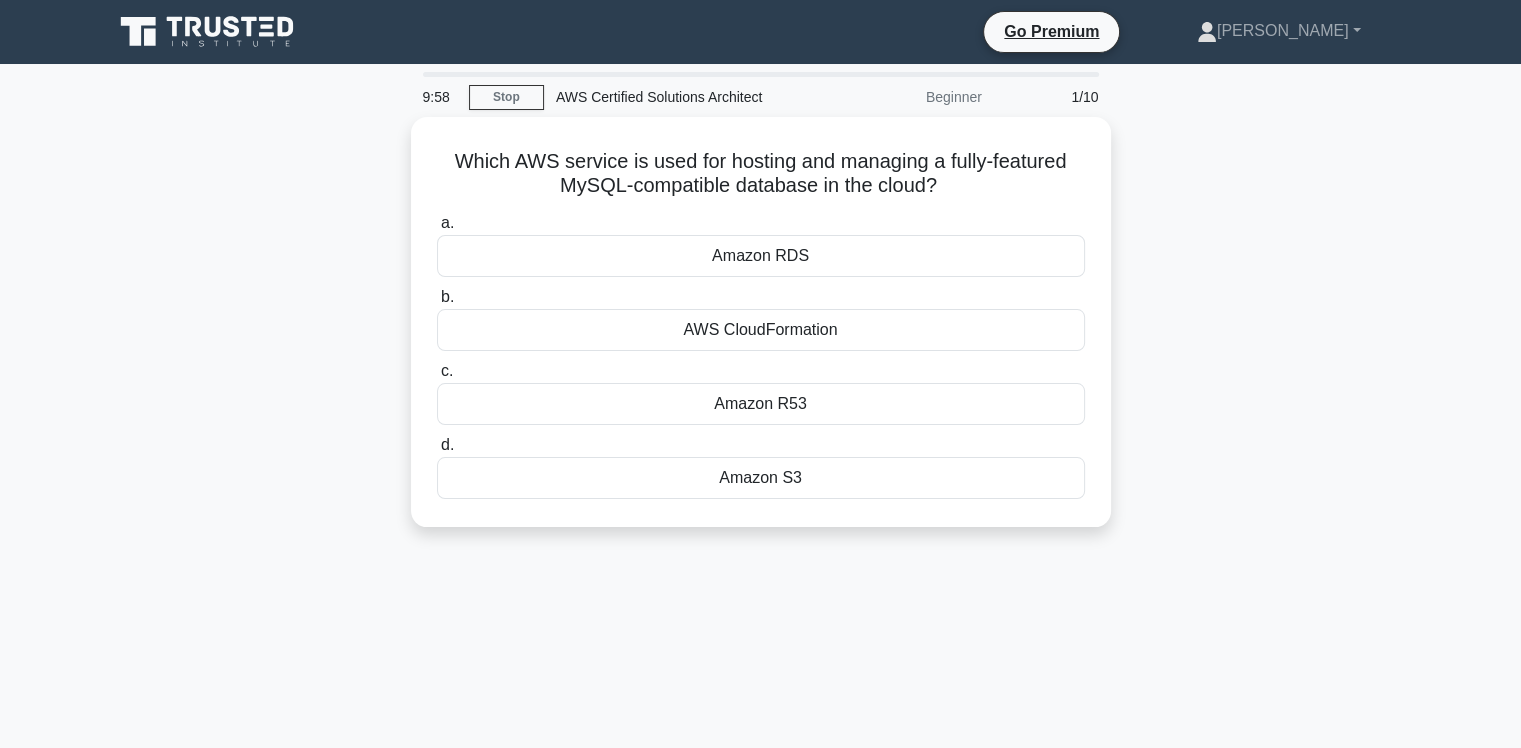click 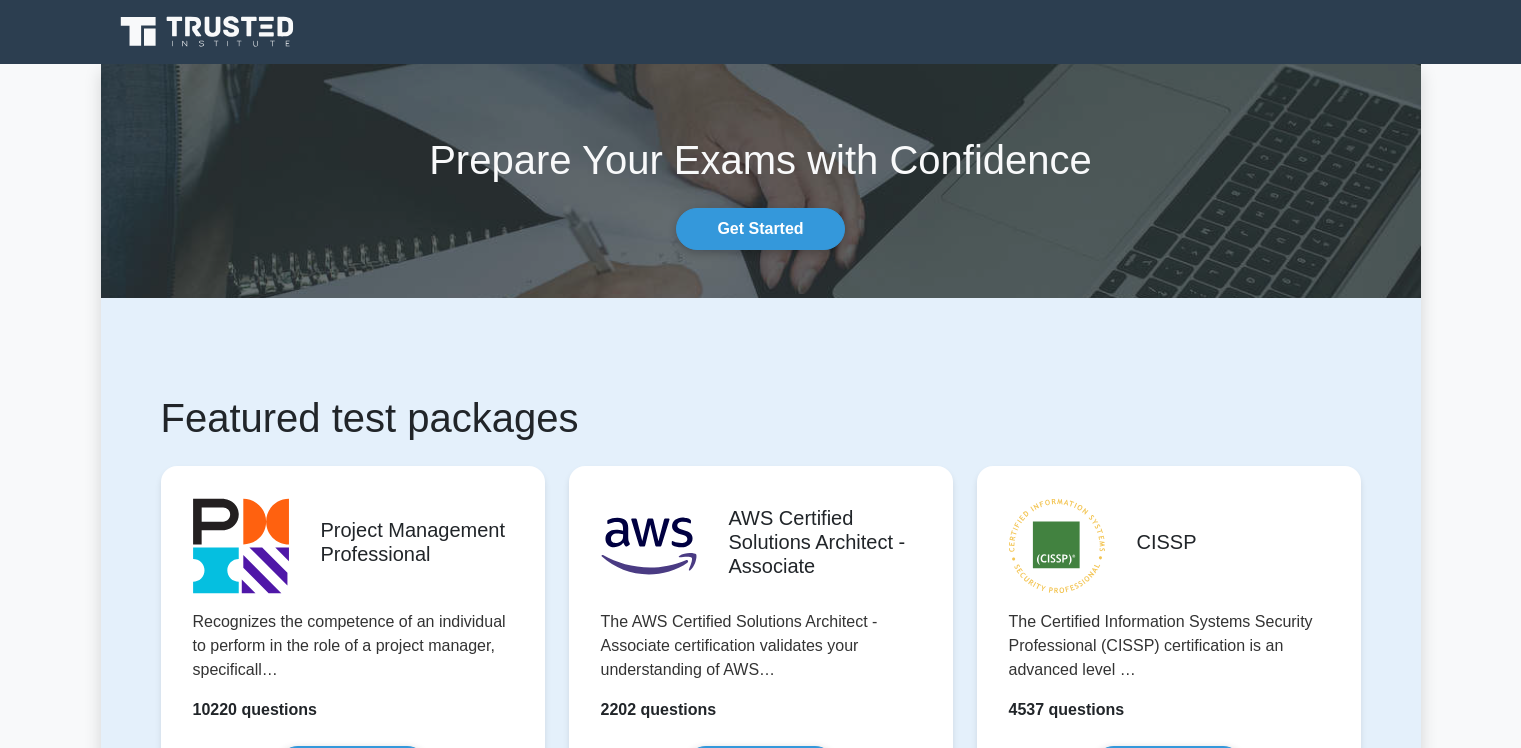 scroll, scrollTop: 0, scrollLeft: 0, axis: both 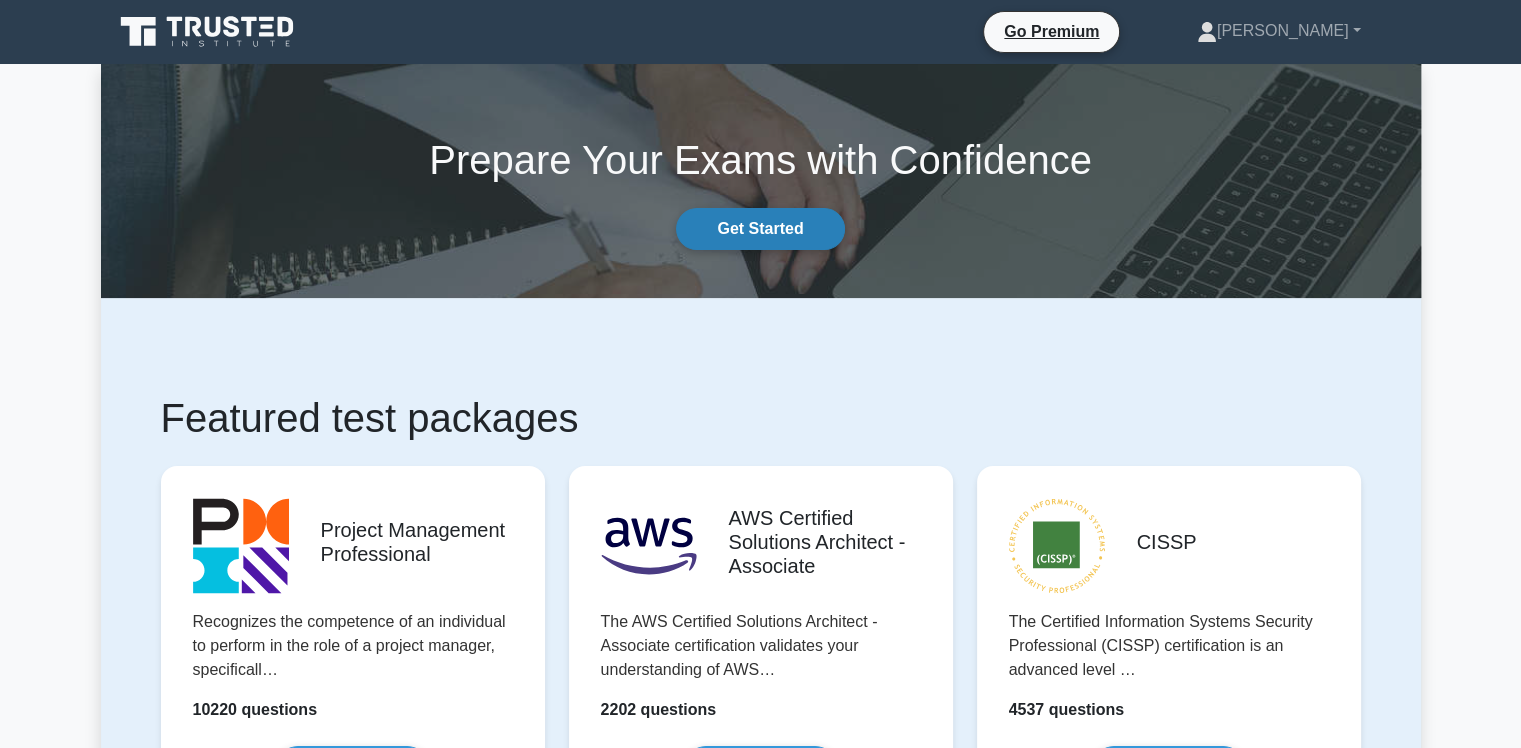 click on "Get Started" at bounding box center [760, 229] 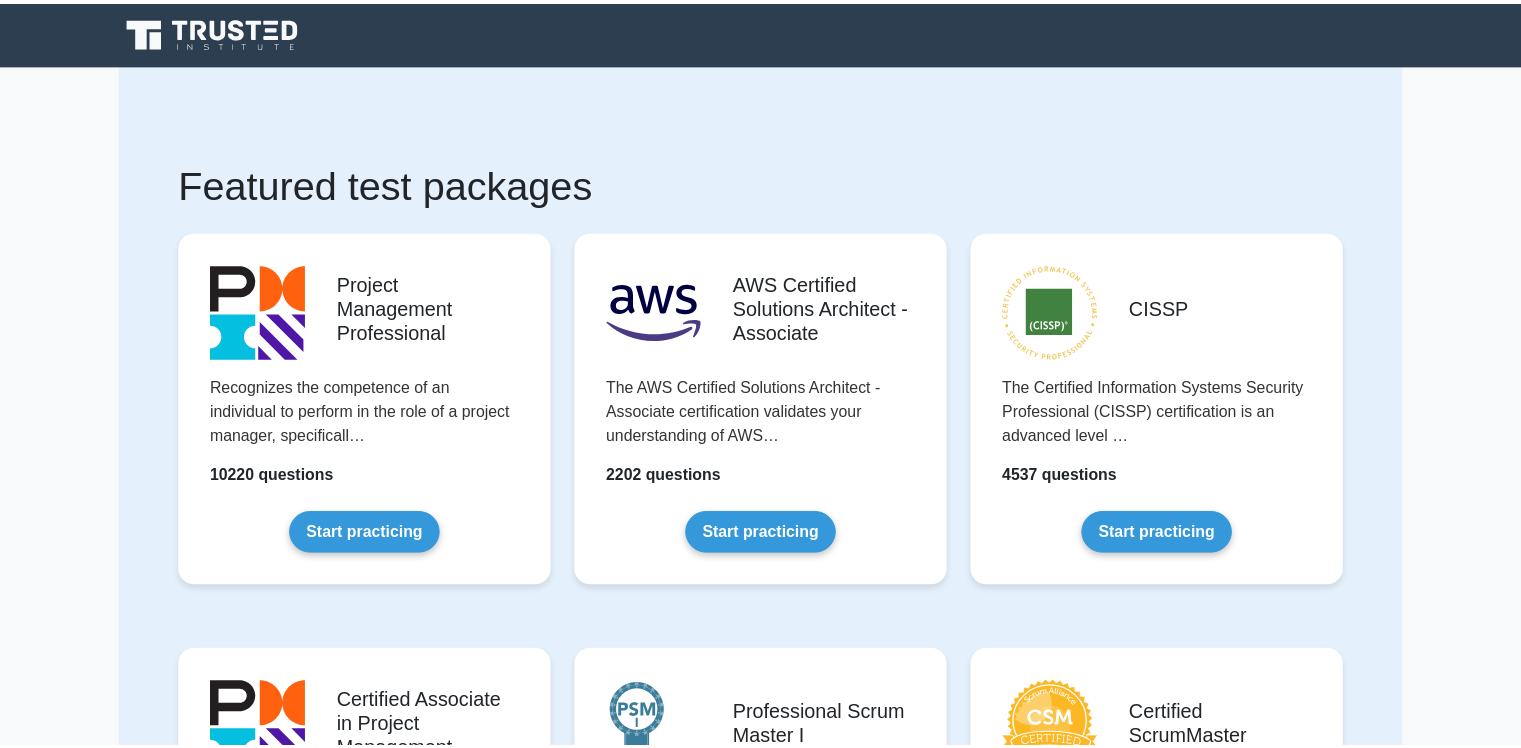 scroll, scrollTop: 0, scrollLeft: 0, axis: both 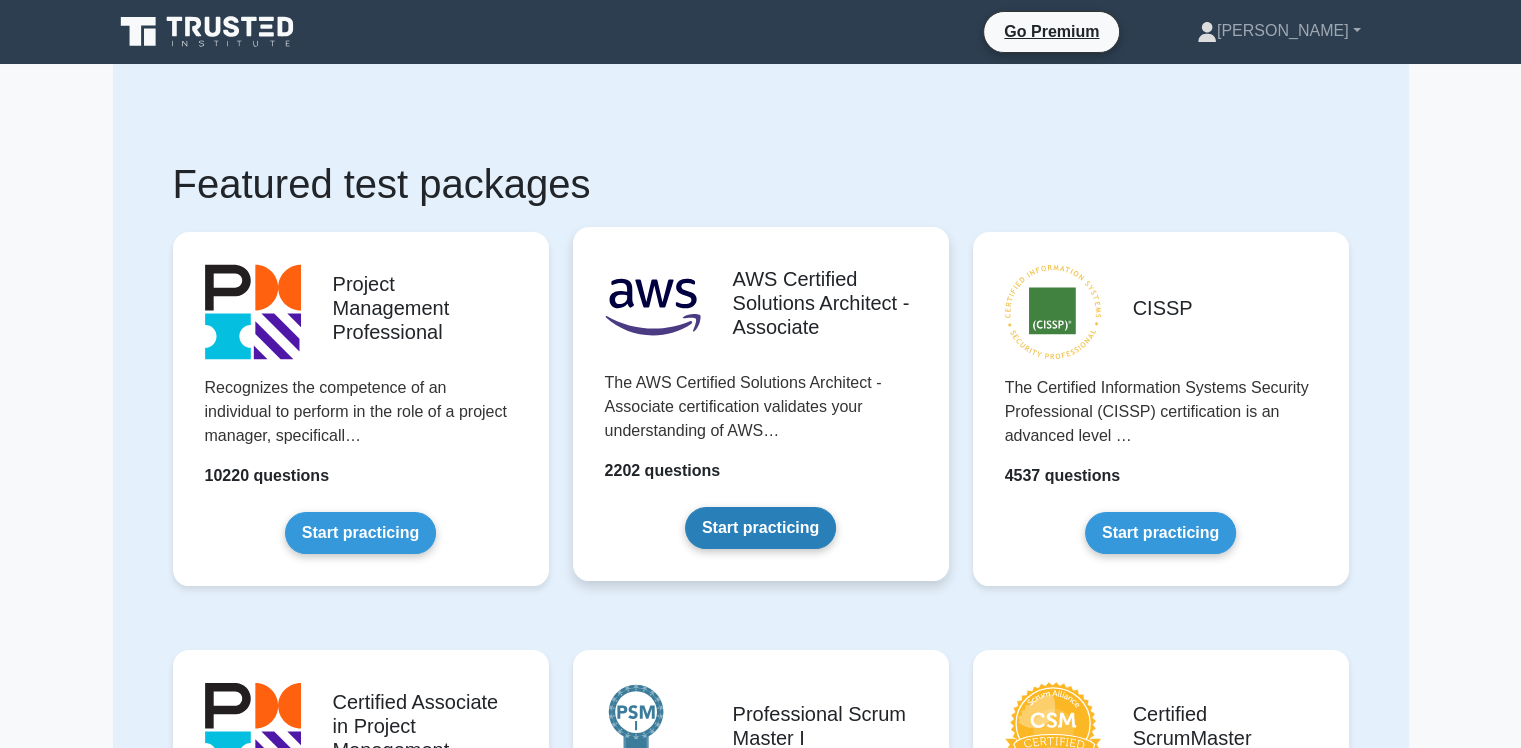 click on "Start practicing" at bounding box center (760, 528) 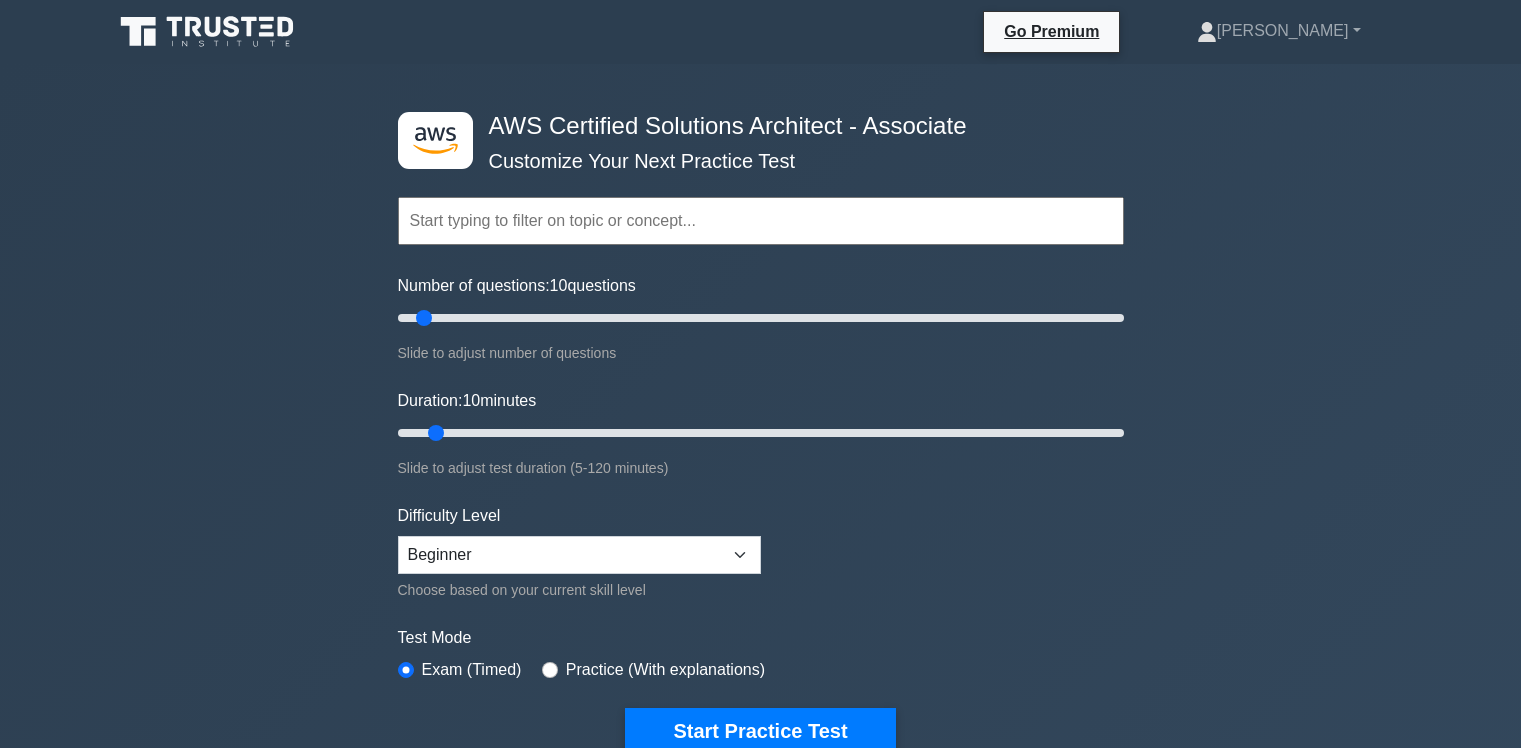 scroll, scrollTop: 0, scrollLeft: 0, axis: both 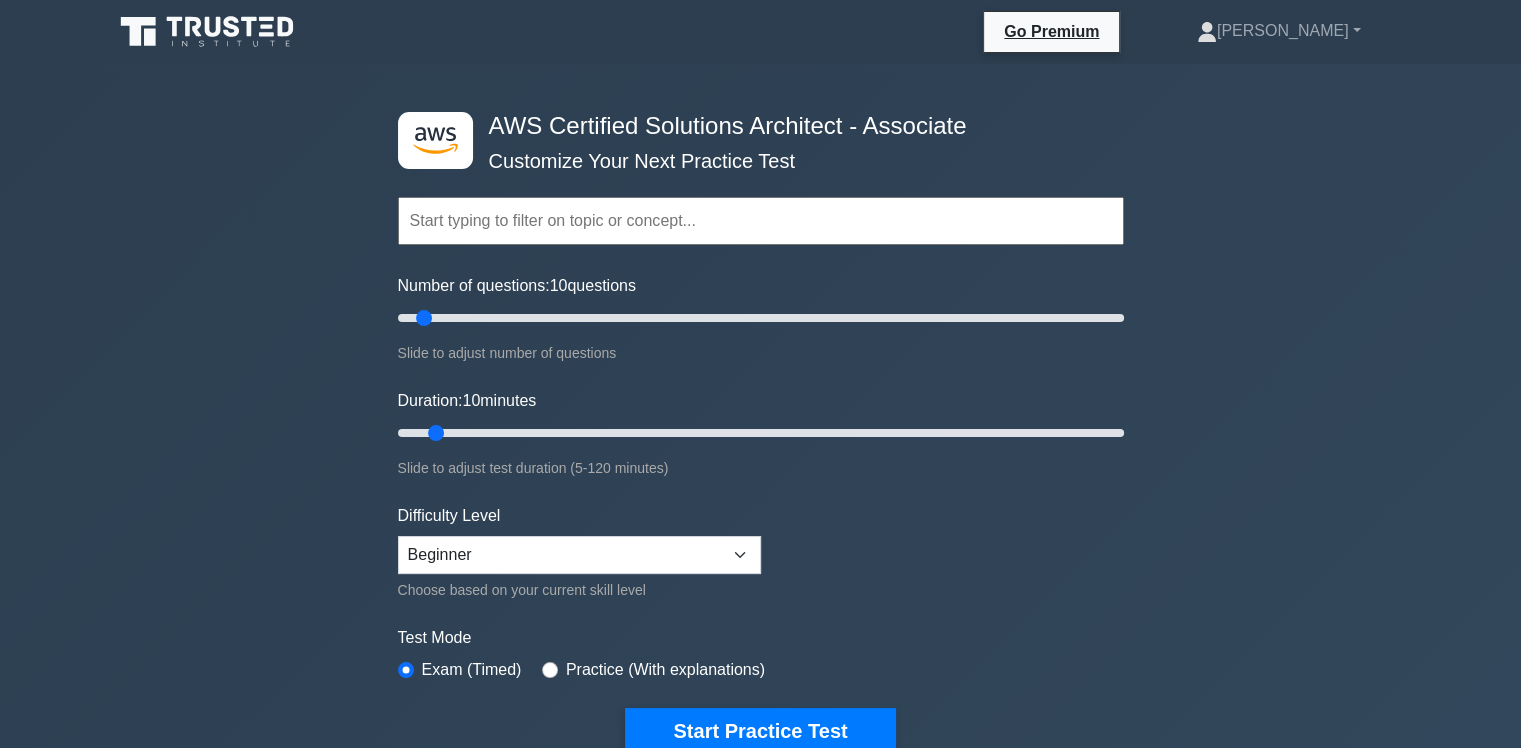 click at bounding box center (761, 221) 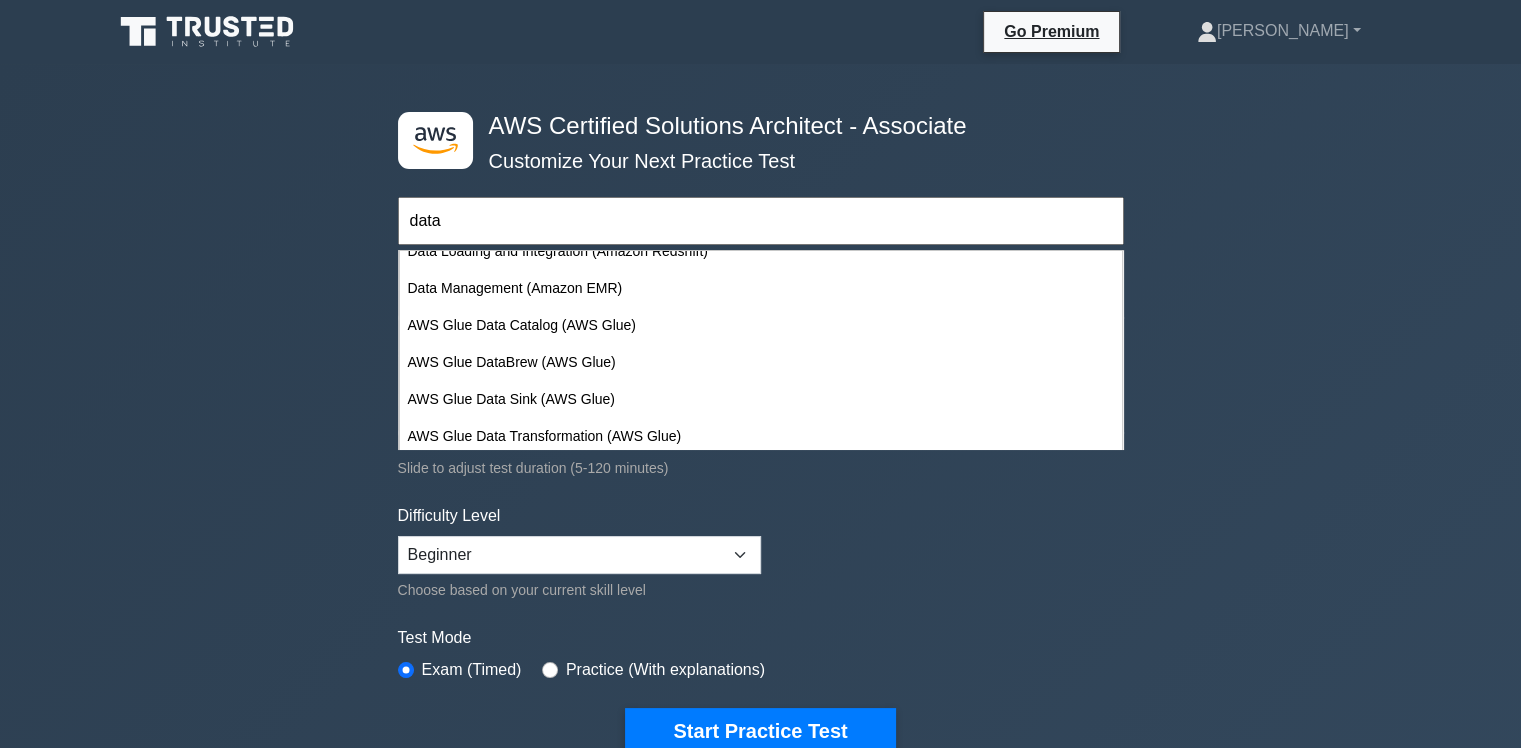 scroll, scrollTop: 210, scrollLeft: 0, axis: vertical 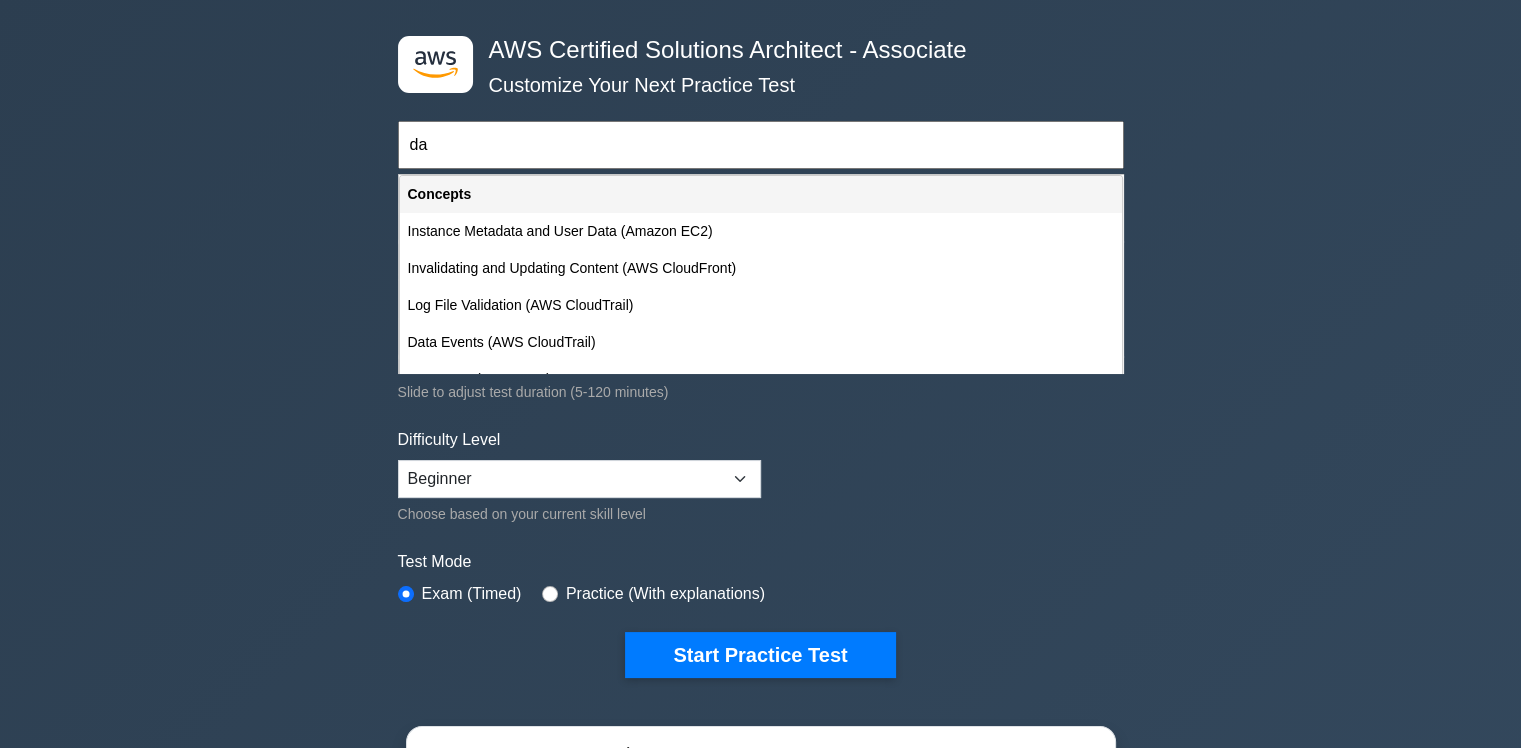 type on "d" 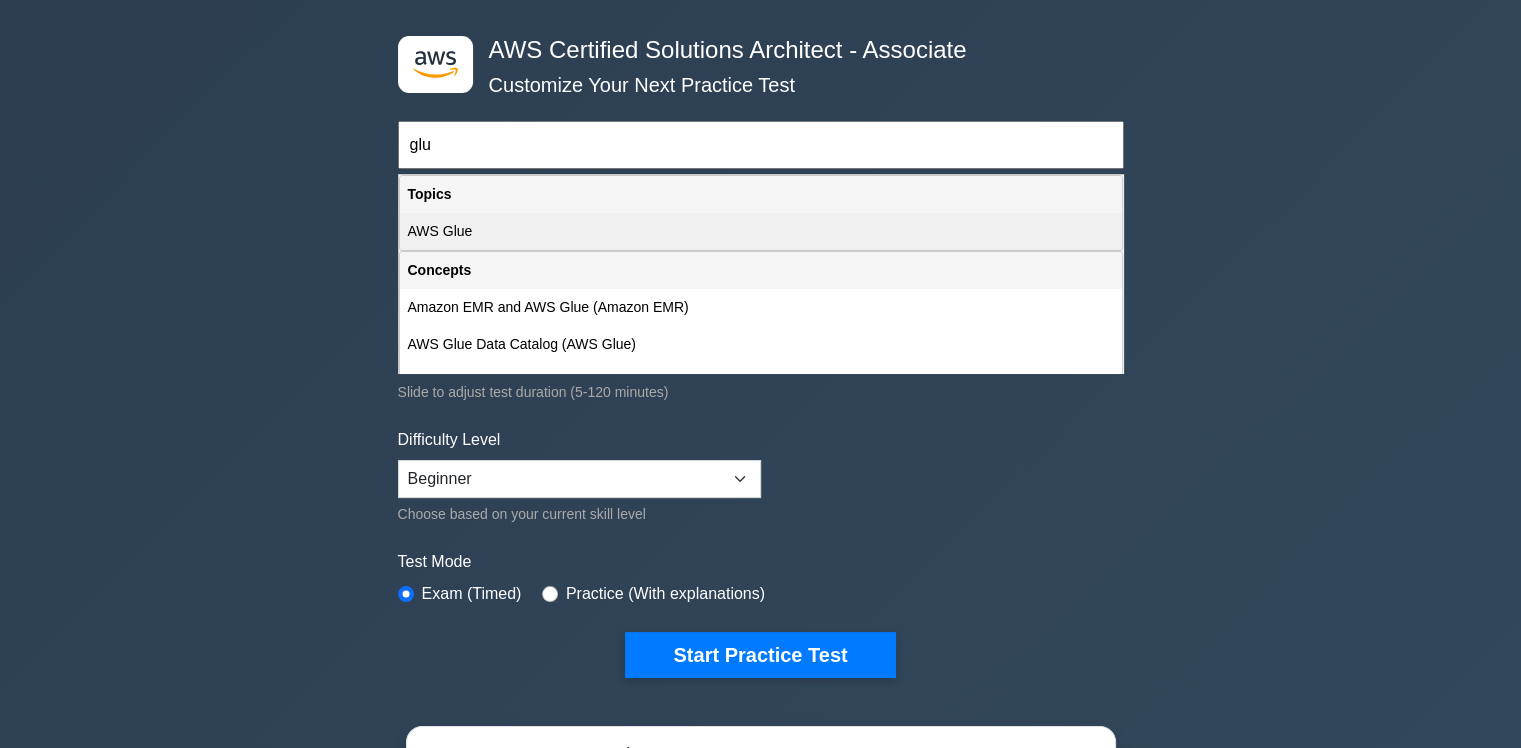 click on "AWS Glue" at bounding box center [761, 231] 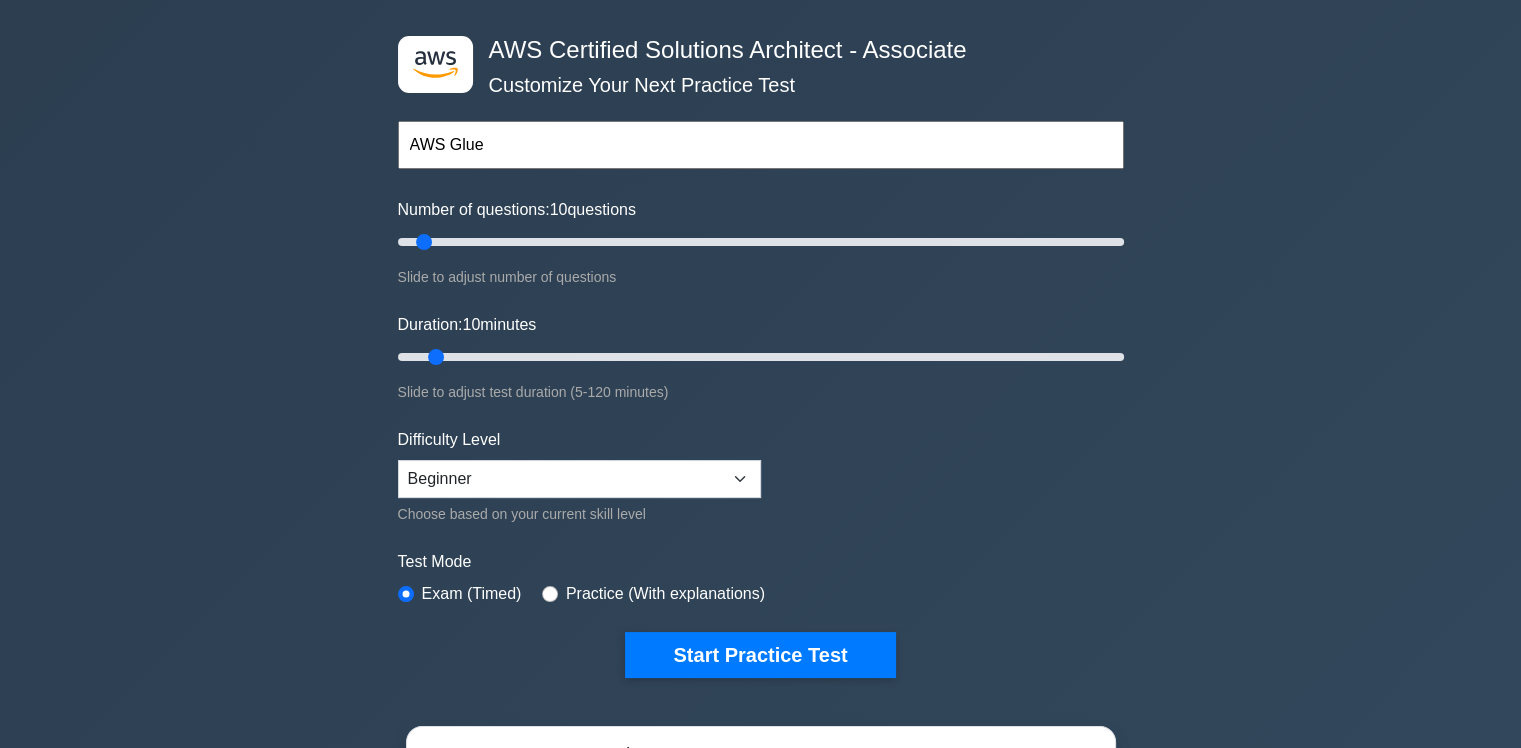 click on "AWS Glue" at bounding box center [761, 145] 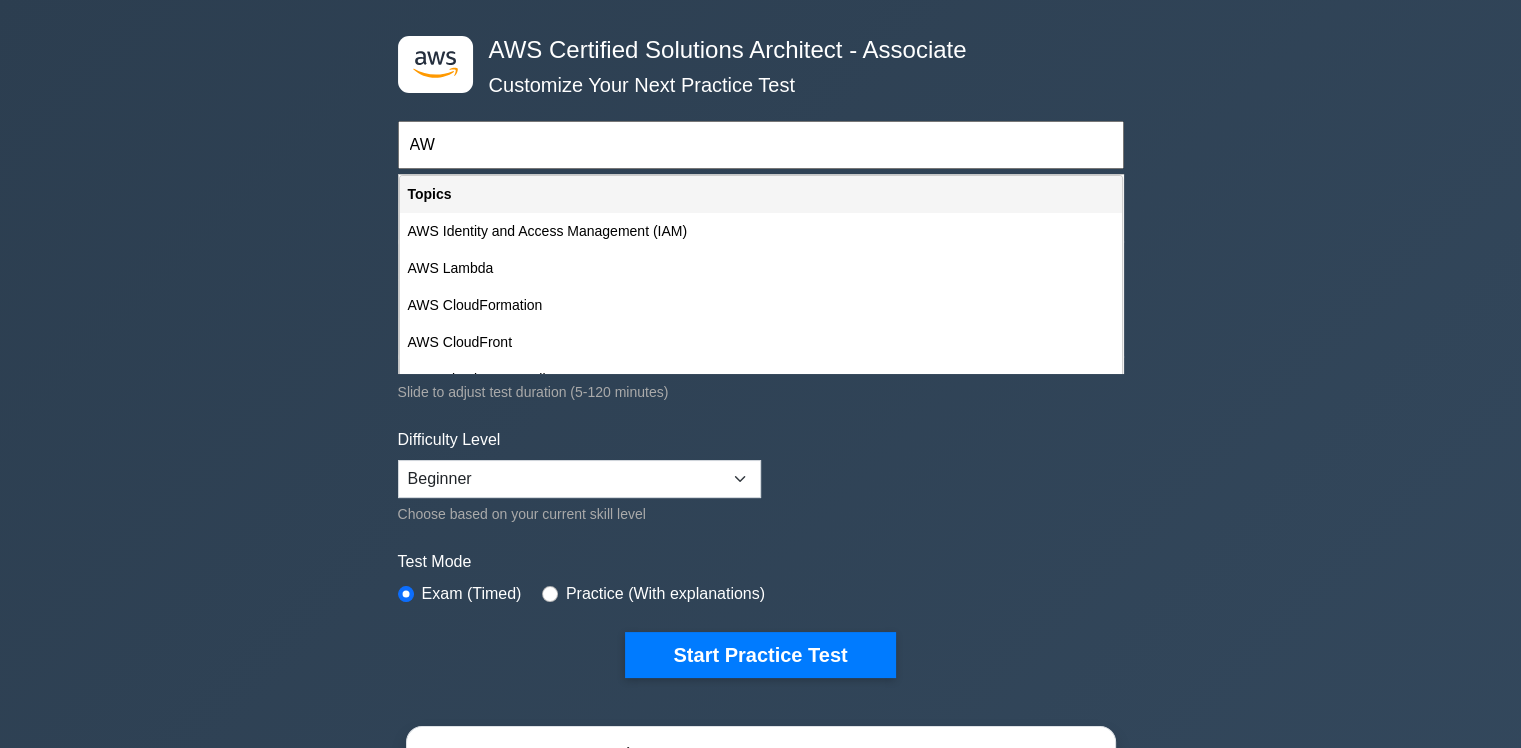 type on "A" 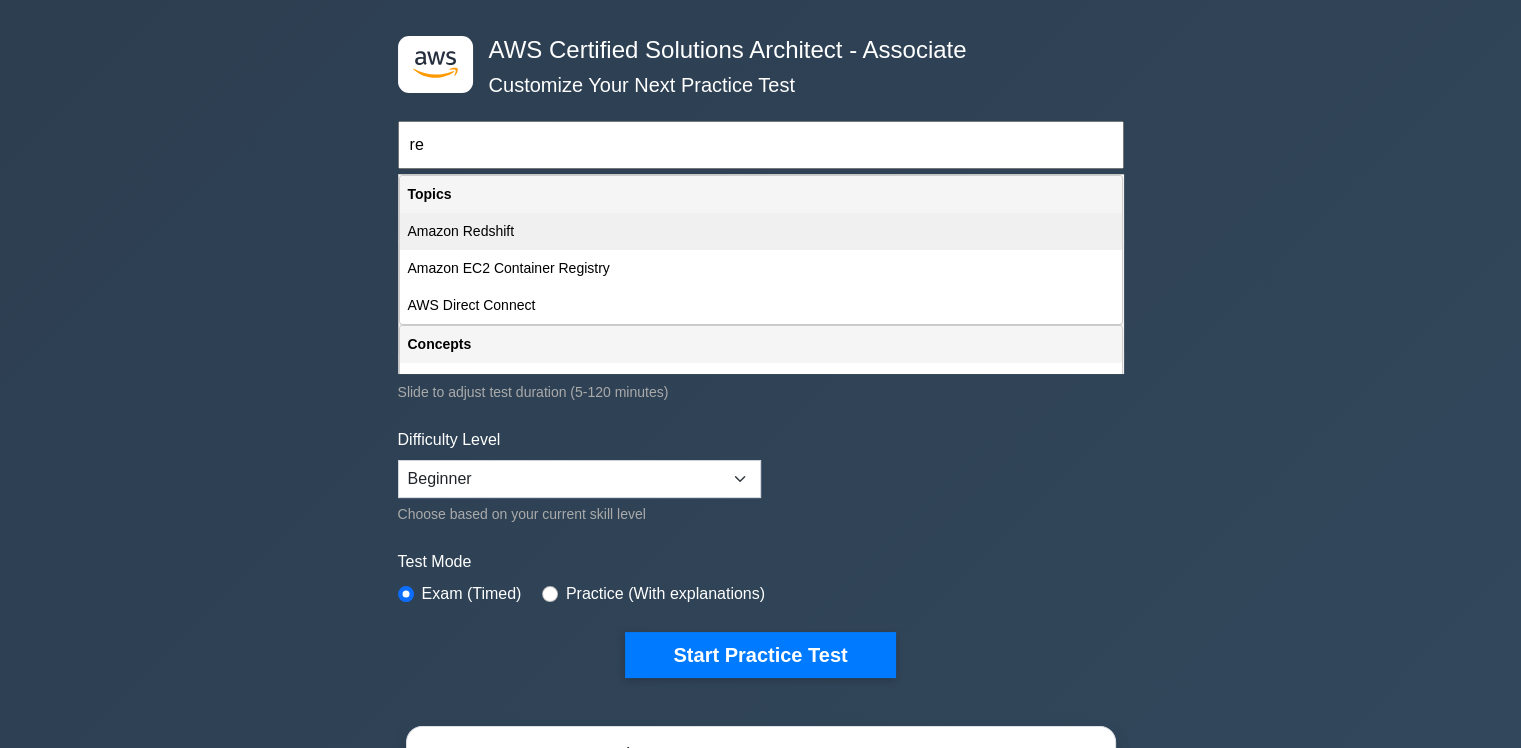 click on "Amazon Redshift" at bounding box center [761, 231] 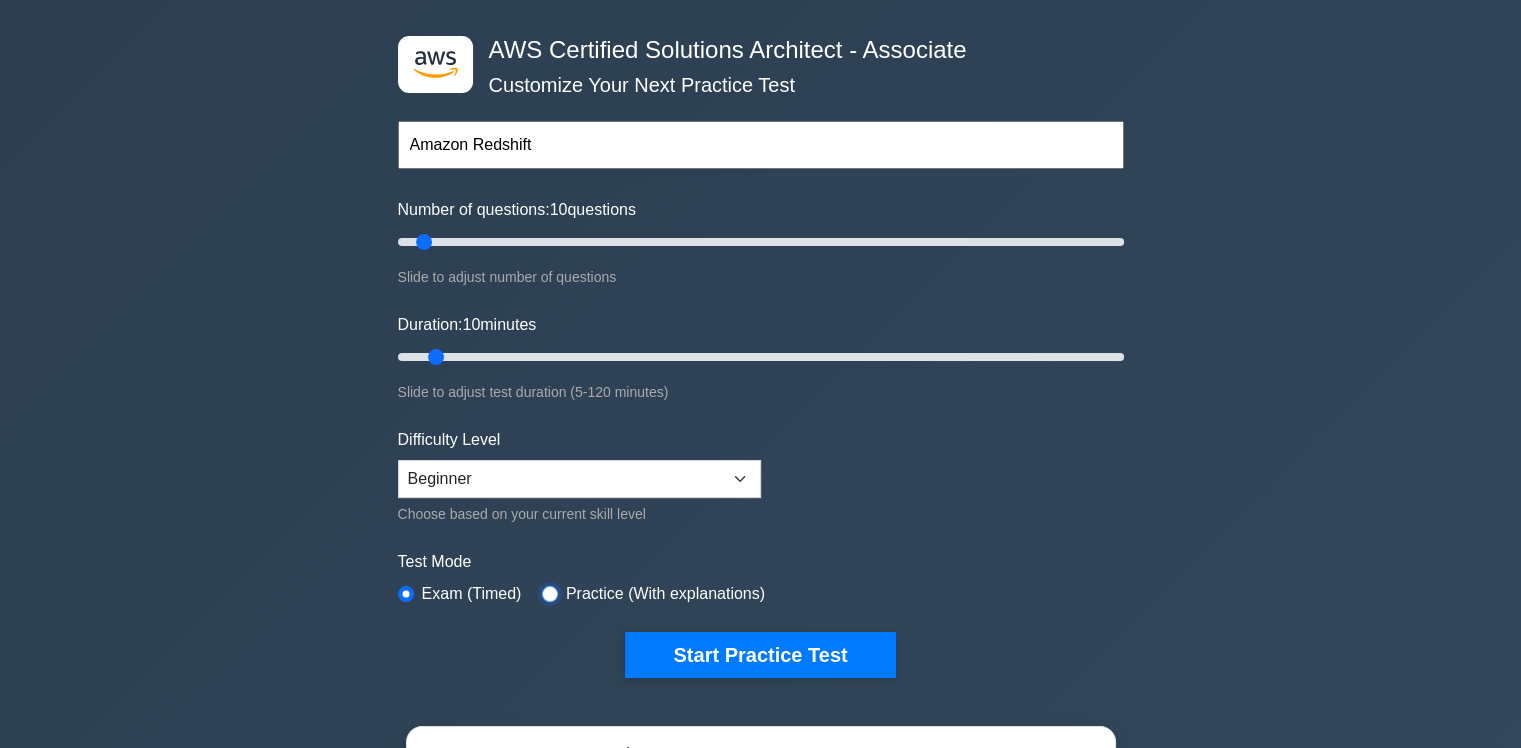 click at bounding box center [550, 594] 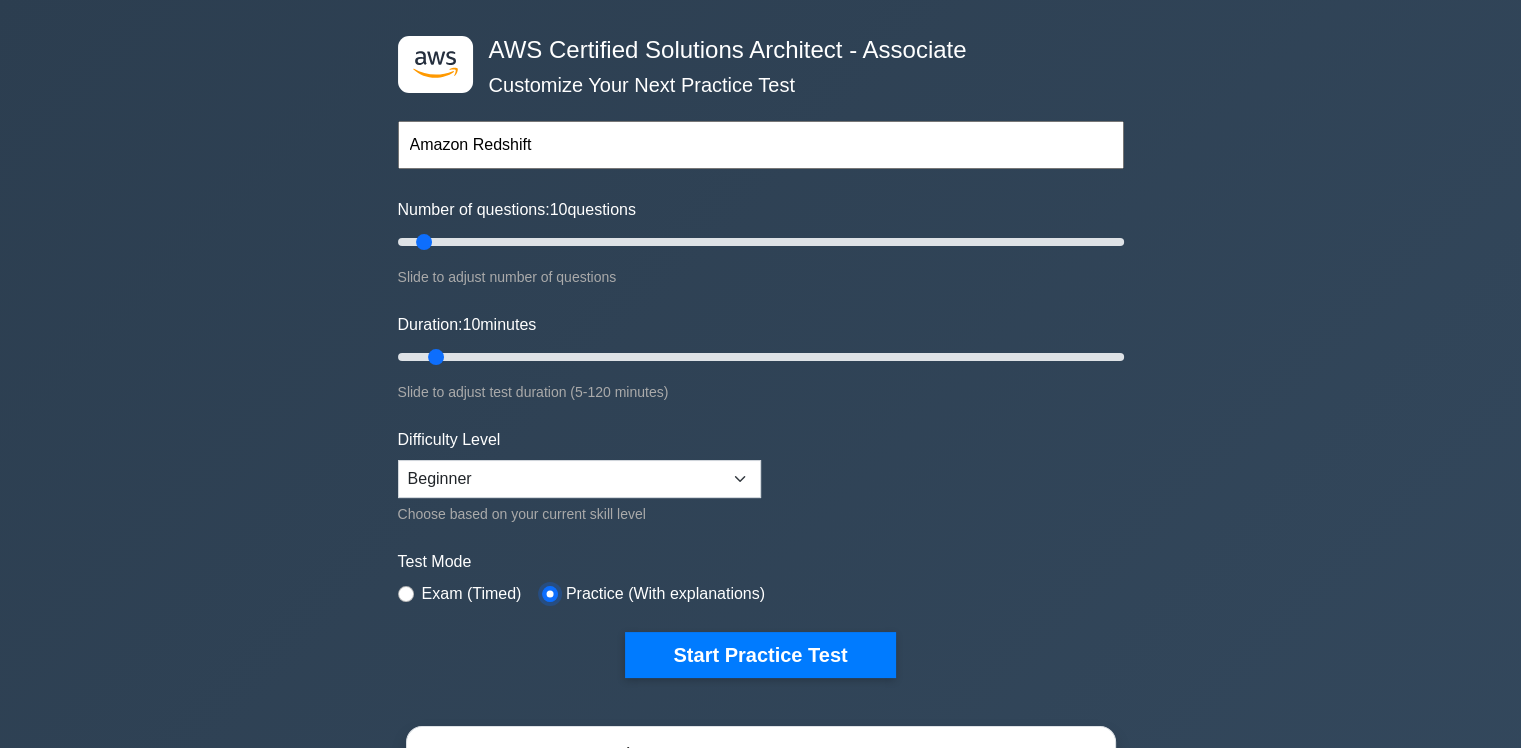 type 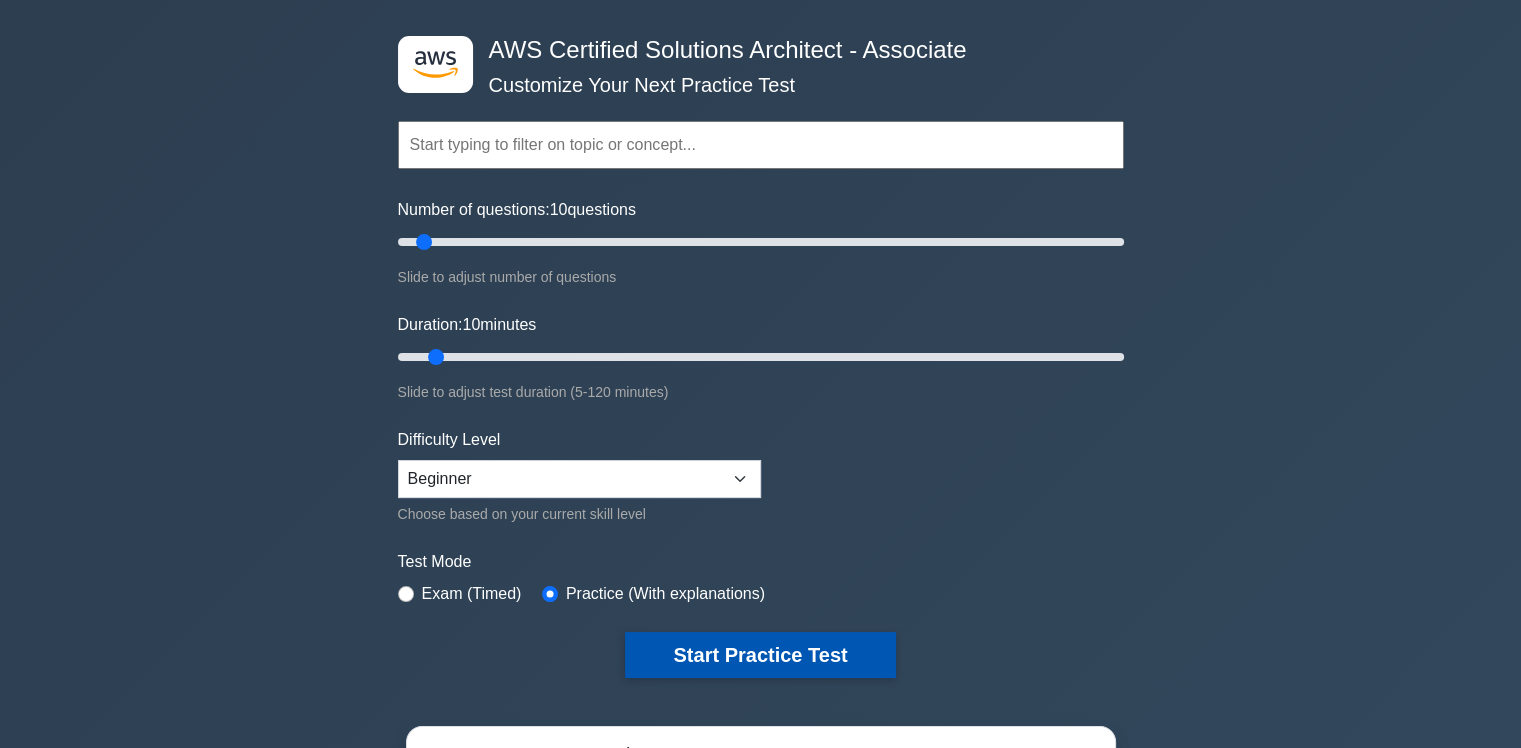 click on "Start Practice Test" at bounding box center (760, 655) 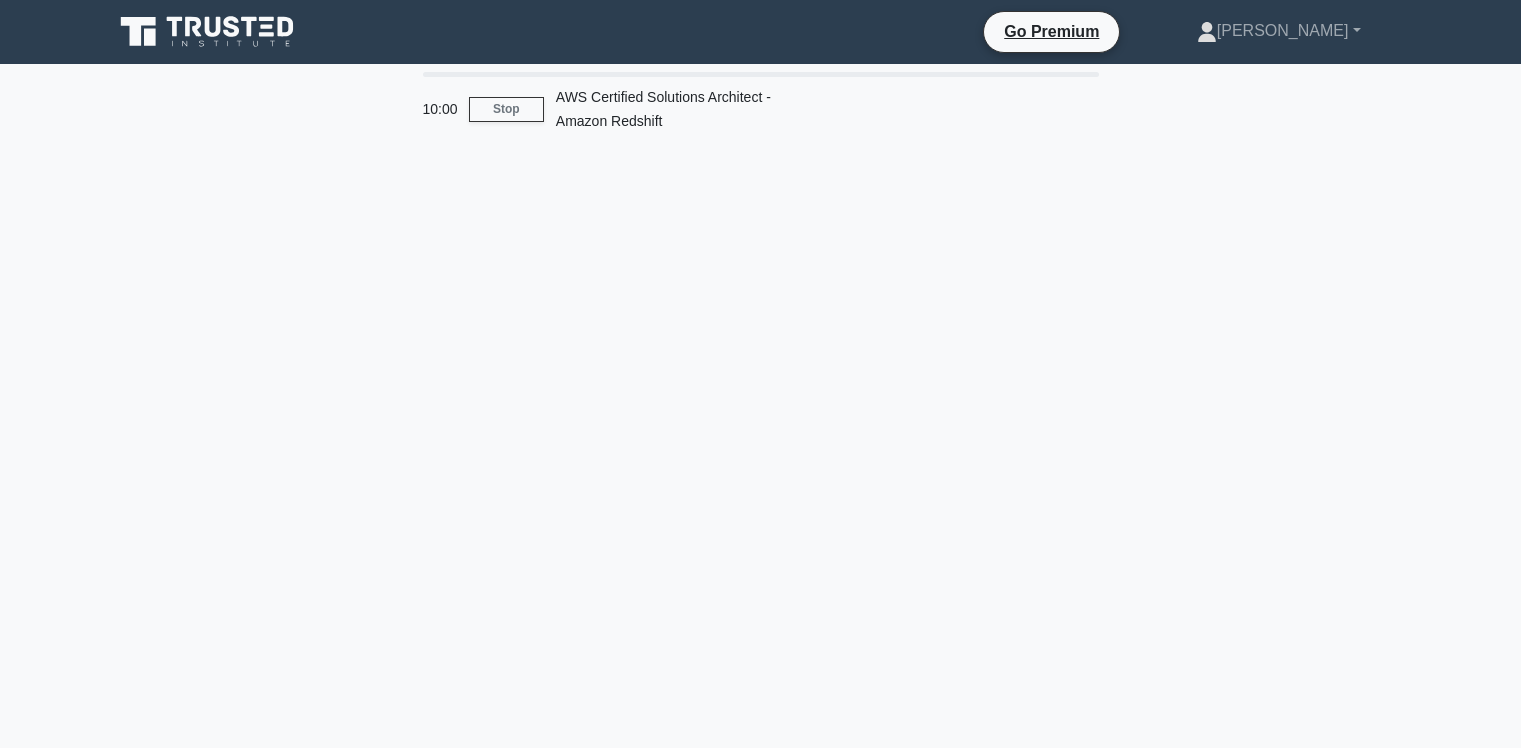 scroll, scrollTop: 0, scrollLeft: 0, axis: both 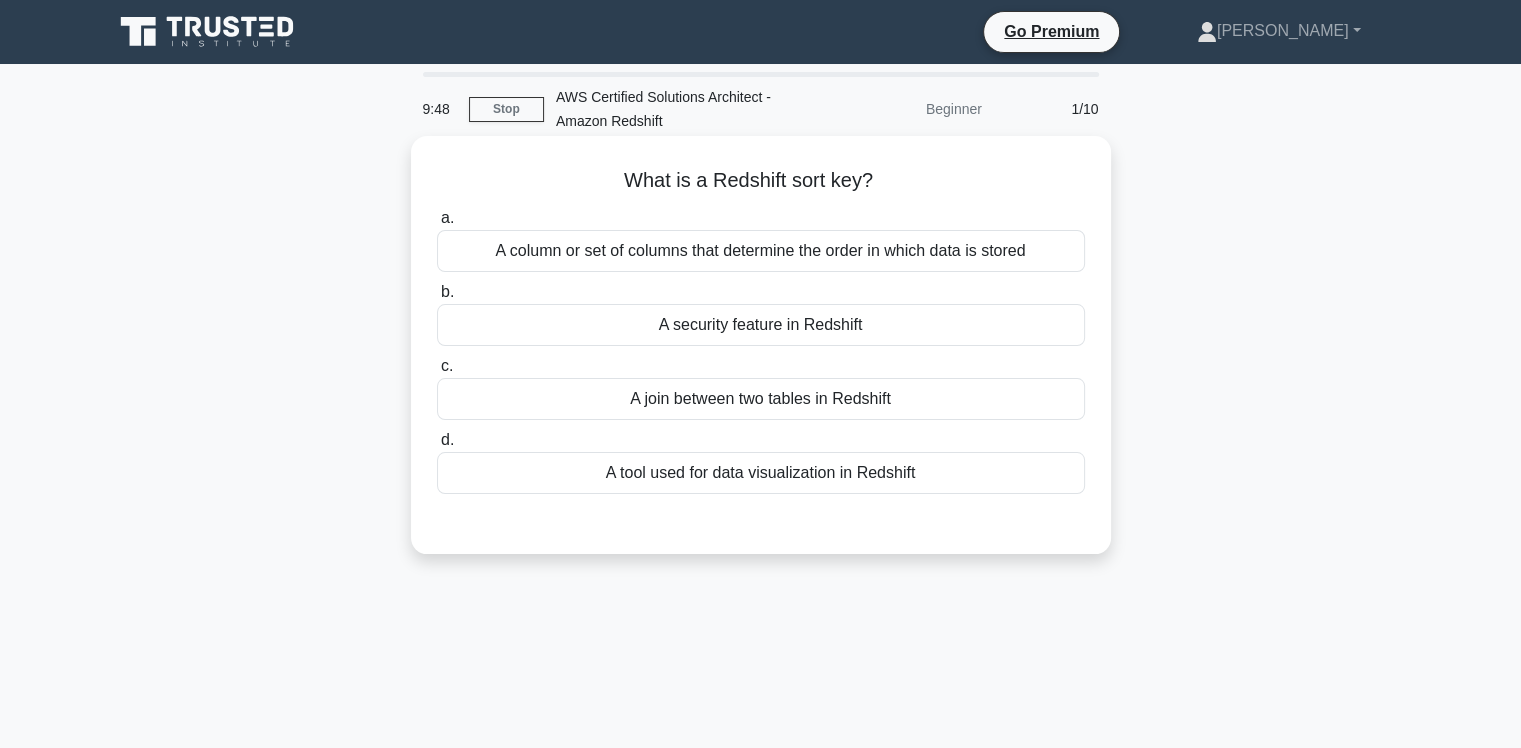 click on "A column or set of columns that determine the order in which data is stored" at bounding box center [761, 251] 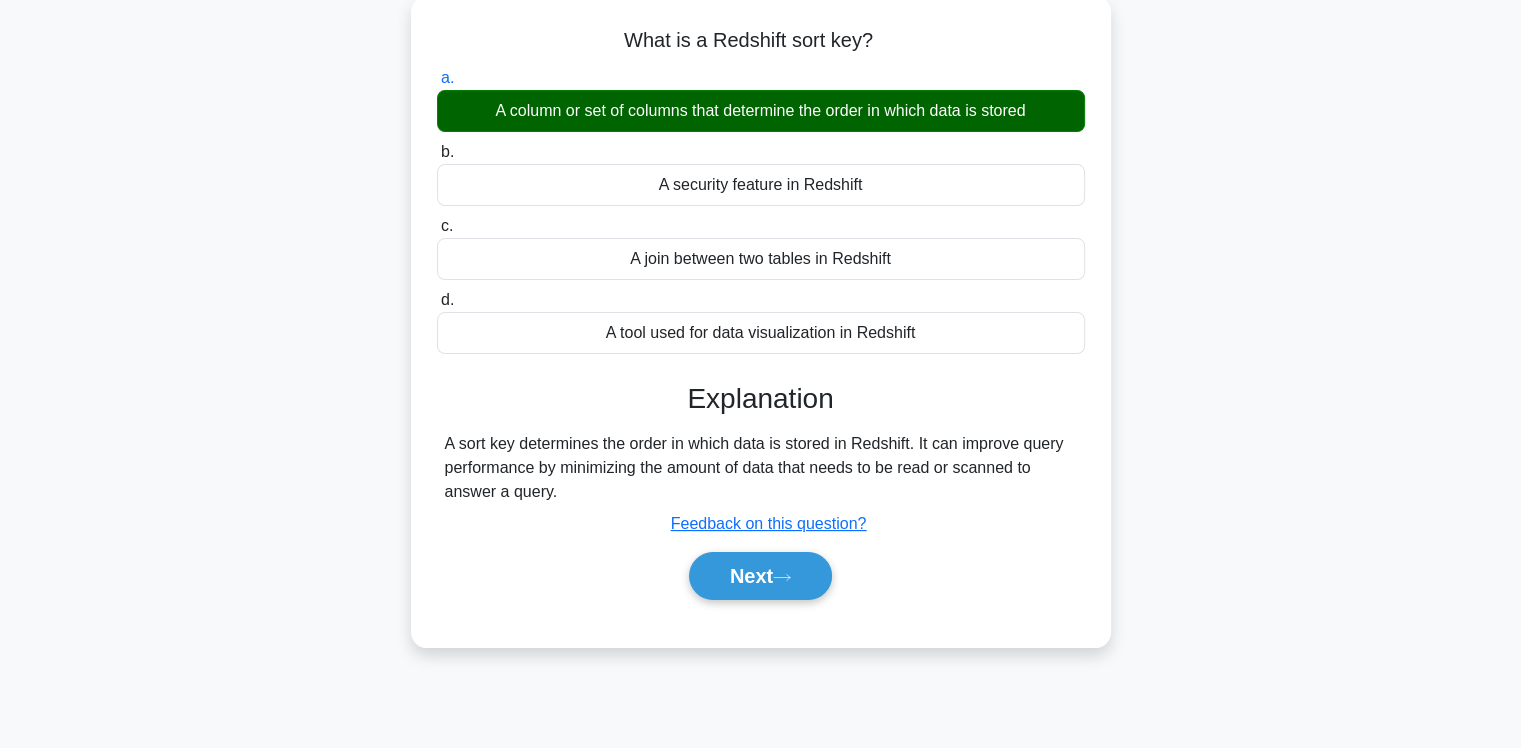 scroll, scrollTop: 147, scrollLeft: 0, axis: vertical 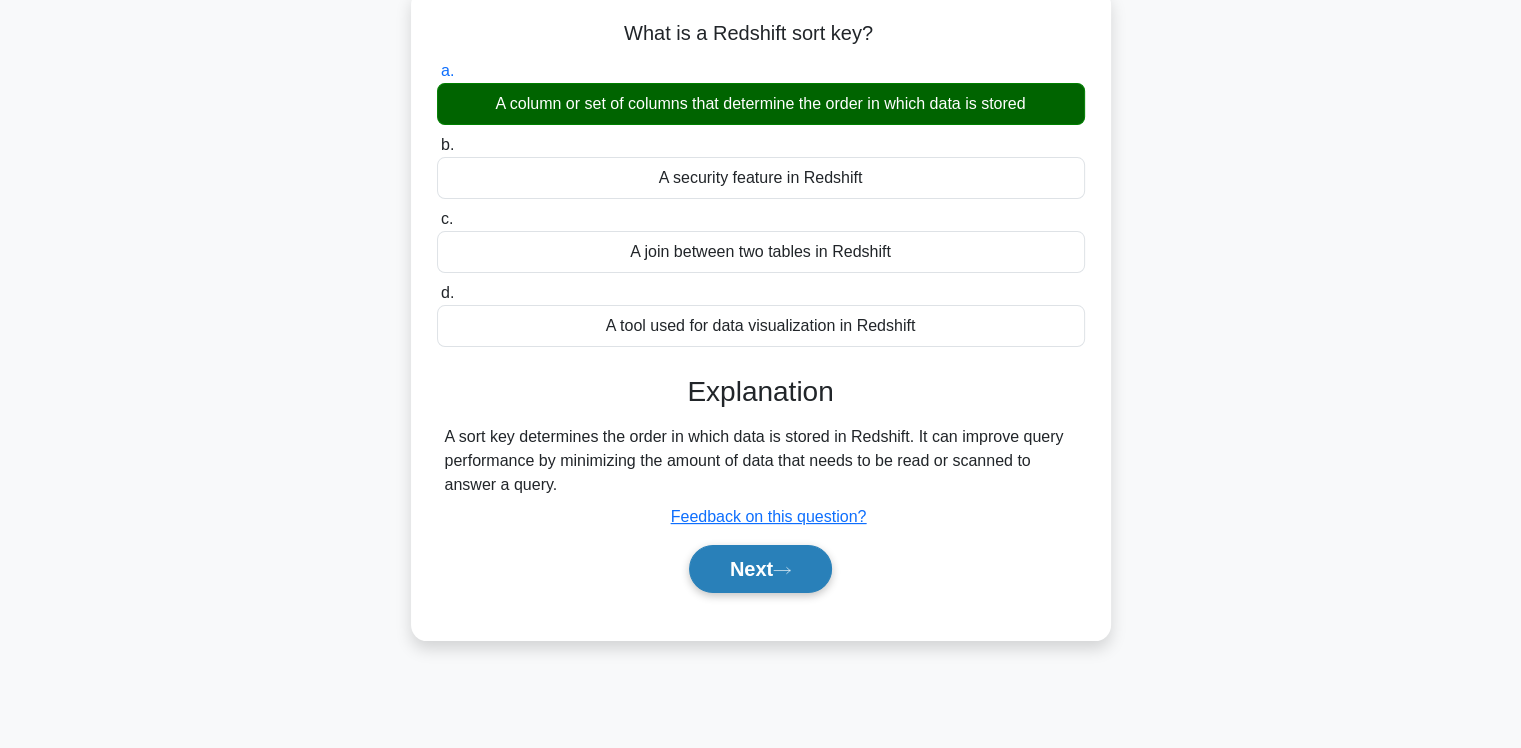 click on "Next" at bounding box center [760, 569] 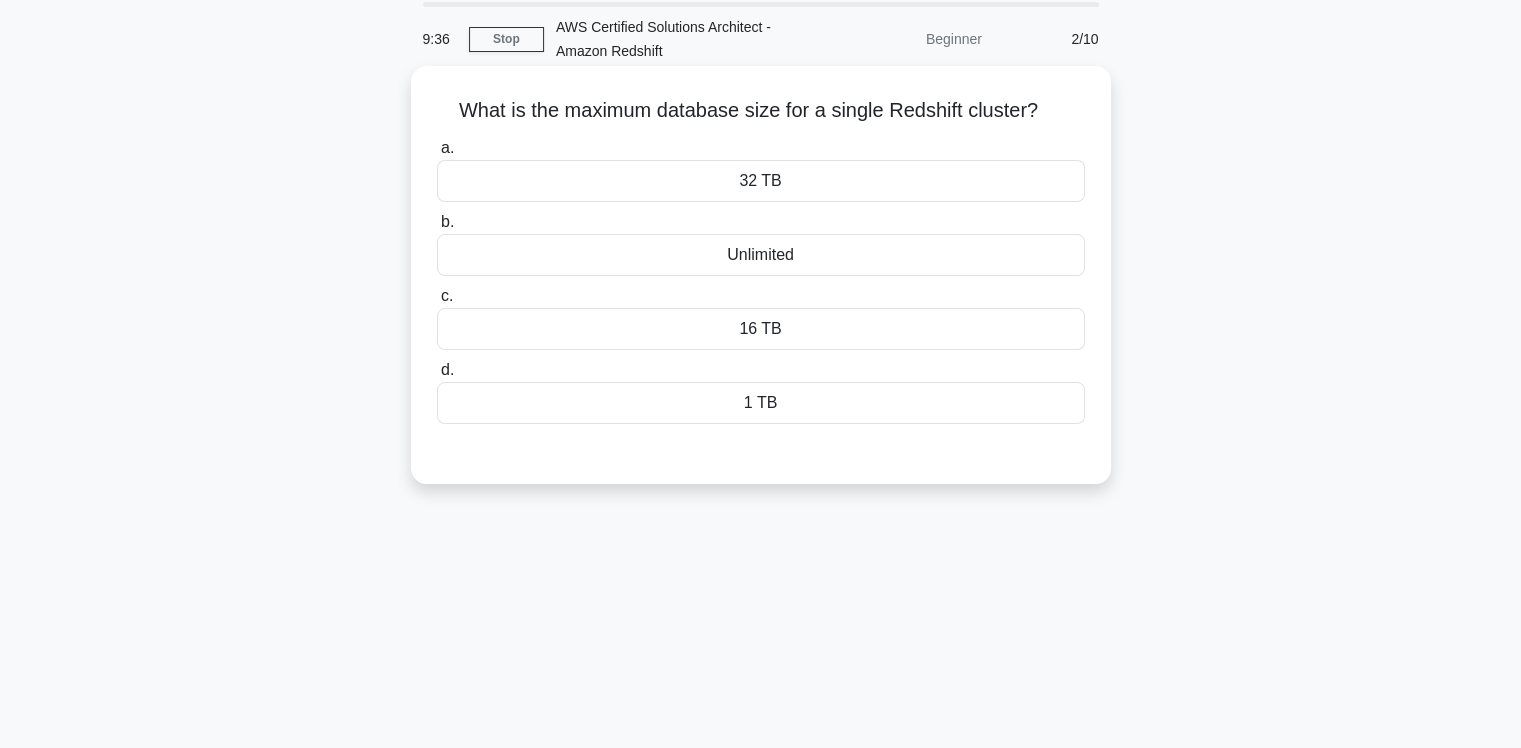 scroll, scrollTop: 67, scrollLeft: 0, axis: vertical 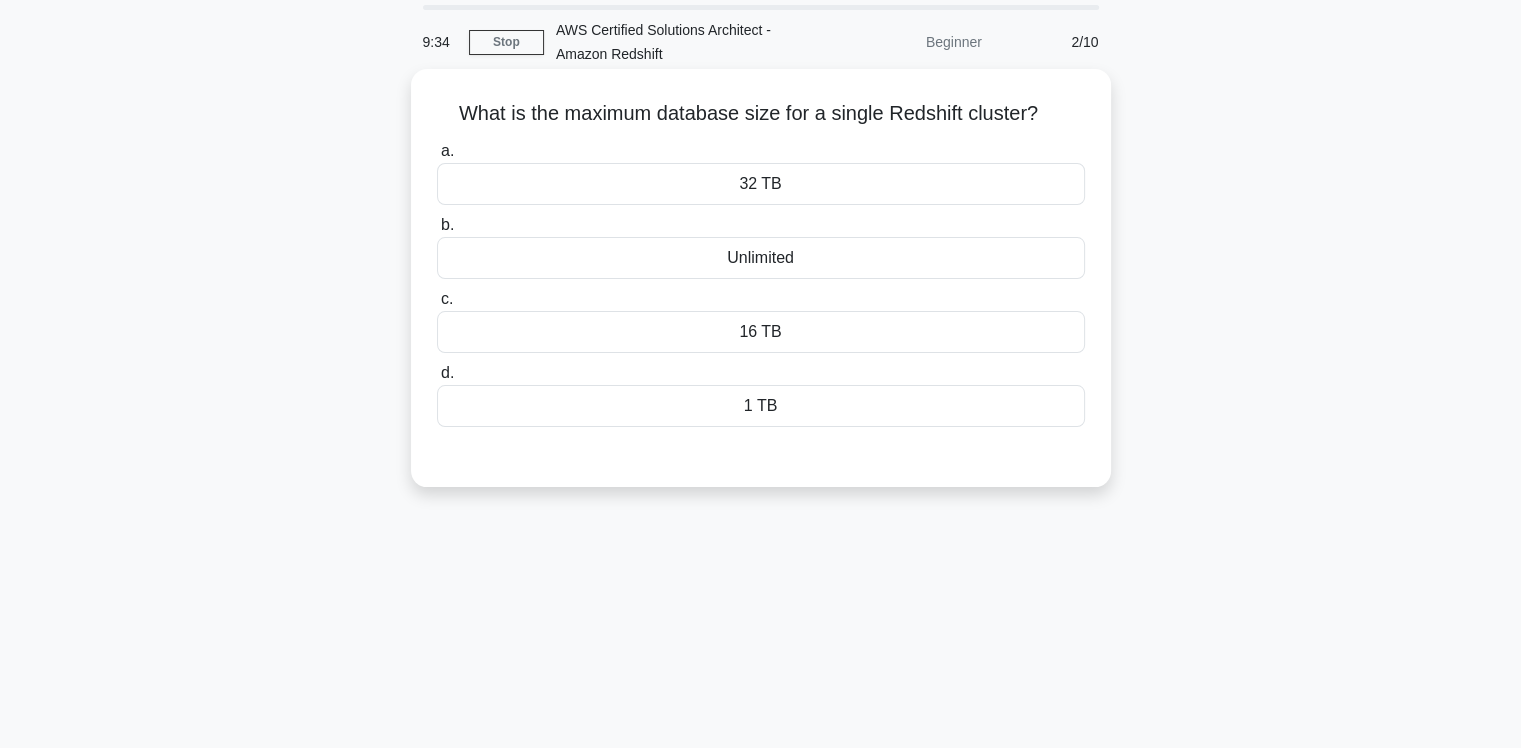 click on "Unlimited" at bounding box center (761, 258) 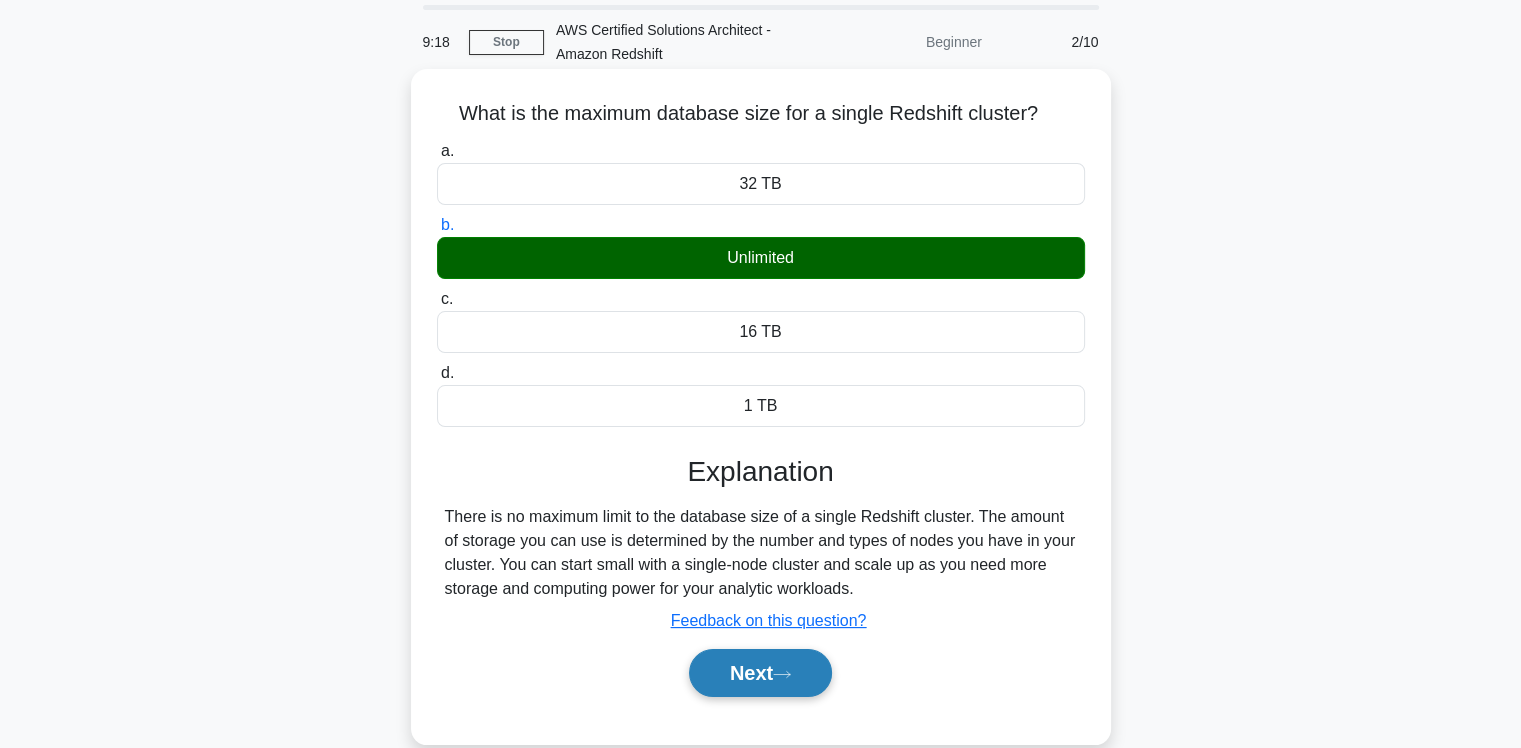 click on "Next" at bounding box center (760, 673) 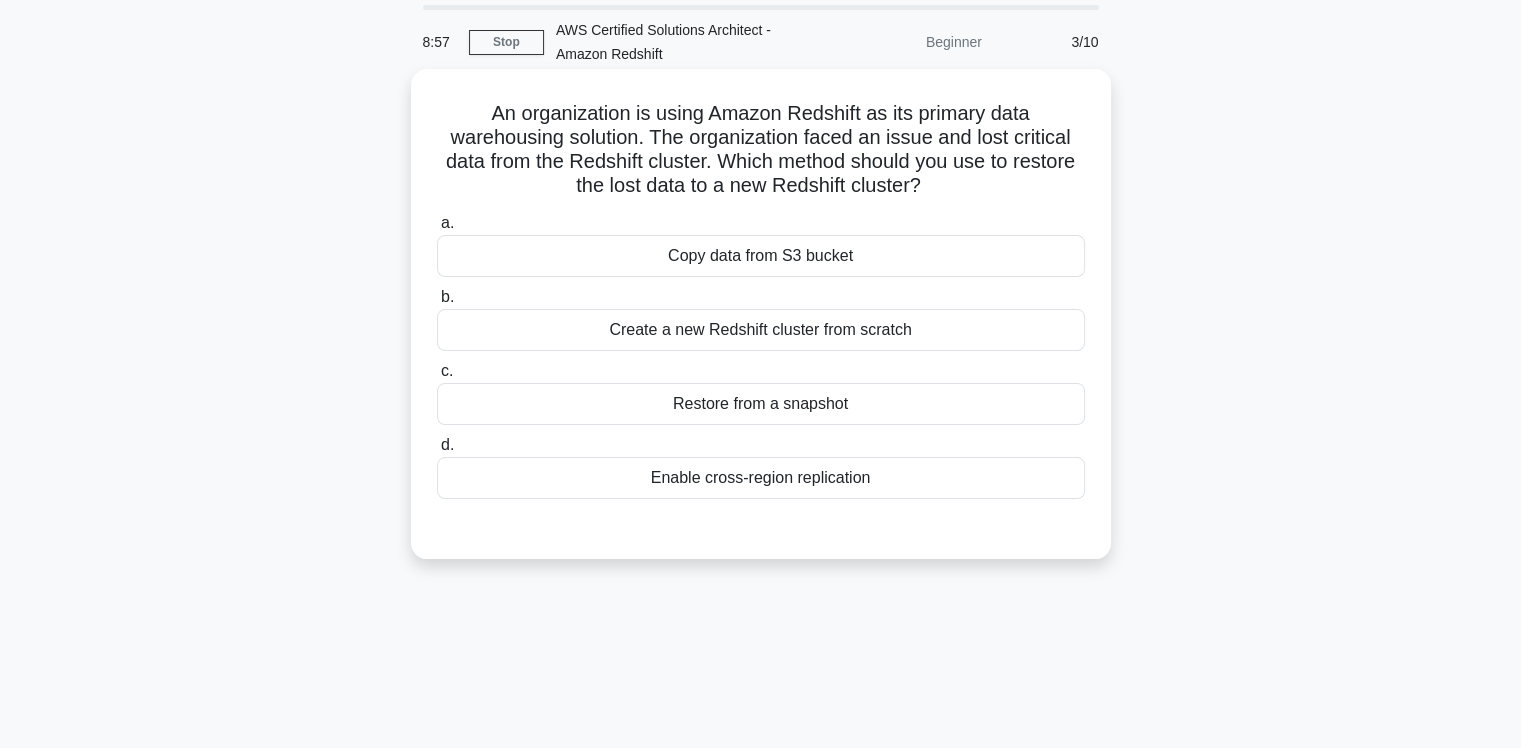 click on "Restore from a snapshot" at bounding box center (761, 404) 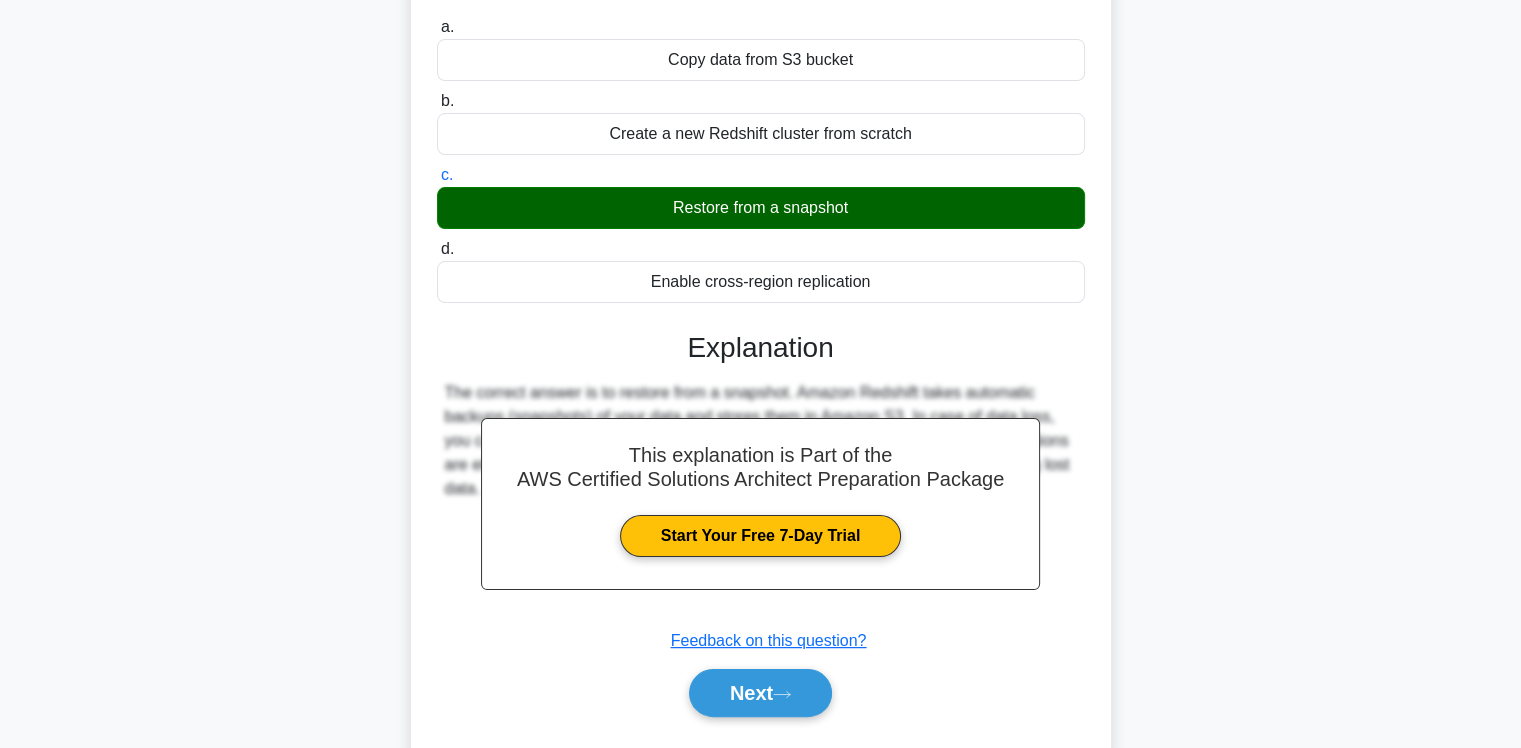 scroll, scrollTop: 332, scrollLeft: 0, axis: vertical 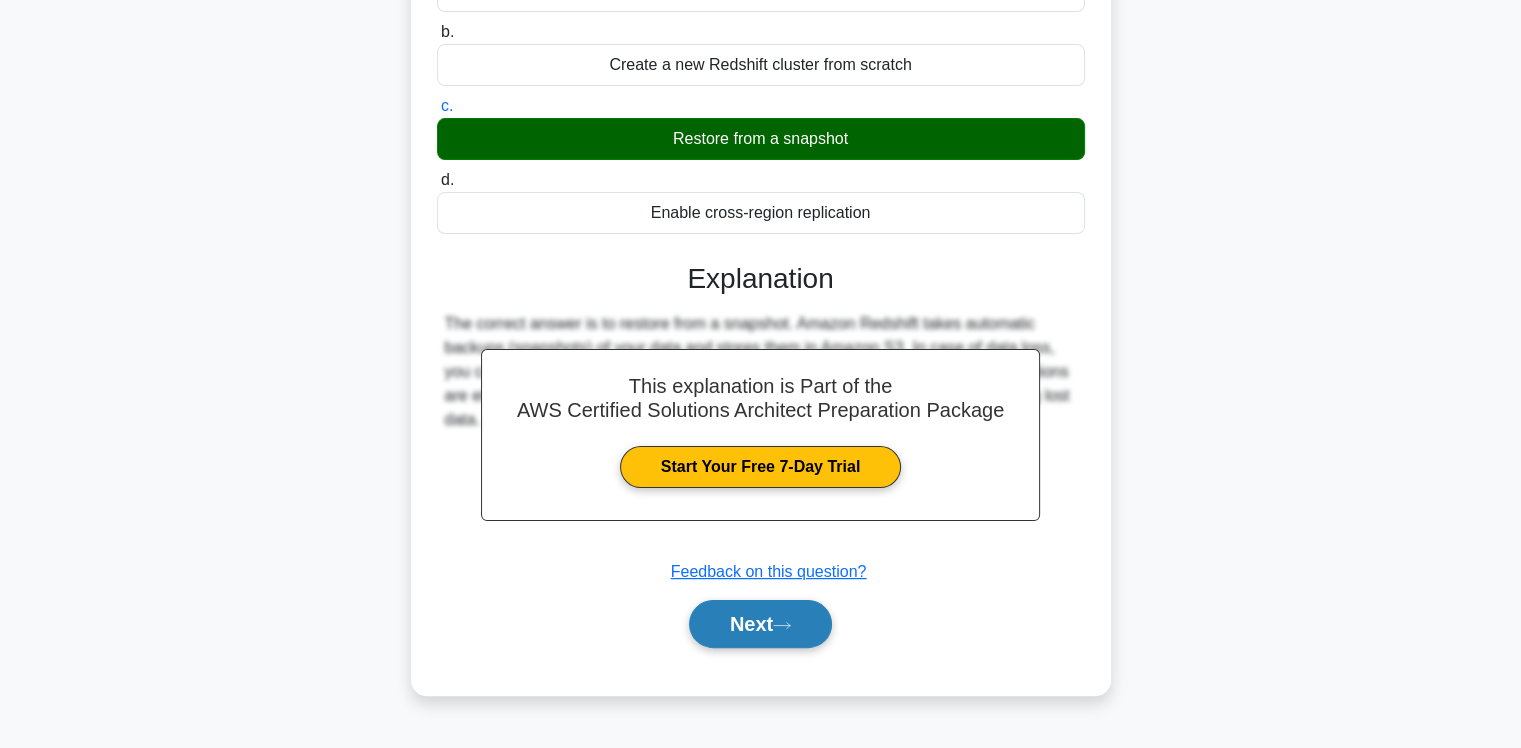 click on "Next" at bounding box center [760, 624] 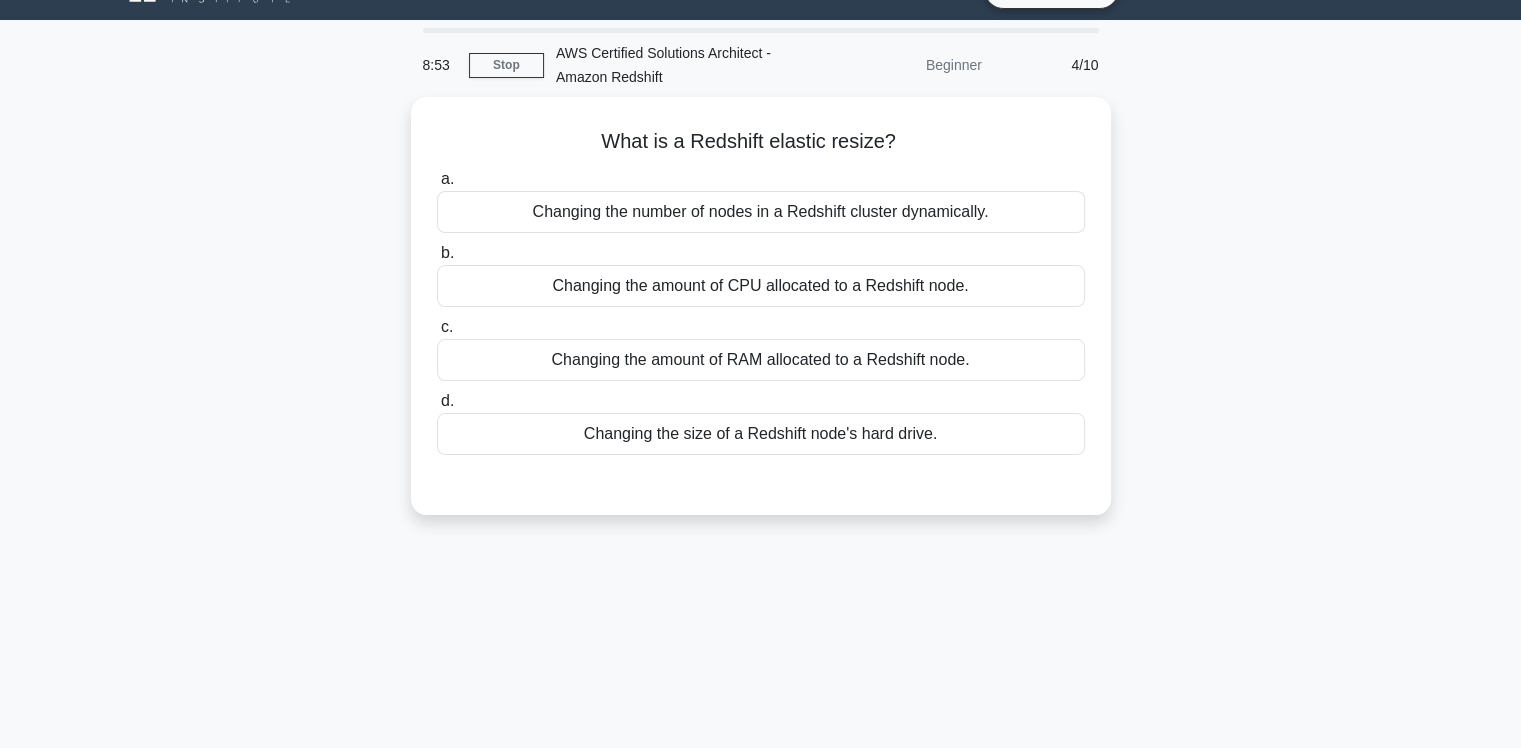 scroll, scrollTop: 43, scrollLeft: 0, axis: vertical 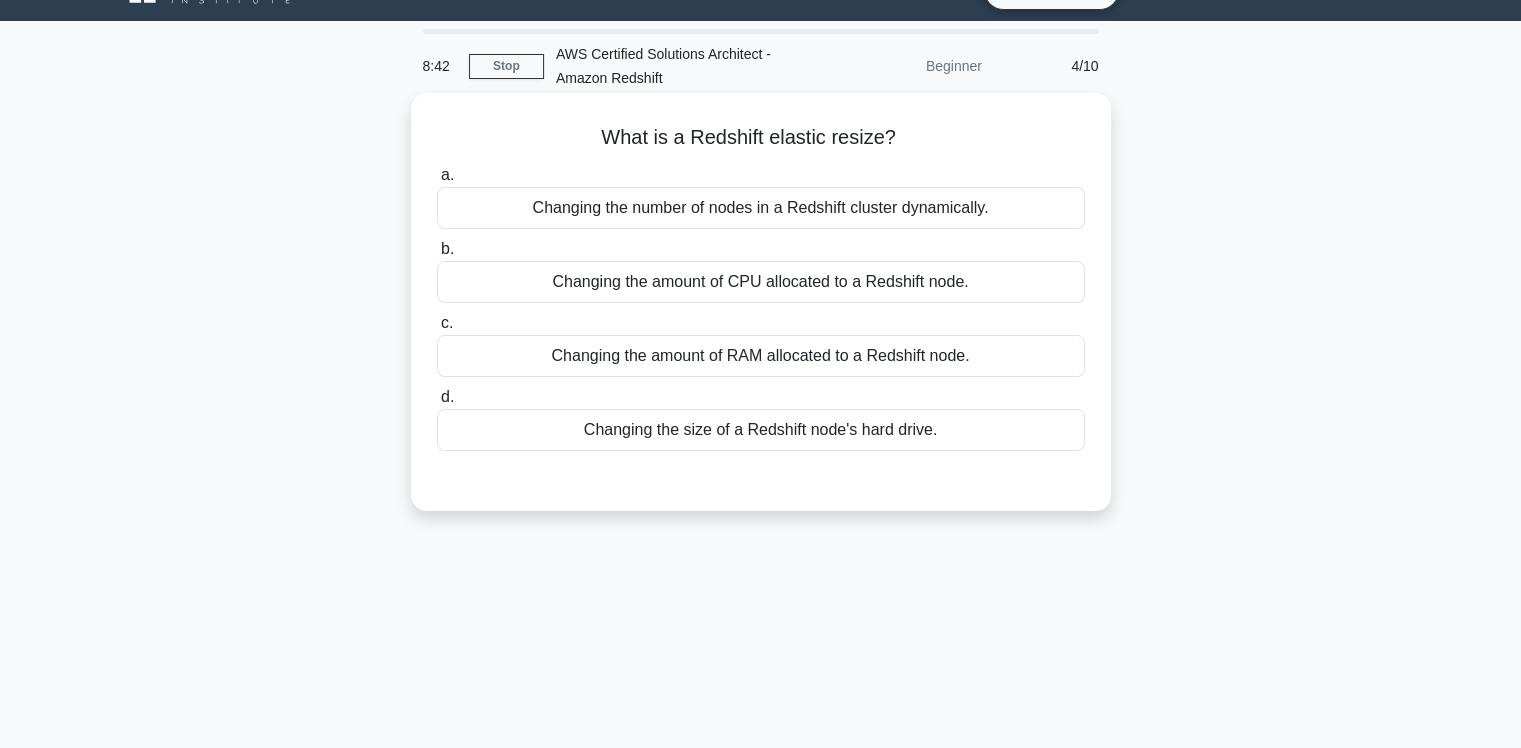 click on "Changing the number of nodes in a Redshift cluster dynamically." at bounding box center (761, 208) 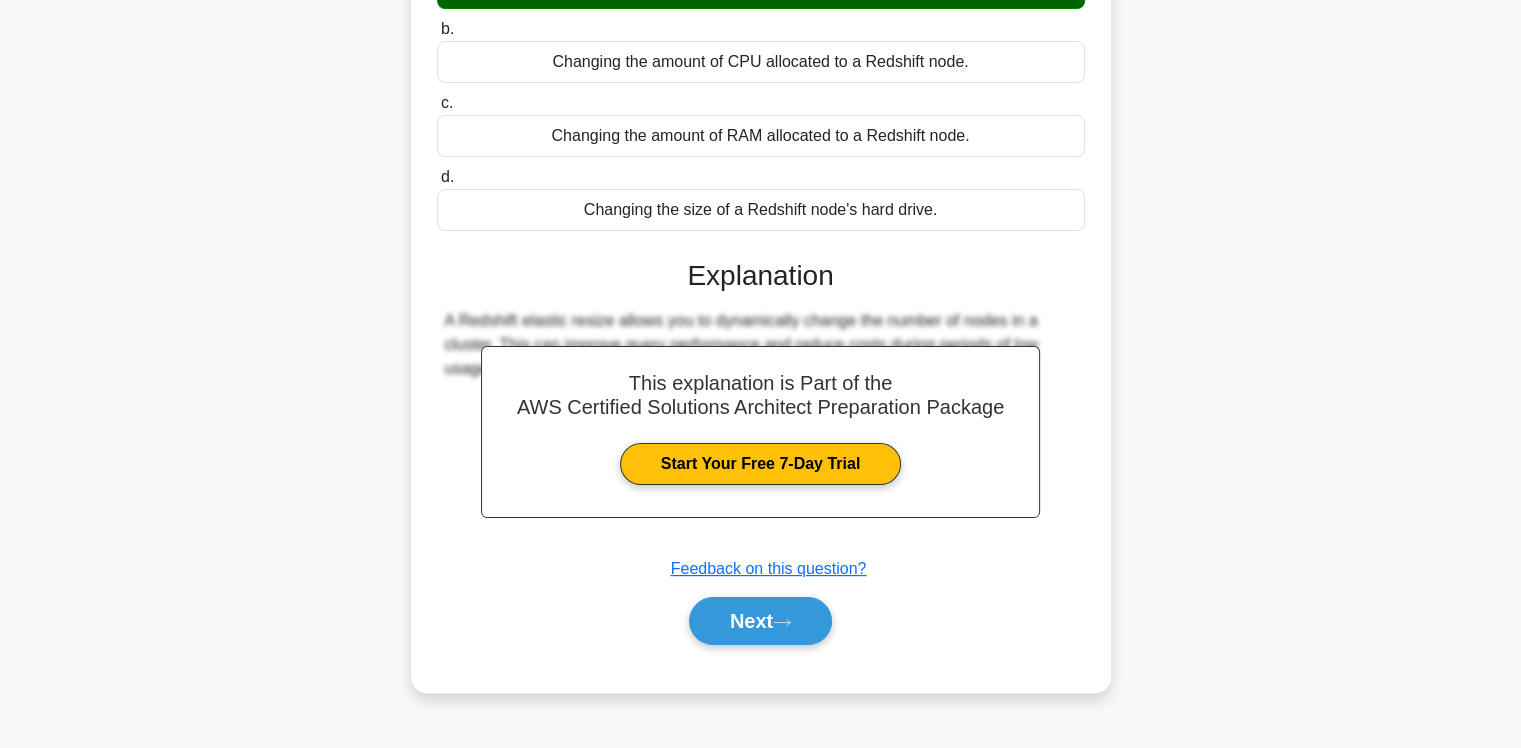 scroll, scrollTop: 332, scrollLeft: 0, axis: vertical 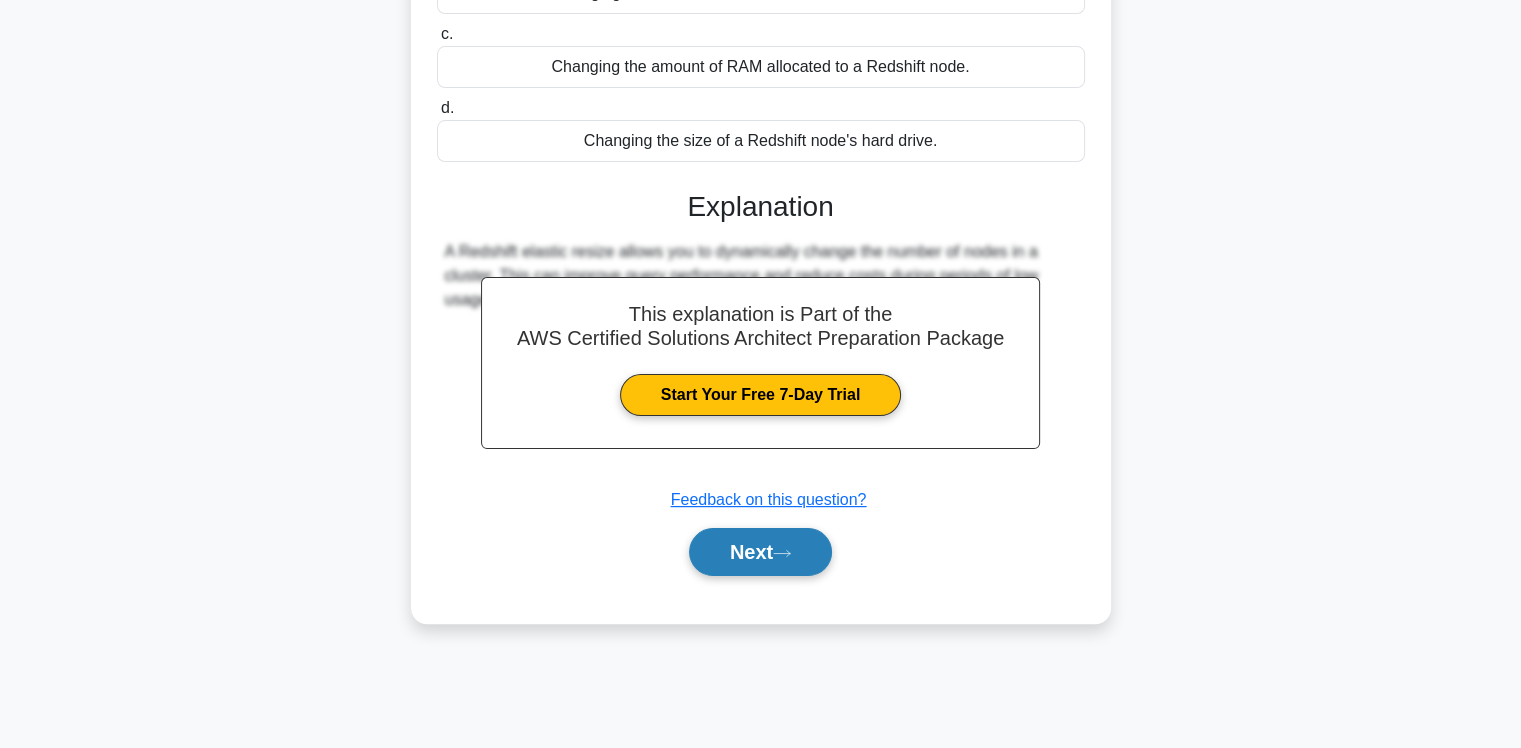 click on "Next" at bounding box center [760, 552] 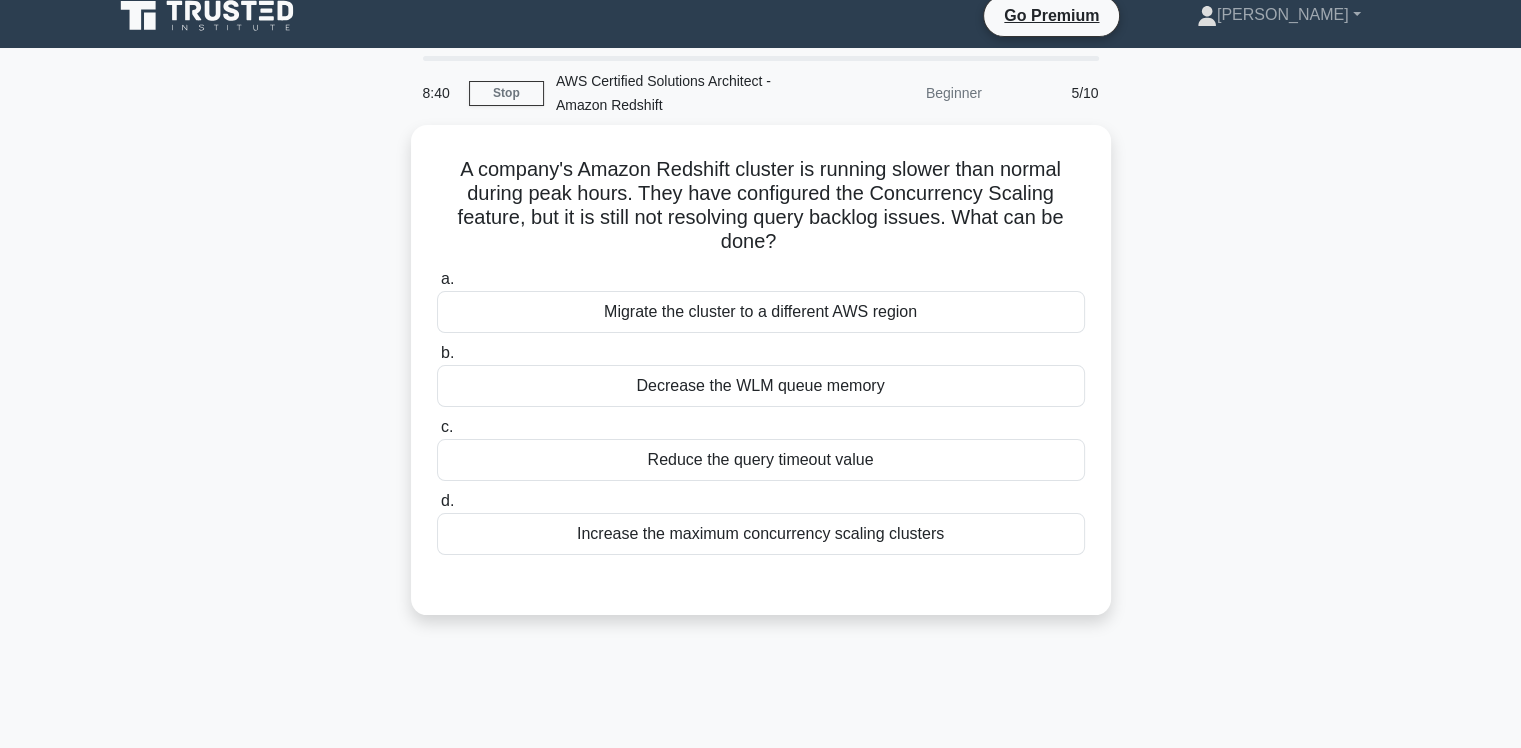 scroll, scrollTop: 0, scrollLeft: 0, axis: both 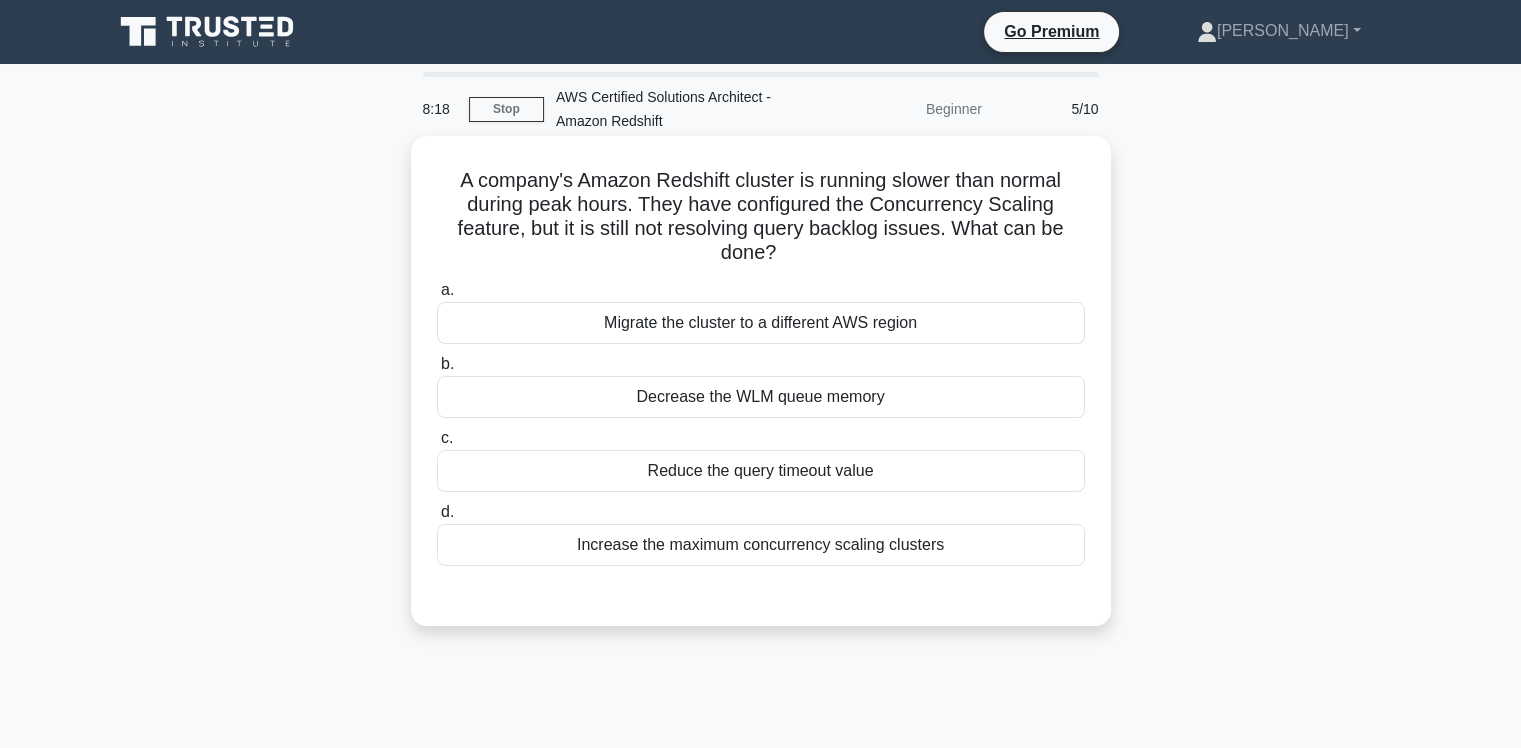 click on "Increase the maximum concurrency scaling clusters" at bounding box center (761, 545) 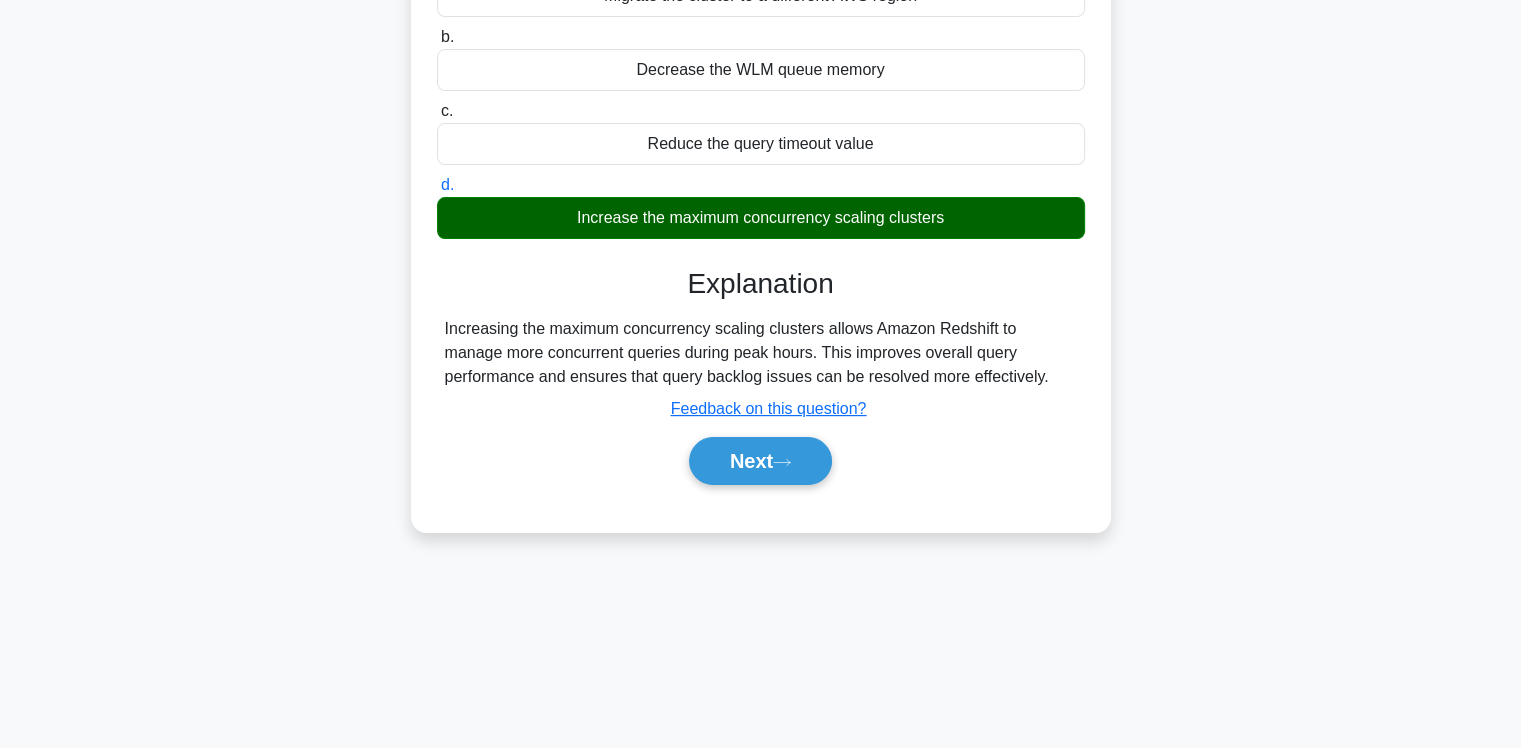 scroll, scrollTop: 332, scrollLeft: 0, axis: vertical 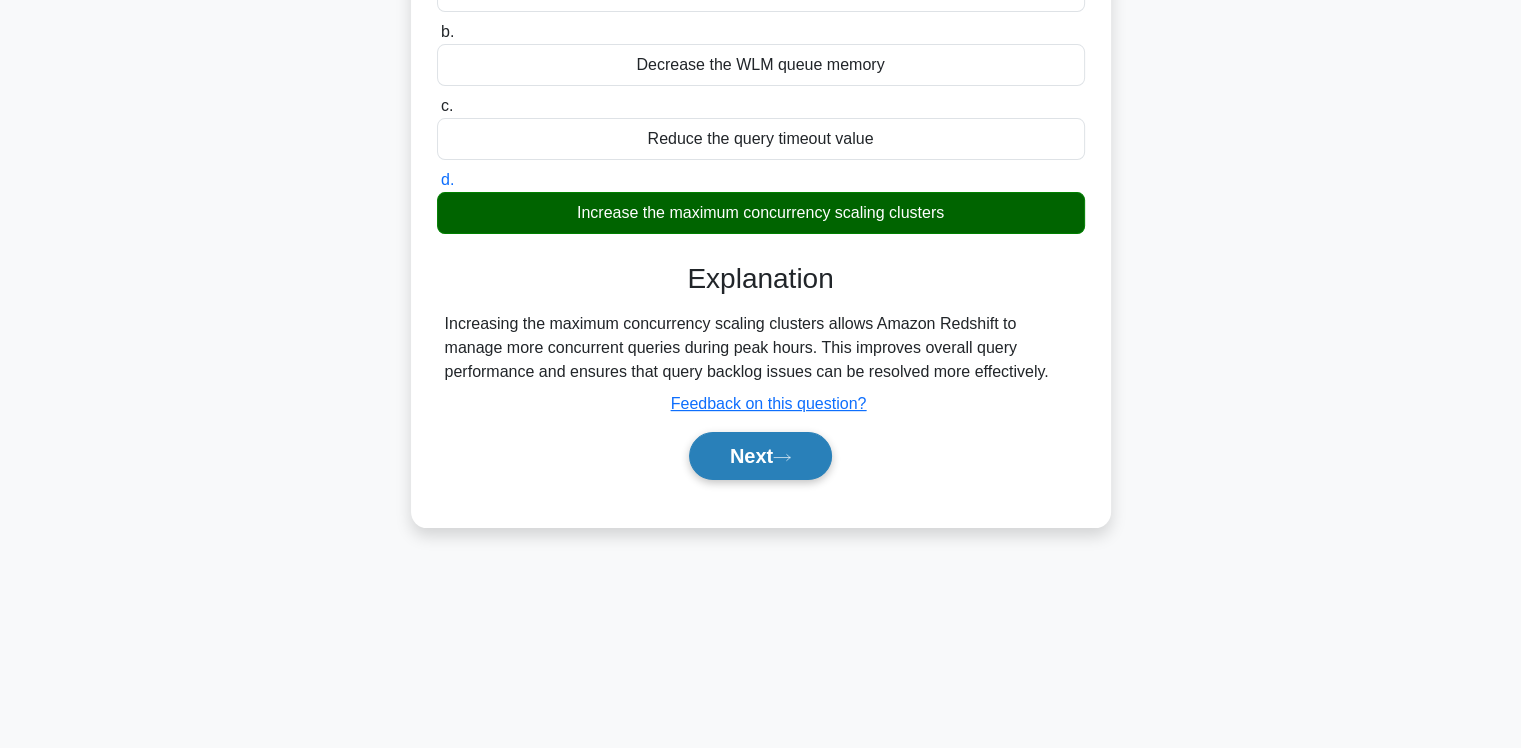 click on "Next" at bounding box center (760, 456) 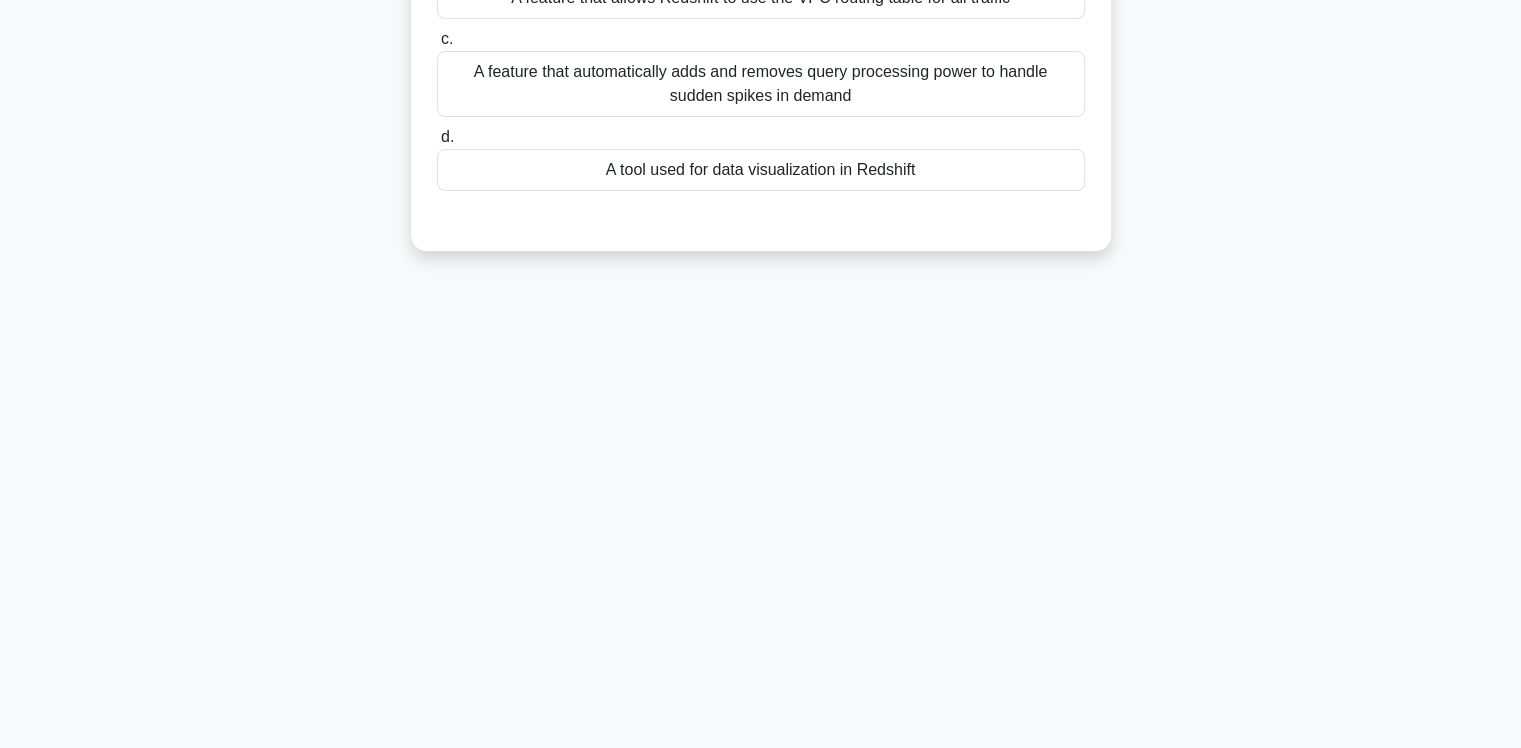 scroll, scrollTop: 0, scrollLeft: 0, axis: both 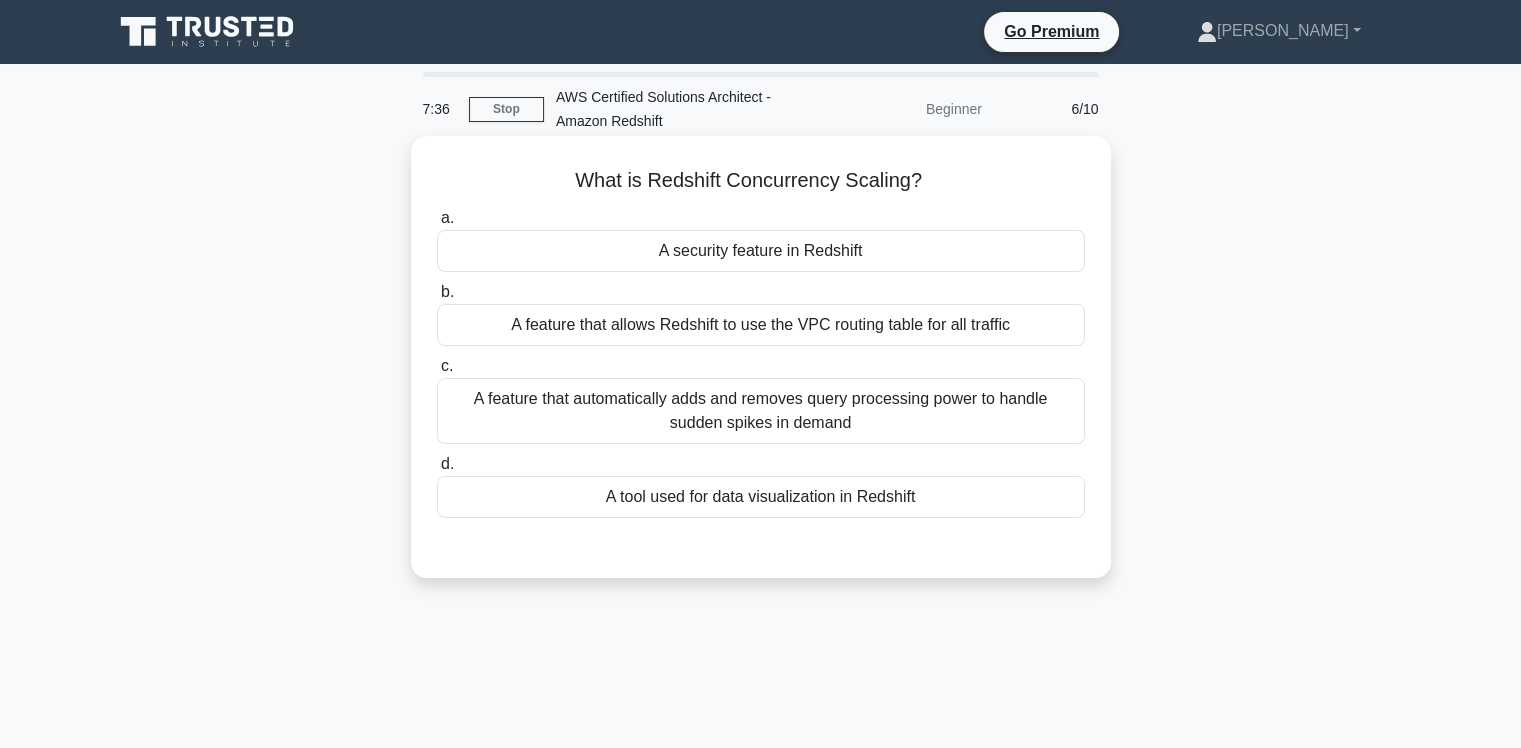 click on "A feature that automatically adds and removes query processing power to handle sudden spikes in demand" at bounding box center (761, 411) 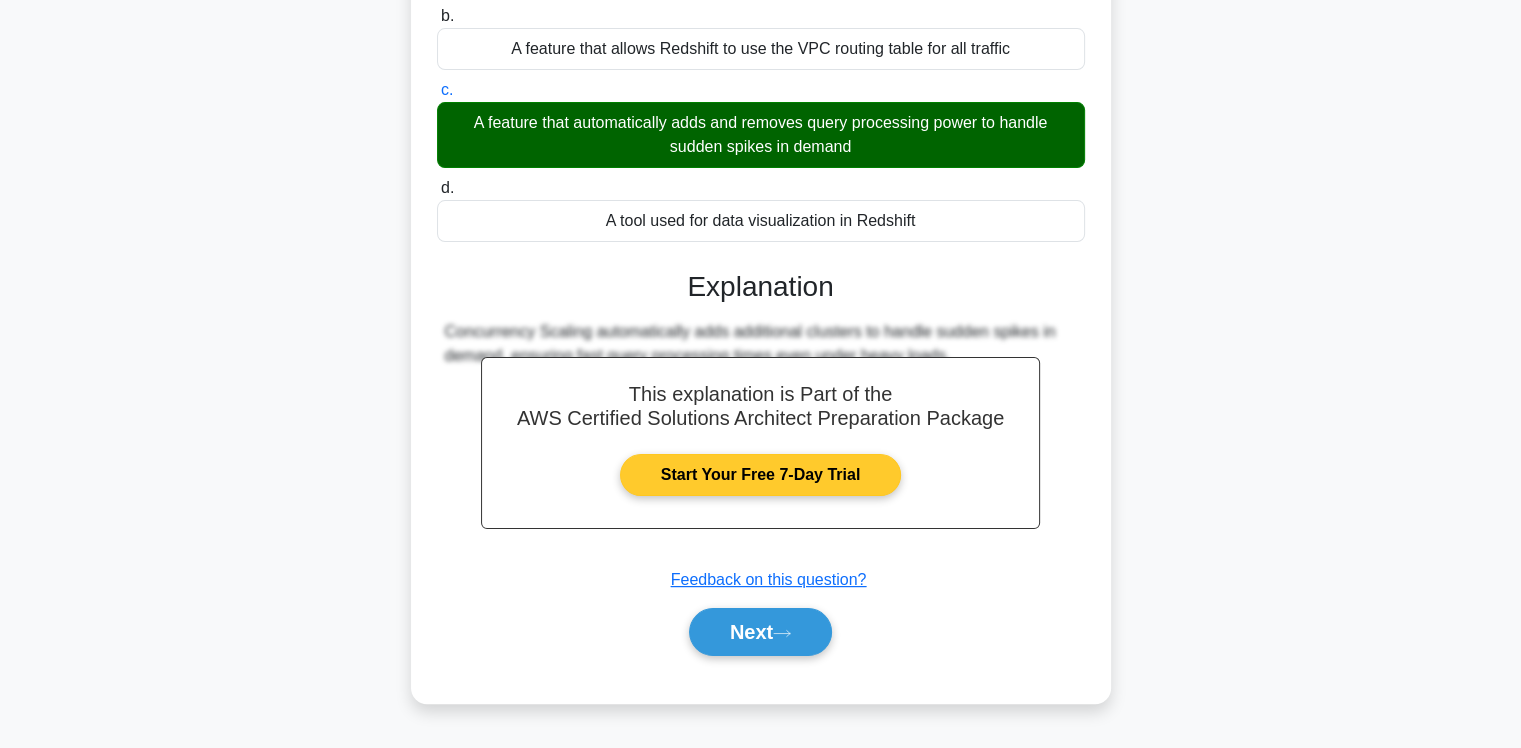 scroll, scrollTop: 332, scrollLeft: 0, axis: vertical 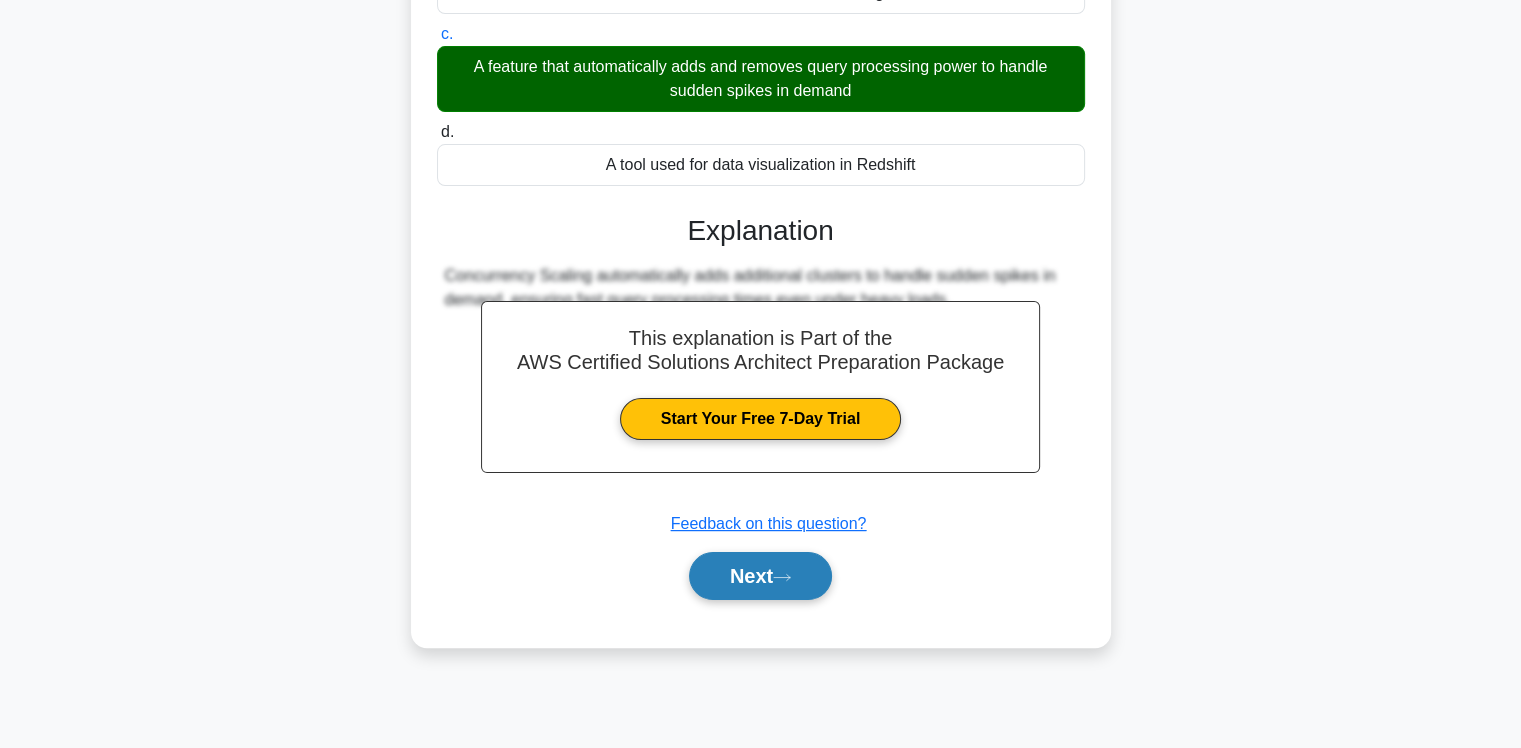 click on "Next" at bounding box center (760, 576) 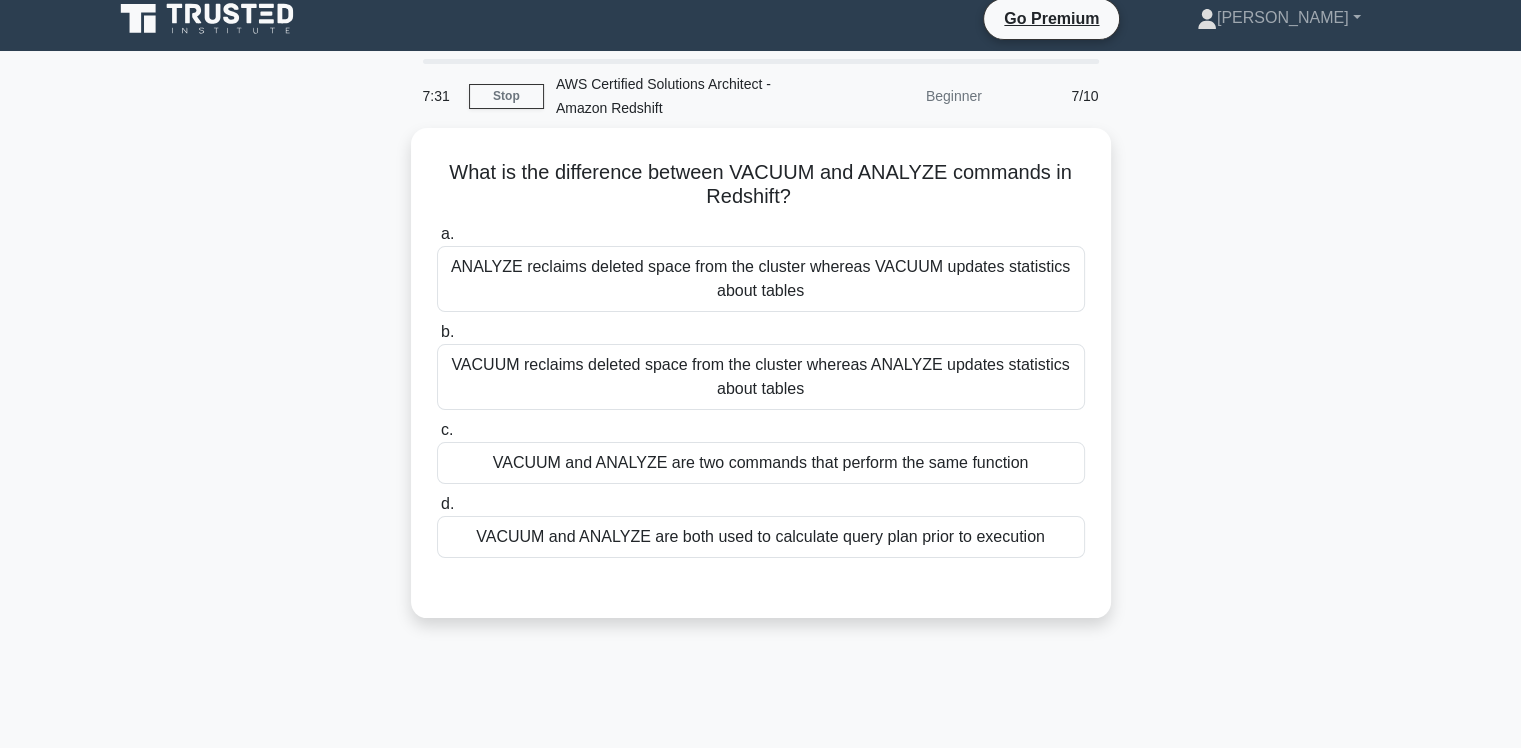 scroll, scrollTop: 0, scrollLeft: 0, axis: both 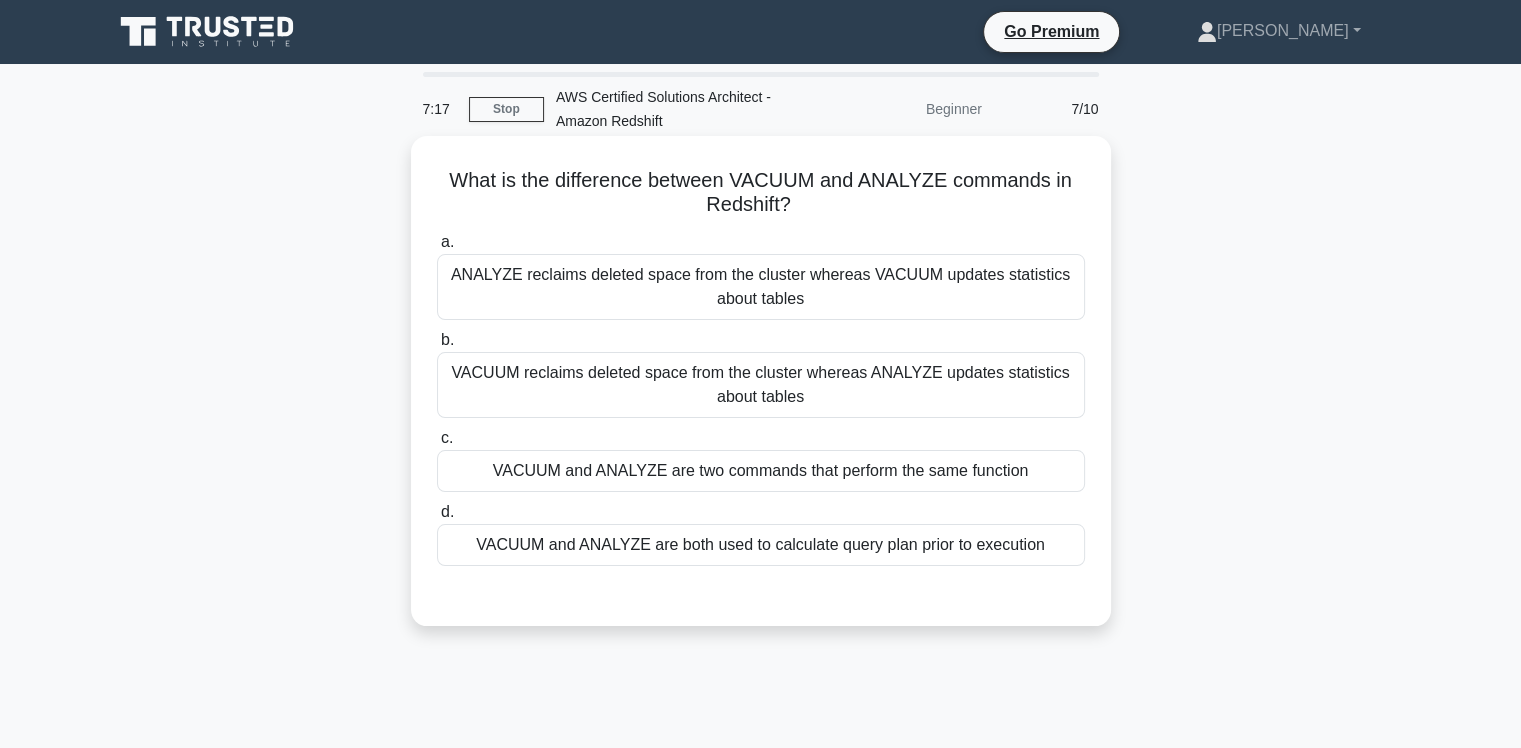 click on "VACUUM reclaims deleted space from the cluster whereas ANALYZE updates statistics about tables" at bounding box center [761, 385] 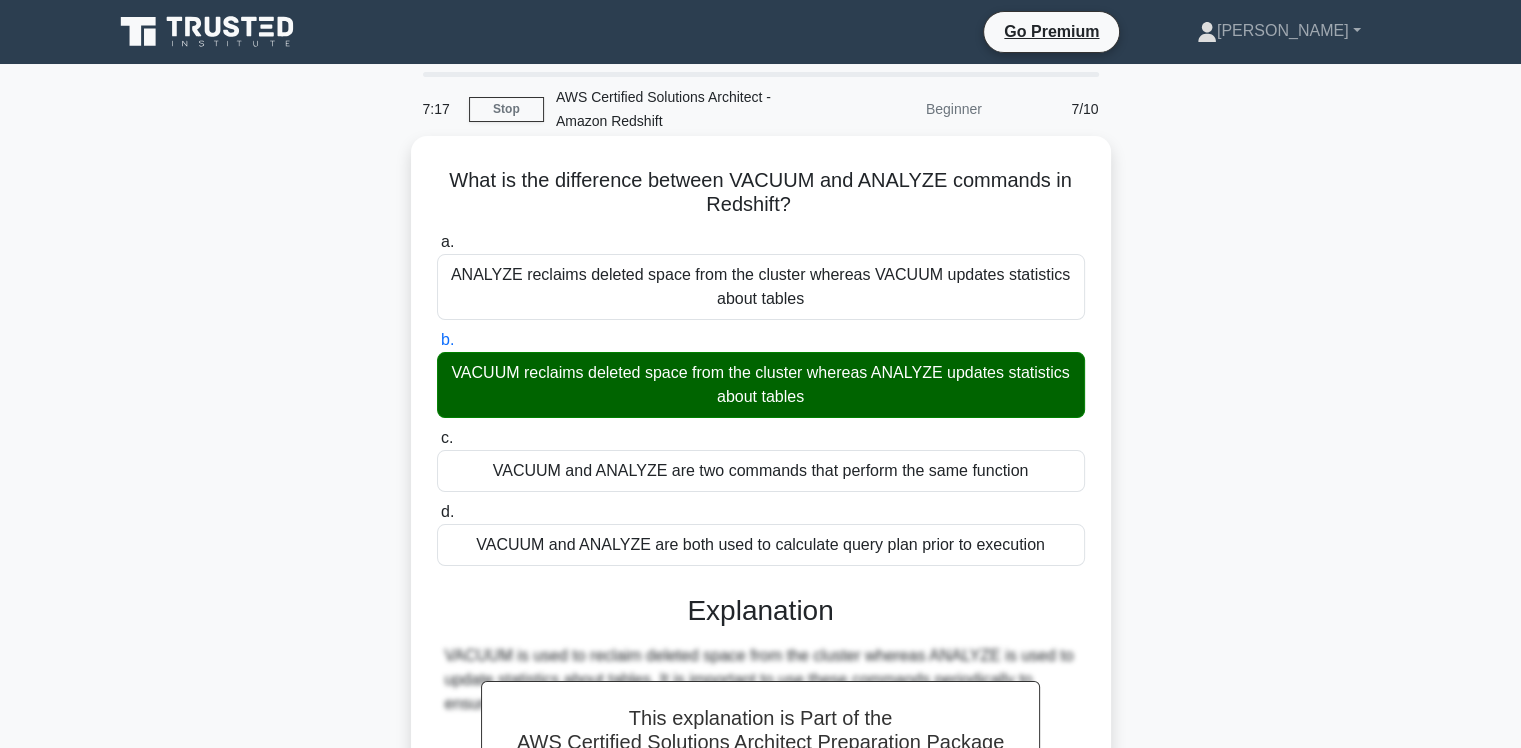 scroll, scrollTop: 332, scrollLeft: 0, axis: vertical 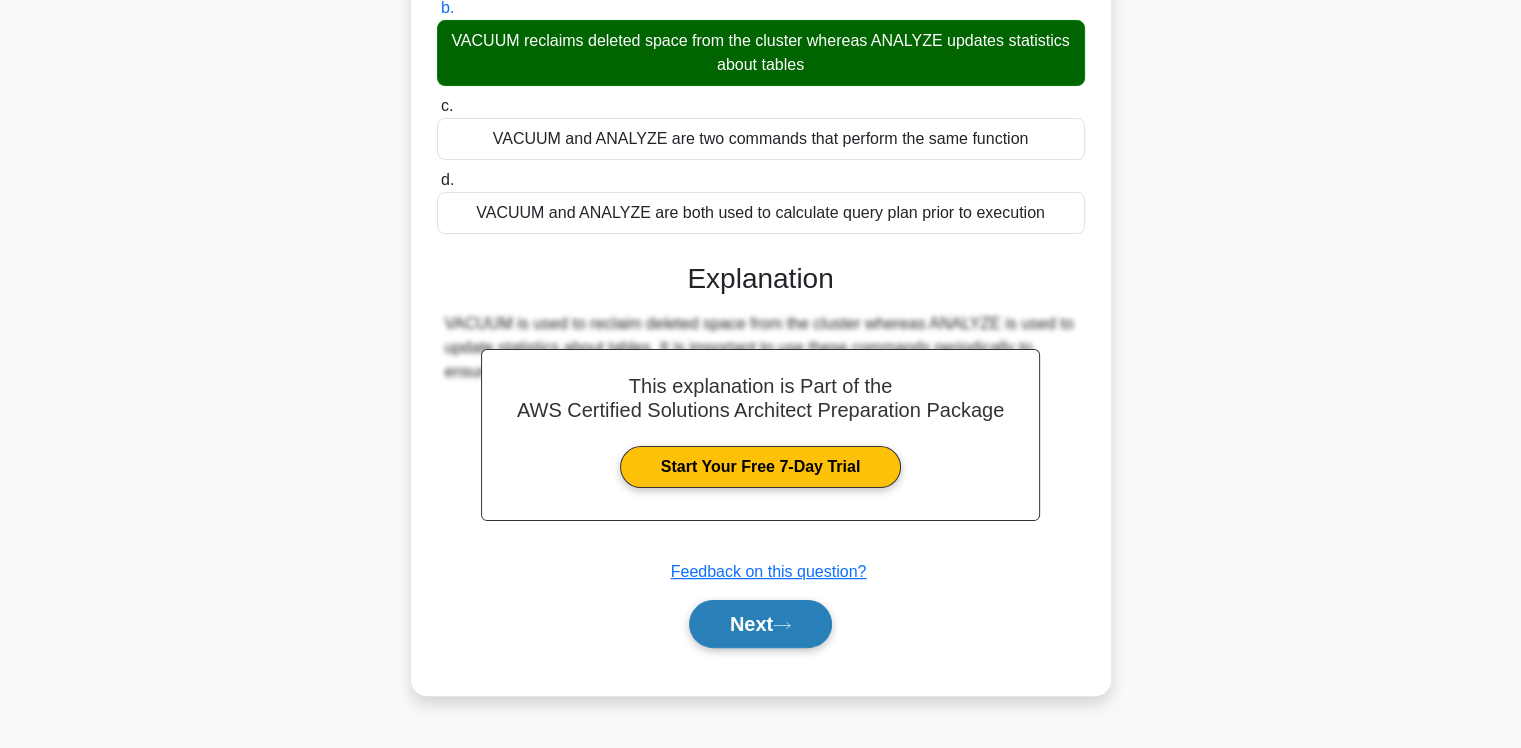 click on "Next" at bounding box center (760, 624) 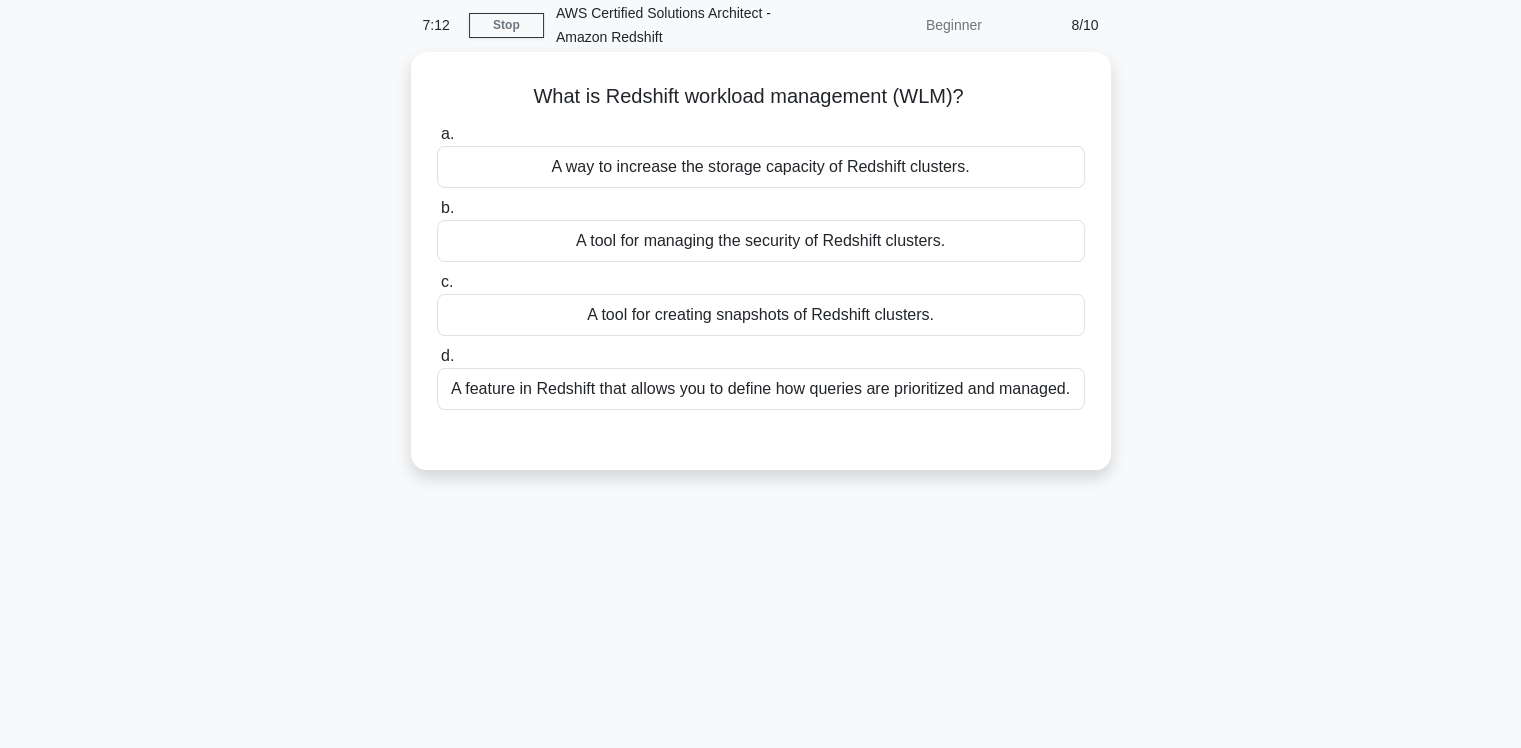 scroll, scrollTop: 0, scrollLeft: 0, axis: both 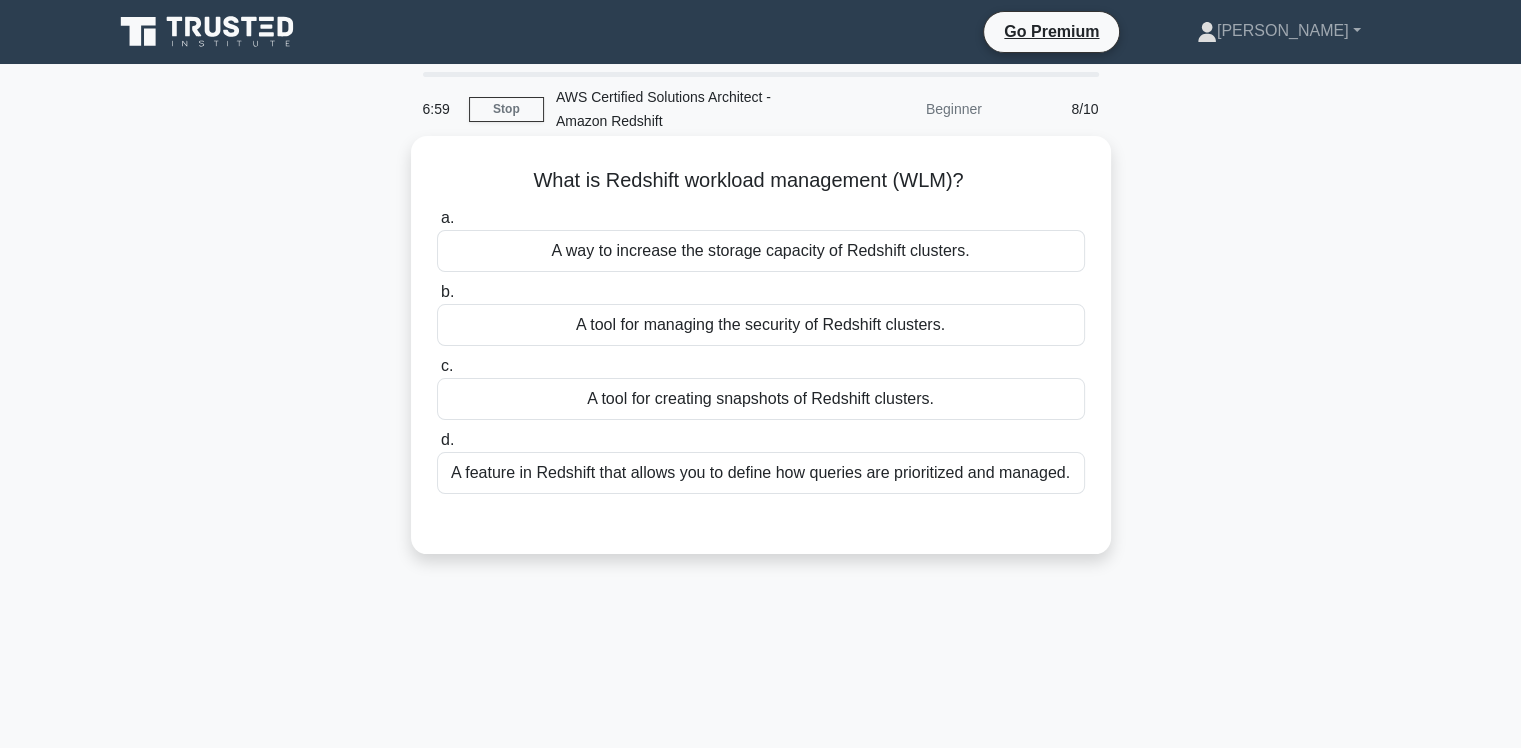 click on "A feature in Redshift that allows you to define how queries are prioritized and managed." at bounding box center [761, 473] 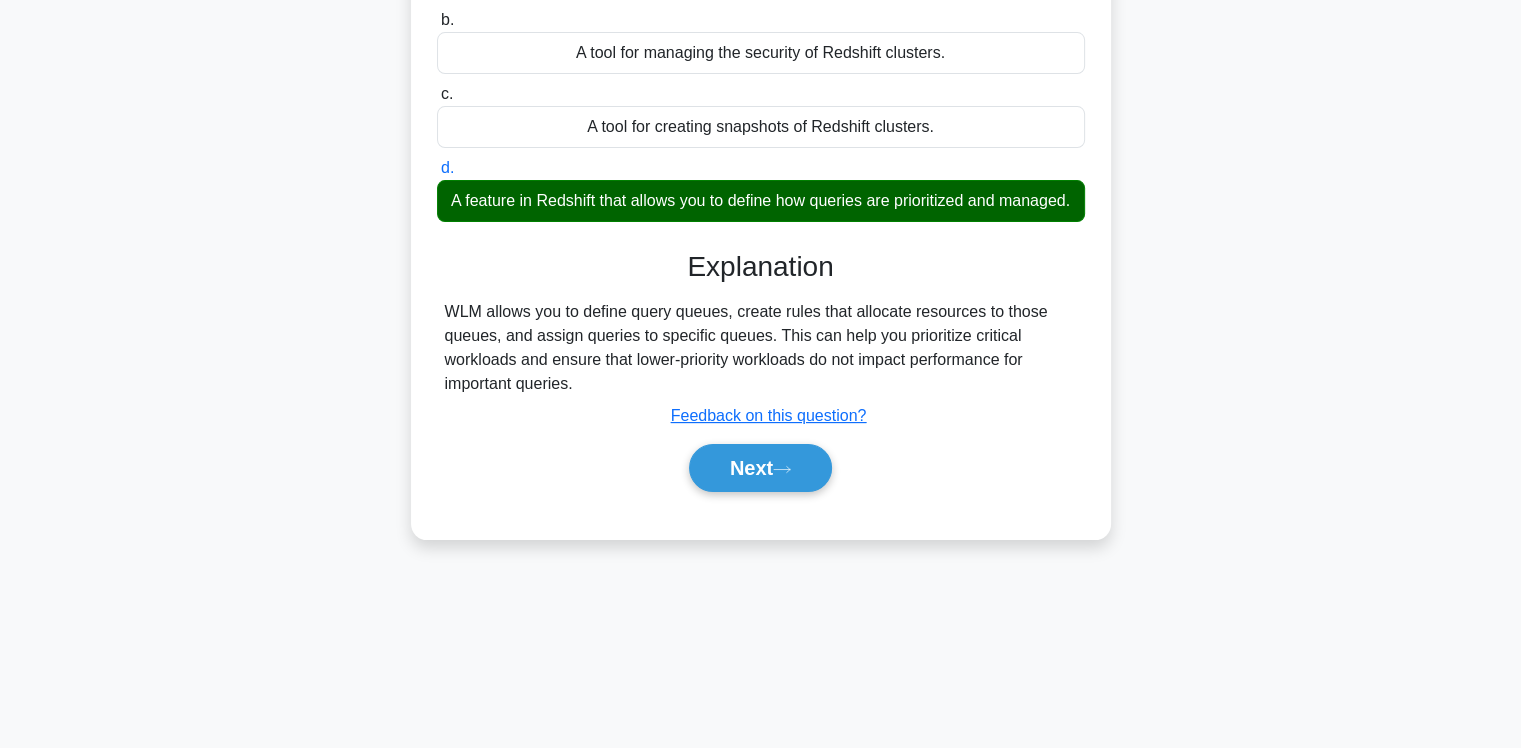 scroll, scrollTop: 332, scrollLeft: 0, axis: vertical 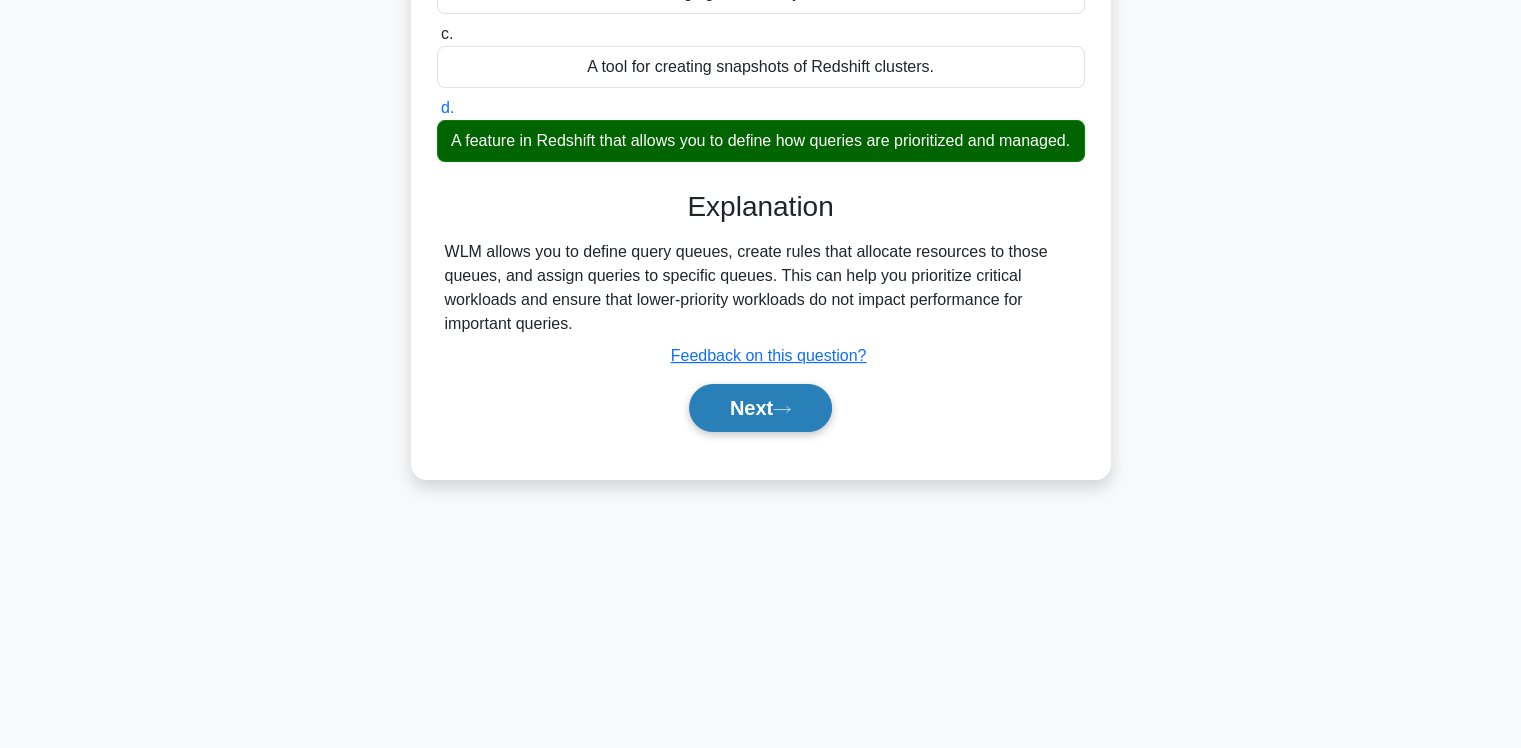 click 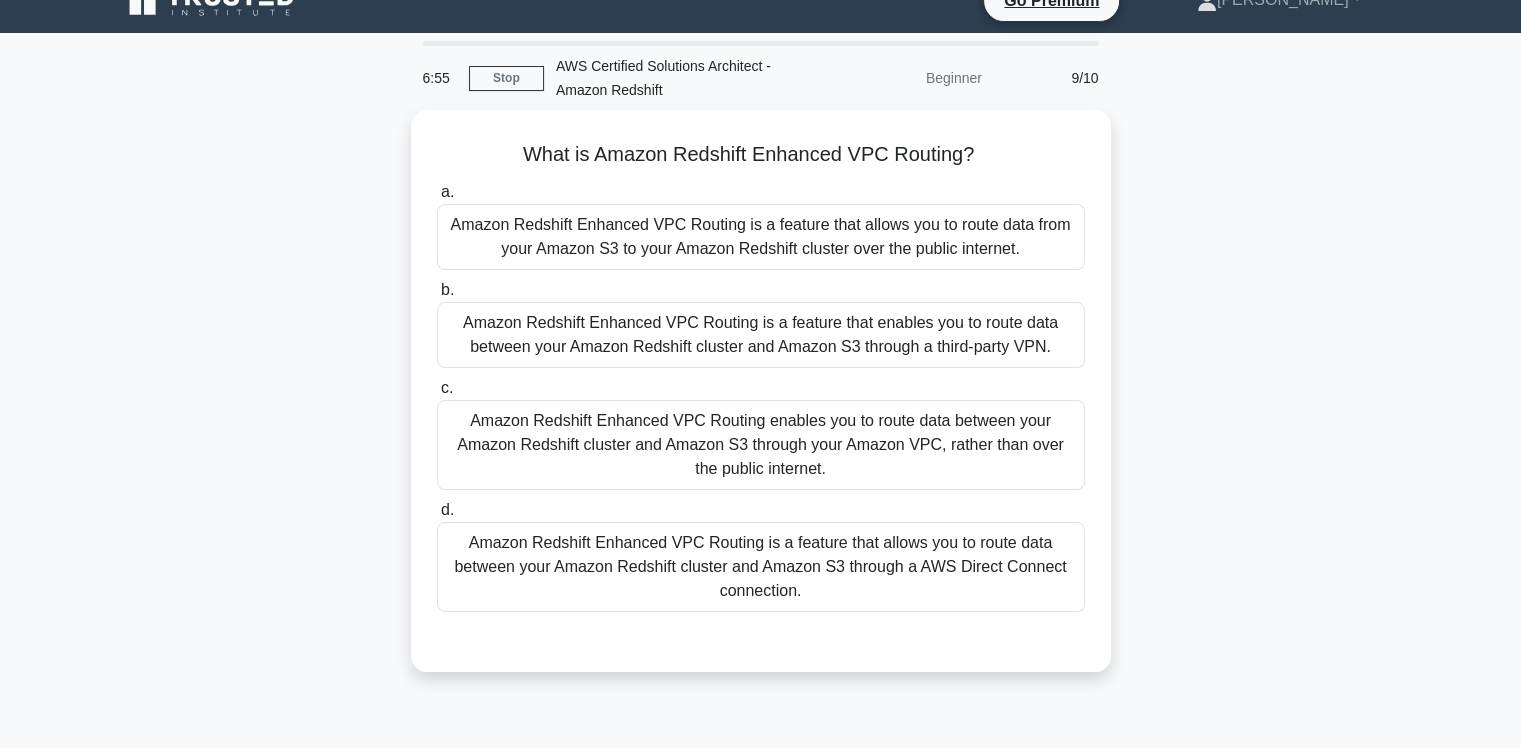 scroll, scrollTop: 0, scrollLeft: 0, axis: both 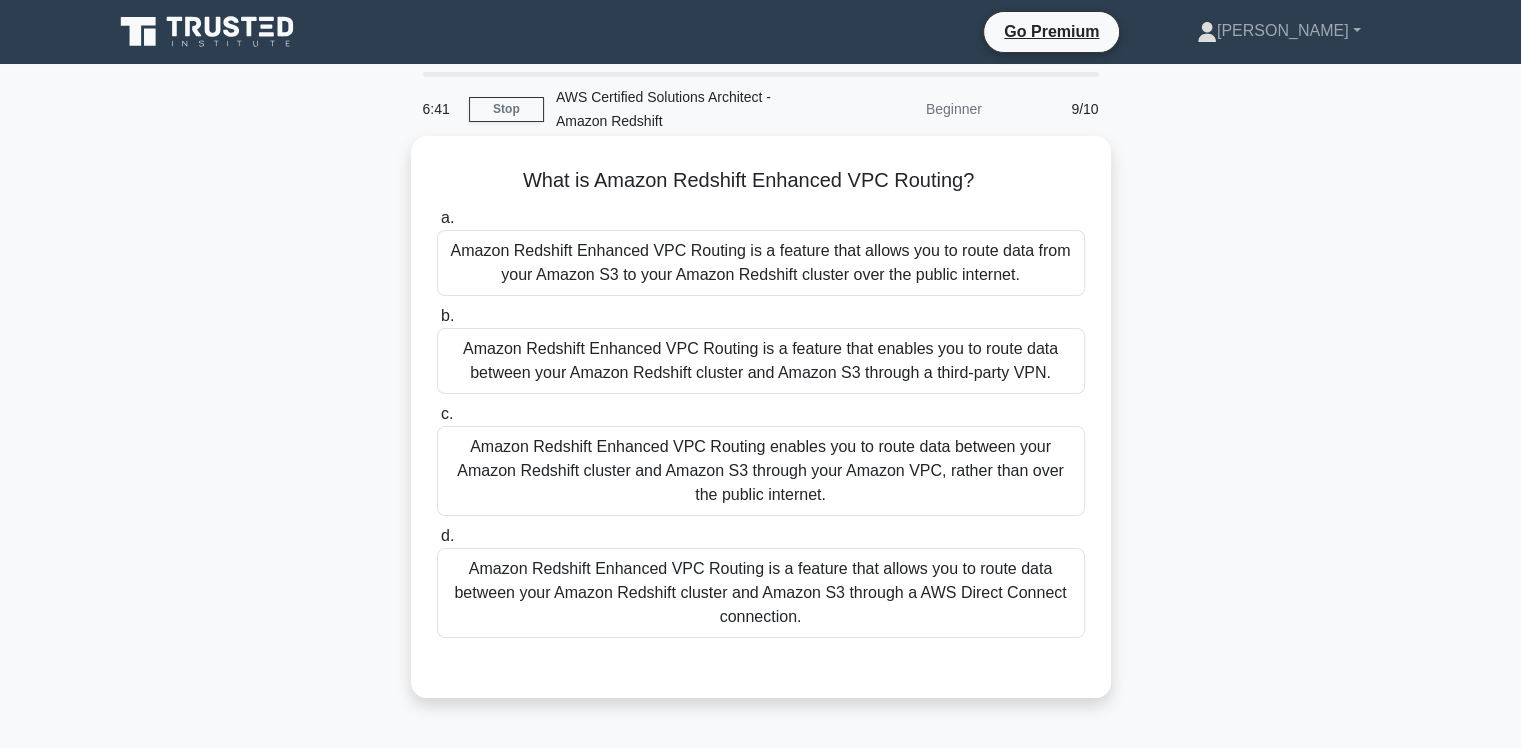 click on "Amazon Redshift Enhanced VPC Routing enables you to route data between your Amazon Redshift cluster and Amazon S3 through your Amazon VPC, rather than over the public internet." at bounding box center (761, 471) 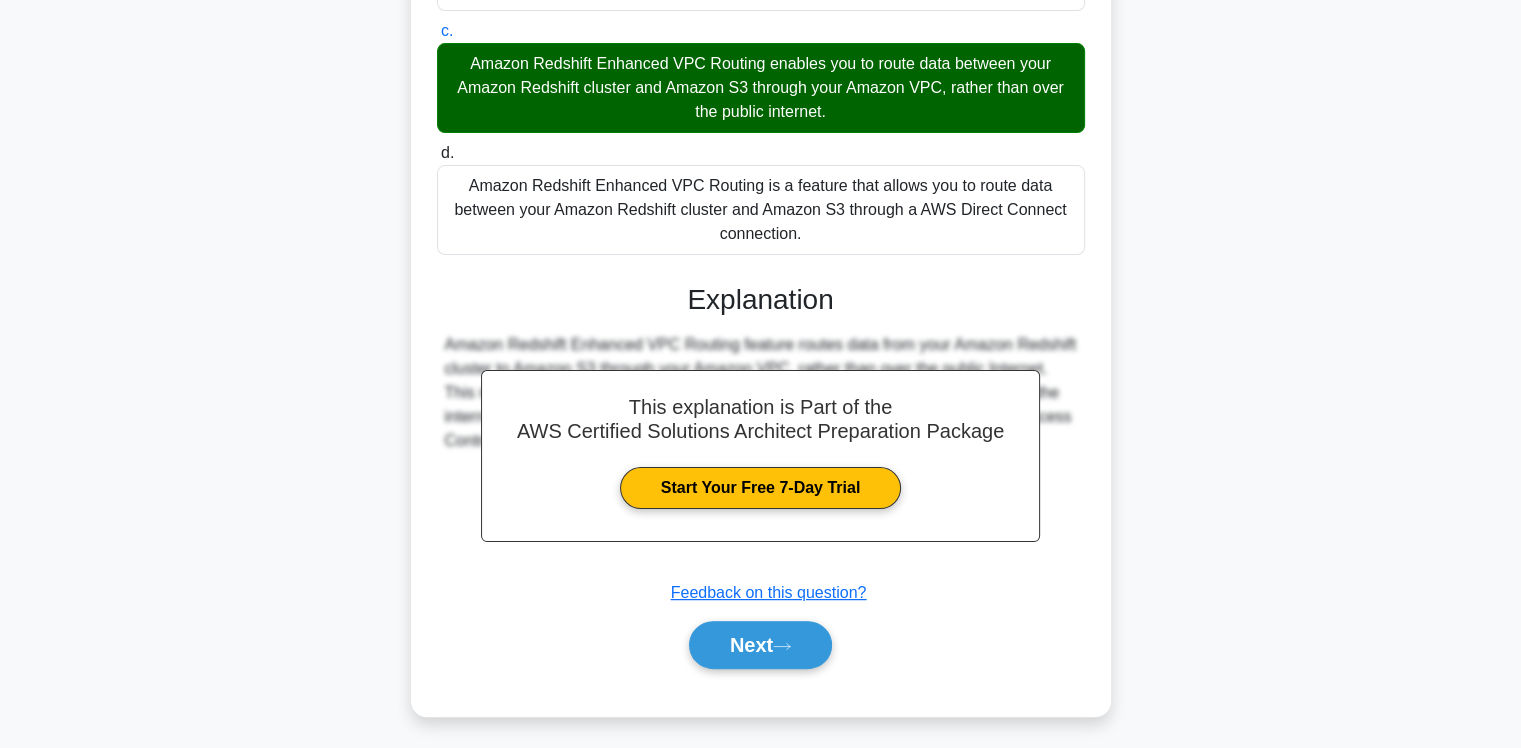 scroll, scrollTop: 388, scrollLeft: 0, axis: vertical 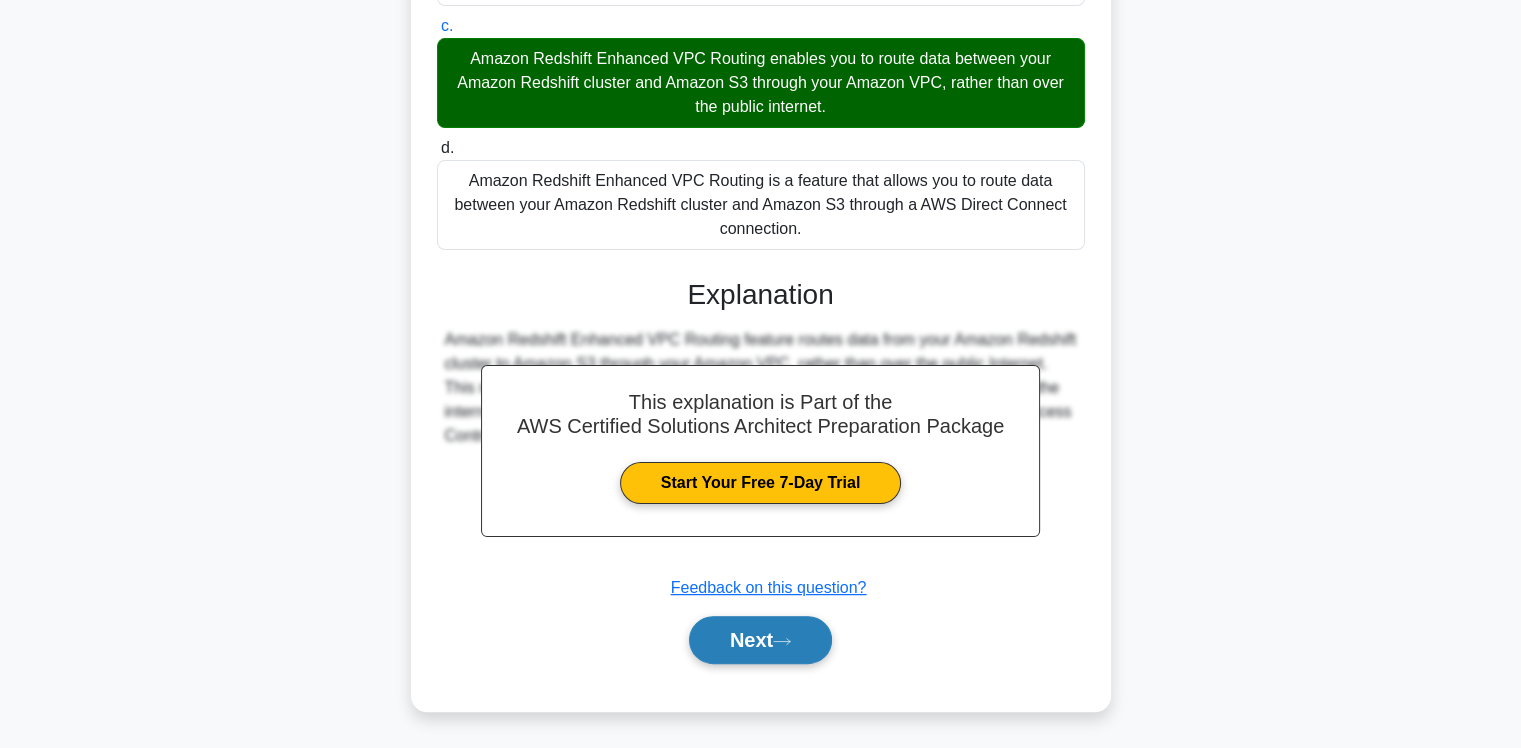 click on "Next" at bounding box center [760, 640] 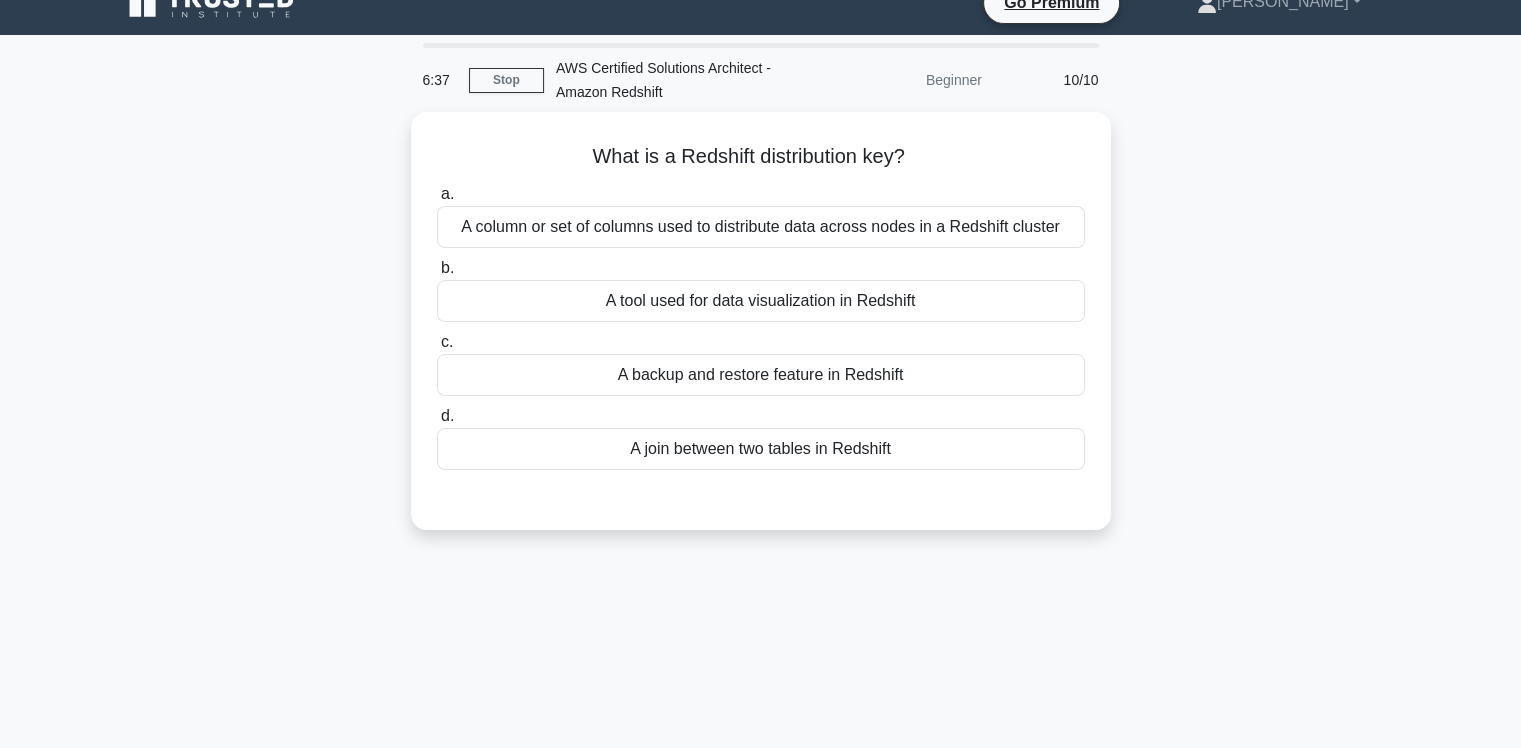 scroll, scrollTop: 28, scrollLeft: 0, axis: vertical 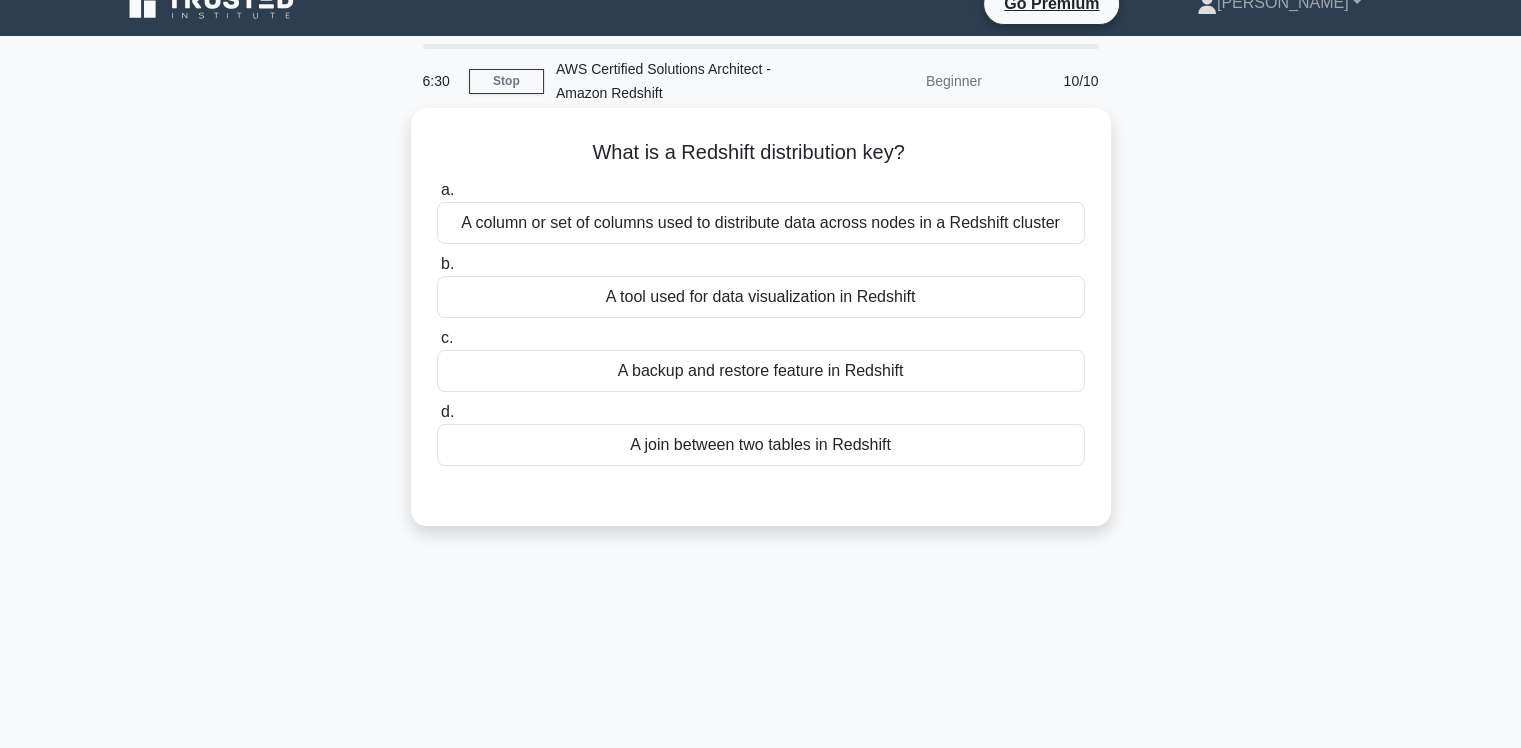 click on "A column or set of columns used to distribute data across nodes in a Redshift cluster" at bounding box center [761, 223] 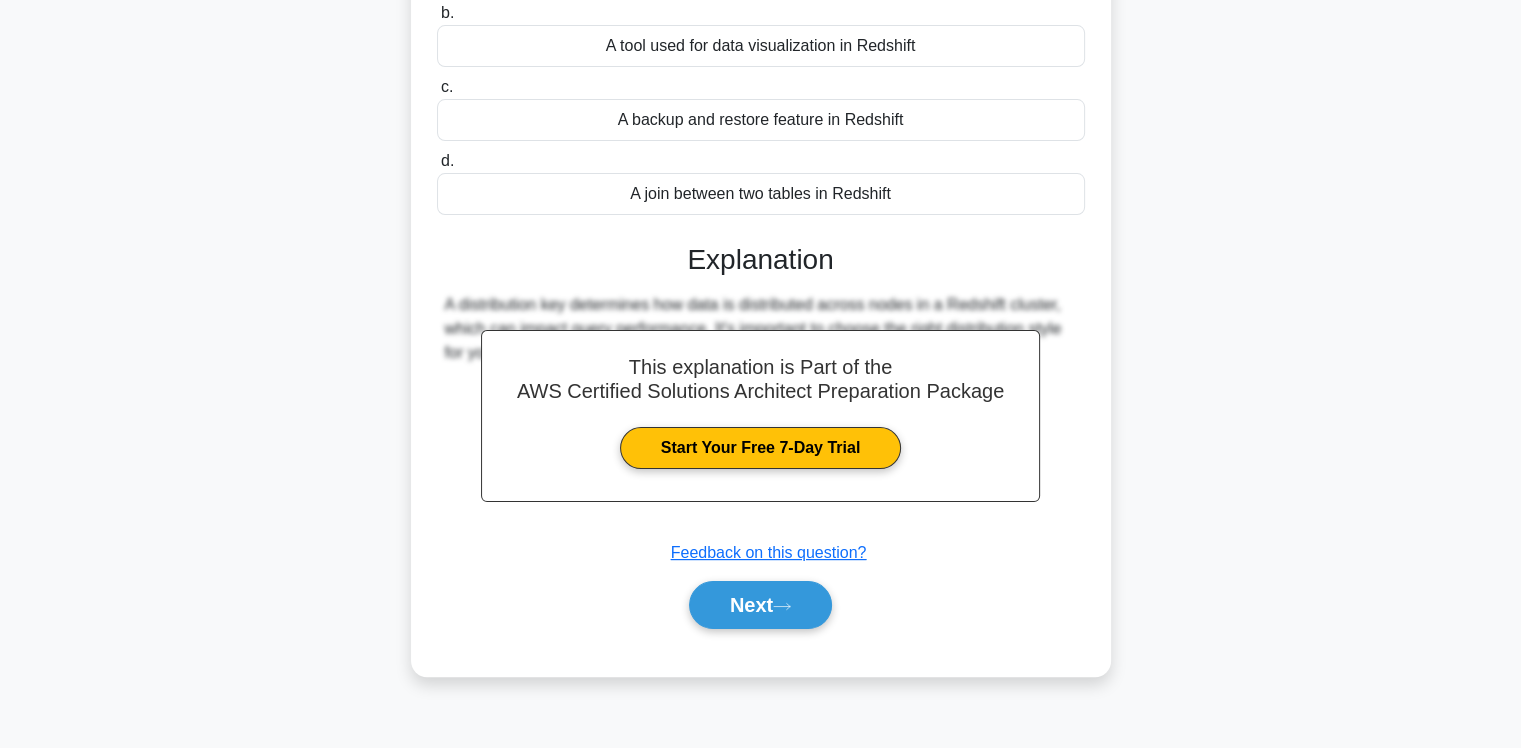 scroll, scrollTop: 332, scrollLeft: 0, axis: vertical 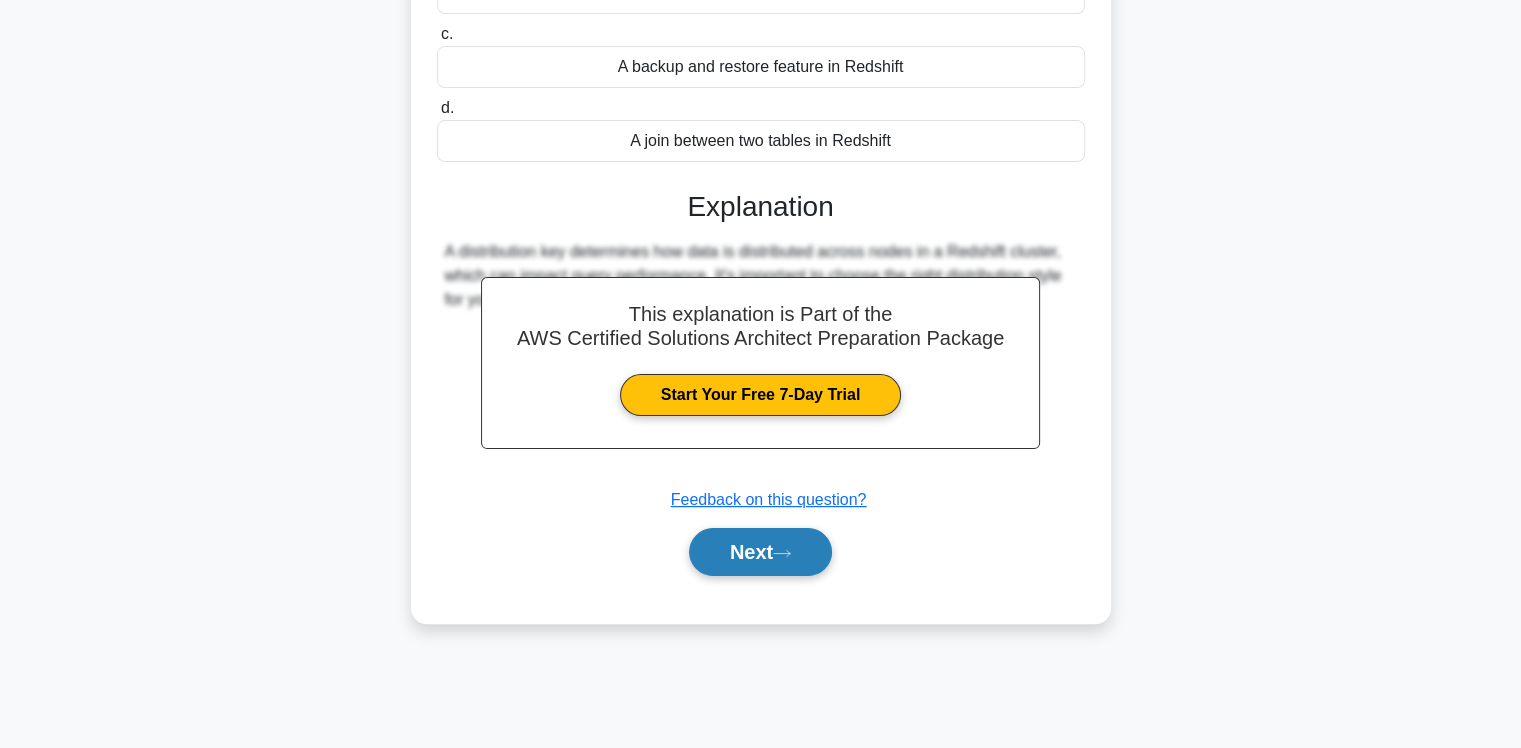 click on "Next" at bounding box center (760, 552) 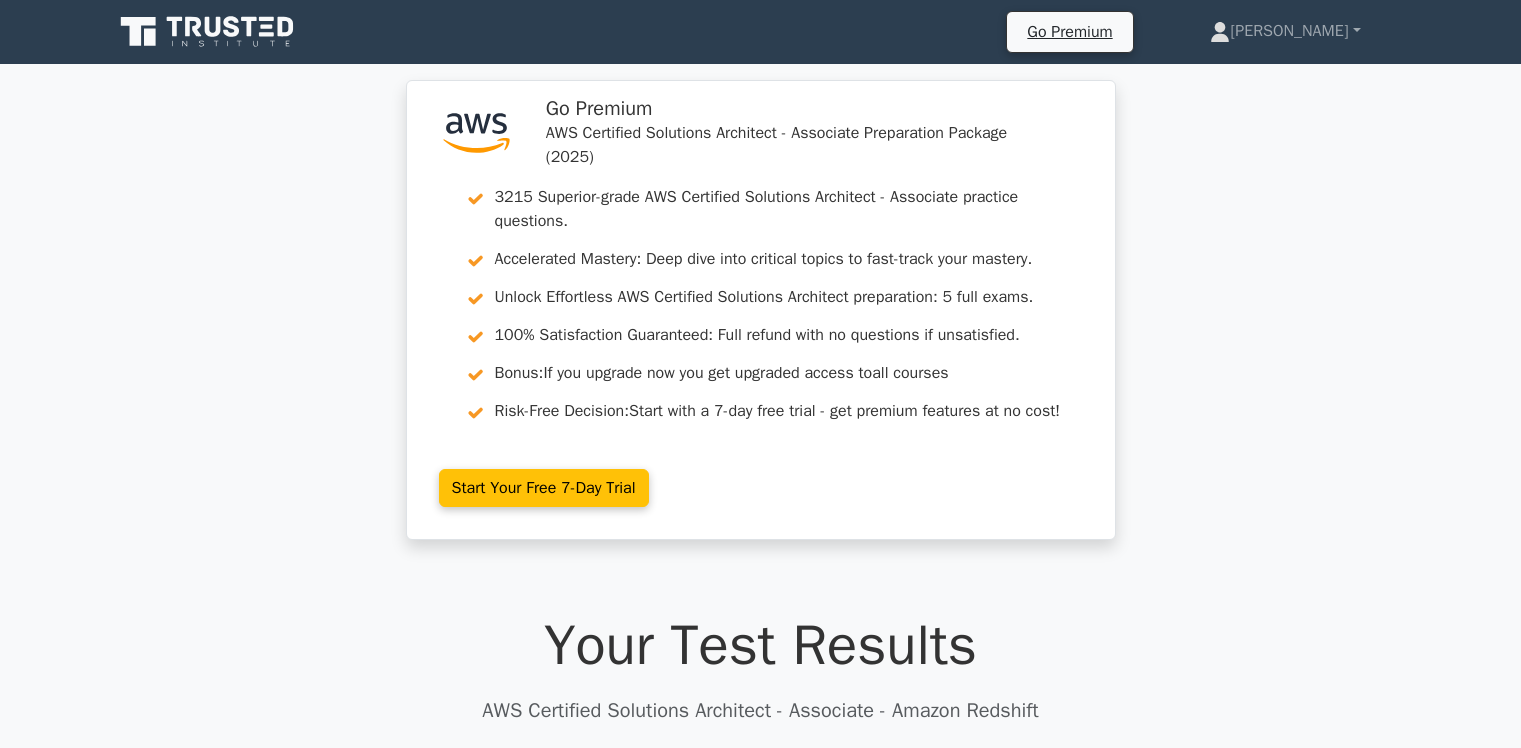 scroll, scrollTop: 0, scrollLeft: 0, axis: both 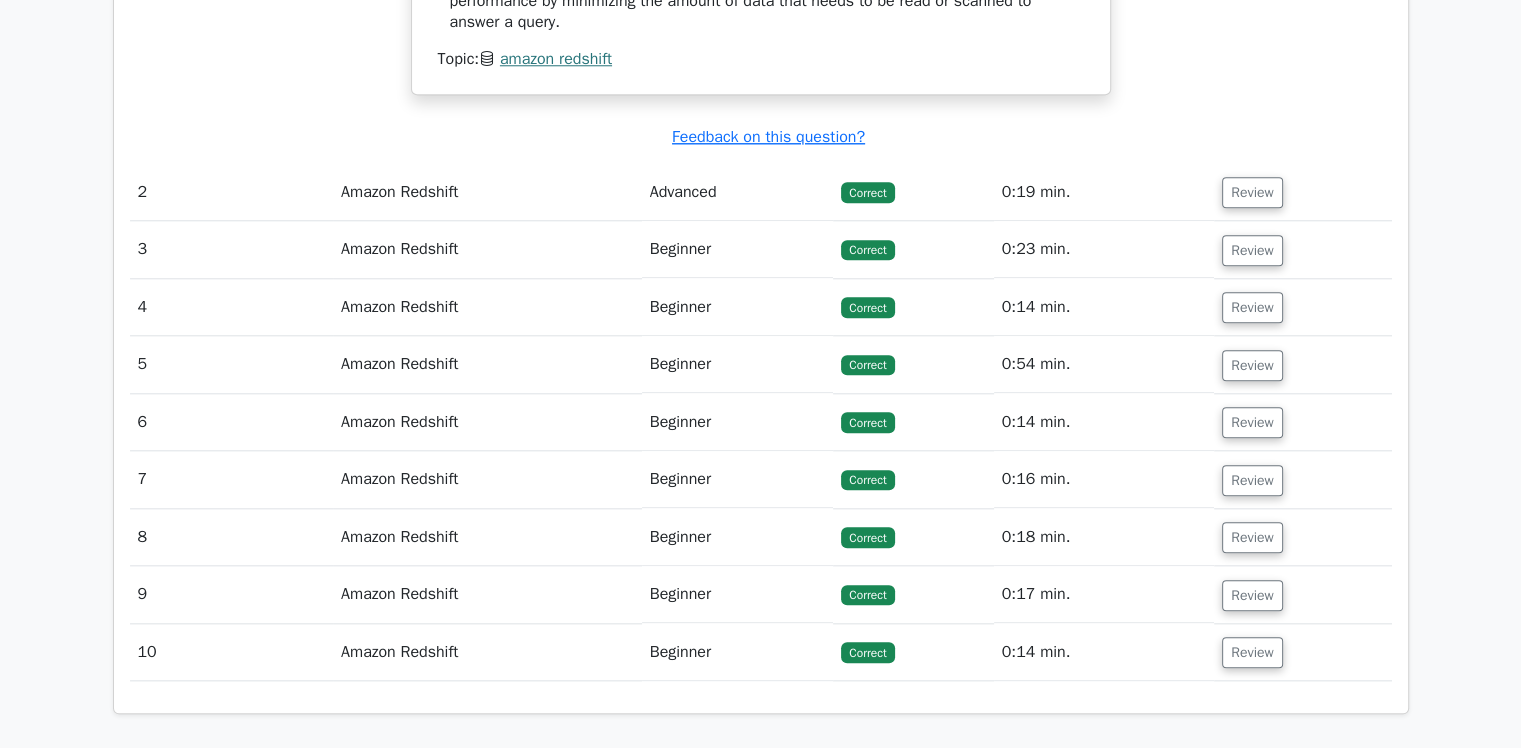 click on "Review" at bounding box center (1302, 192) 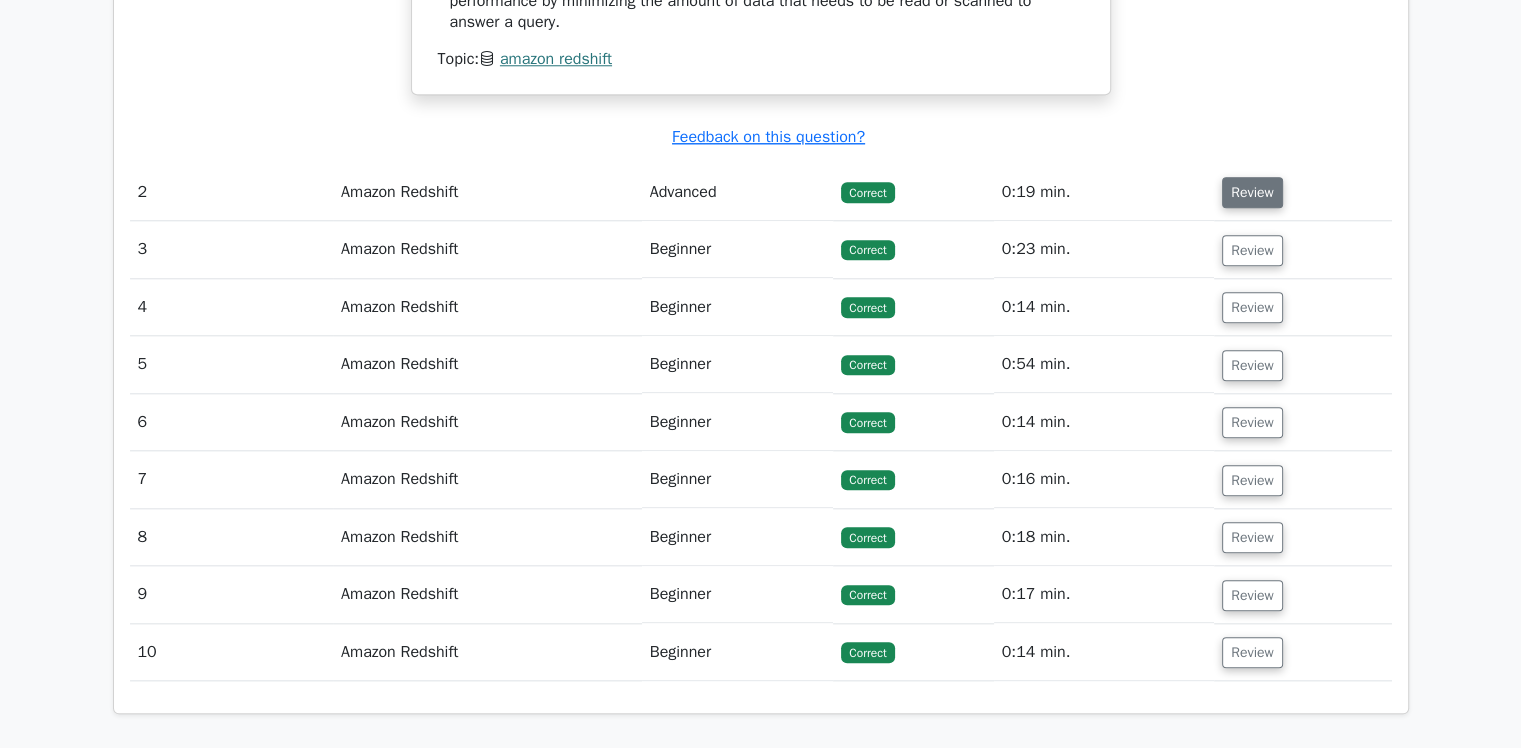 click on "Review" at bounding box center (1252, 192) 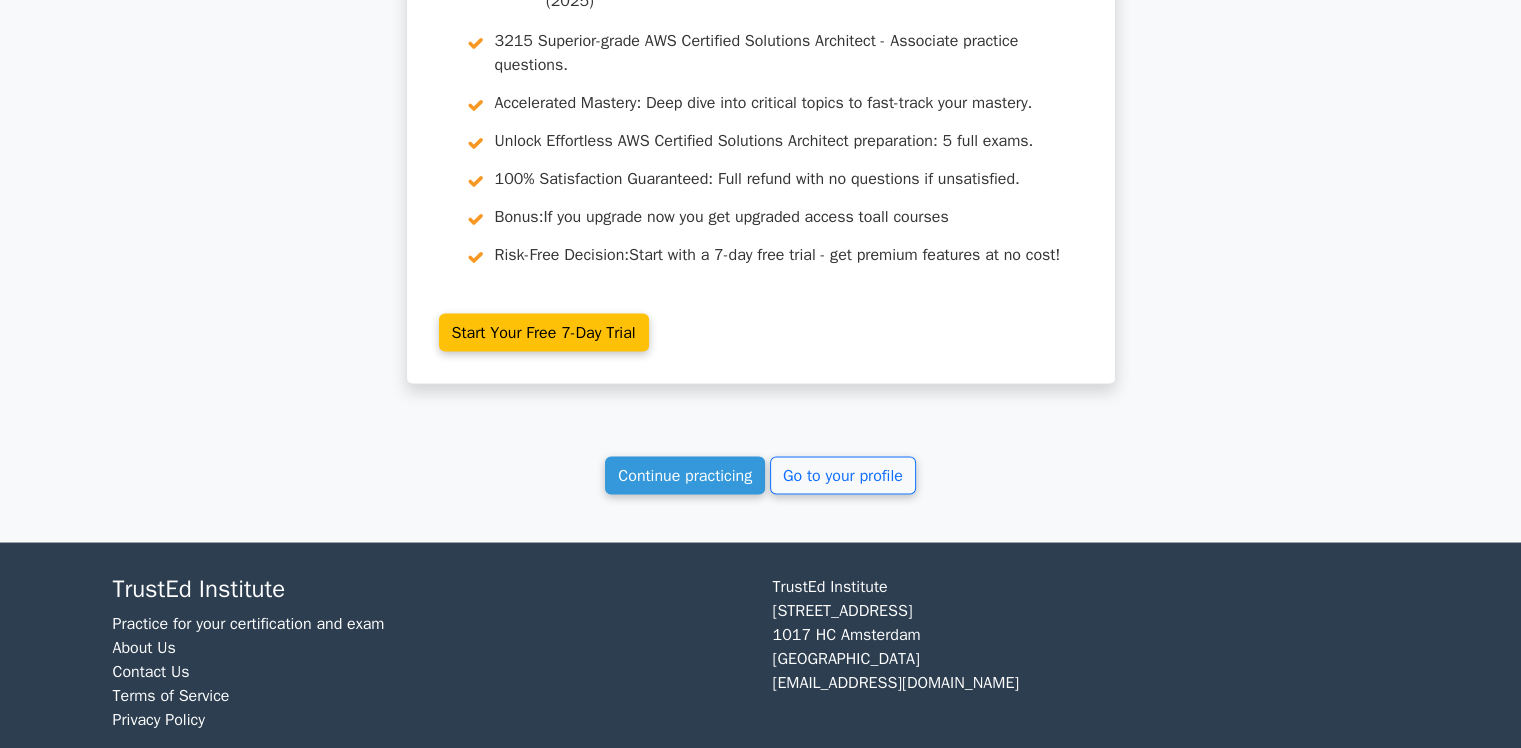 scroll, scrollTop: 3504, scrollLeft: 0, axis: vertical 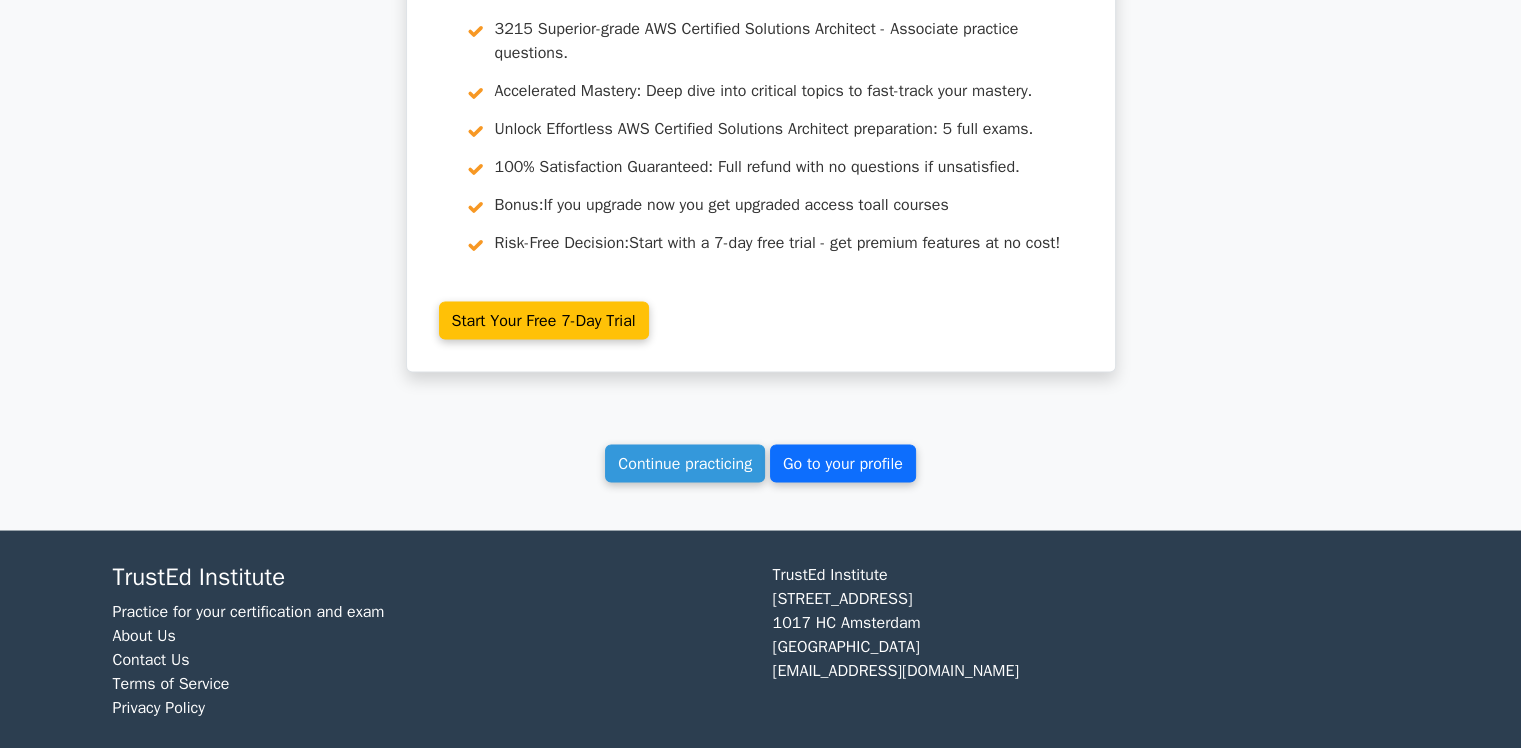 click on "Go to your profile" at bounding box center [843, 463] 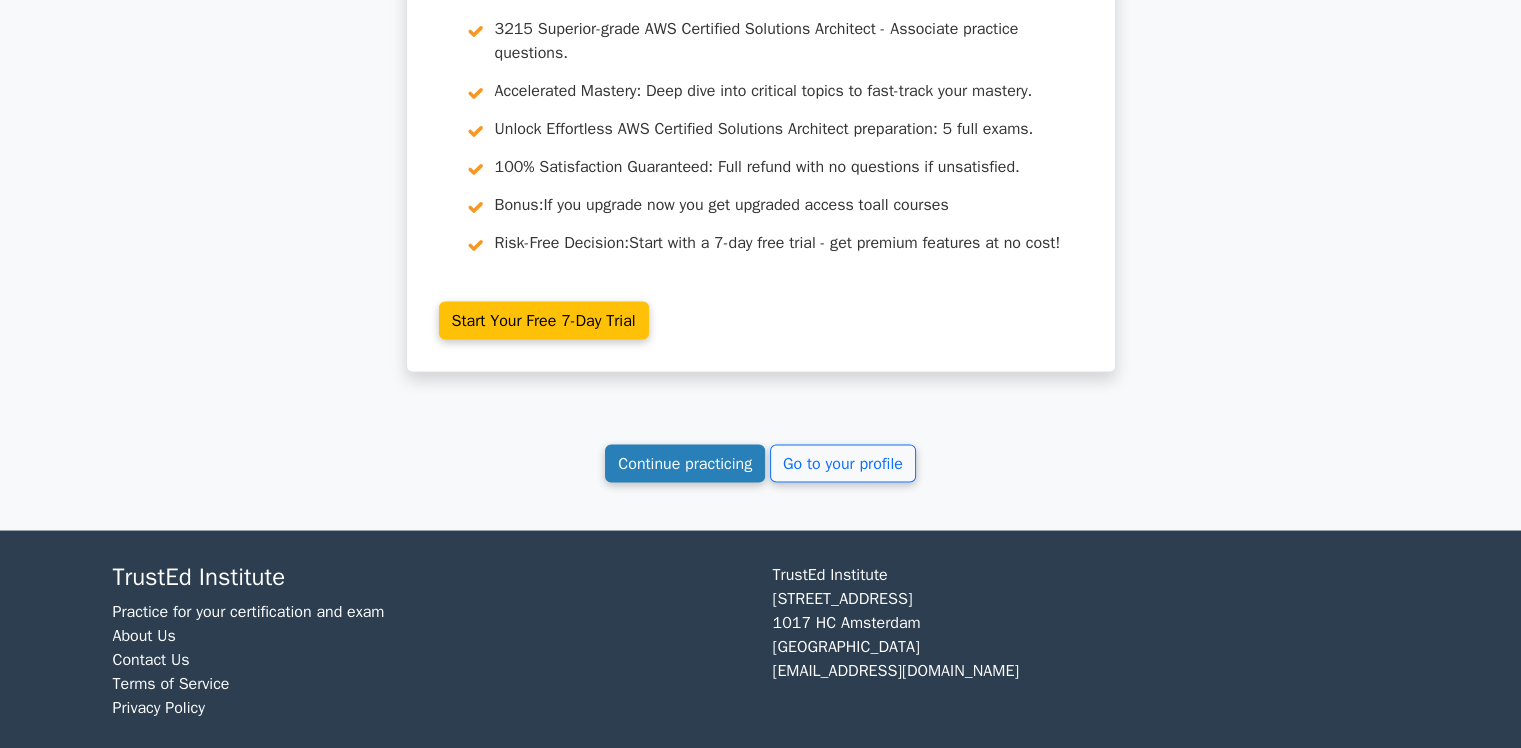 click on "Continue practicing" at bounding box center [685, 463] 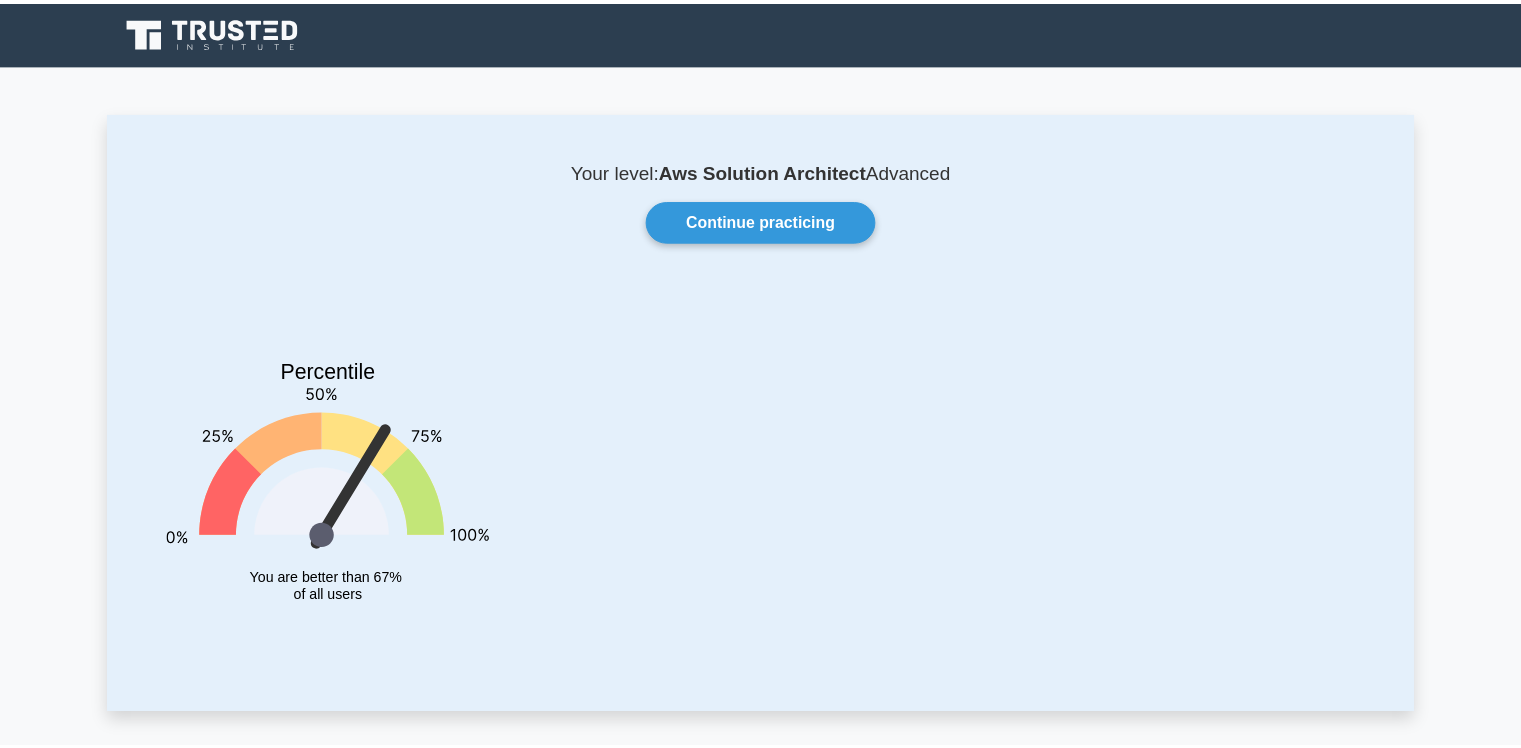 scroll, scrollTop: 0, scrollLeft: 0, axis: both 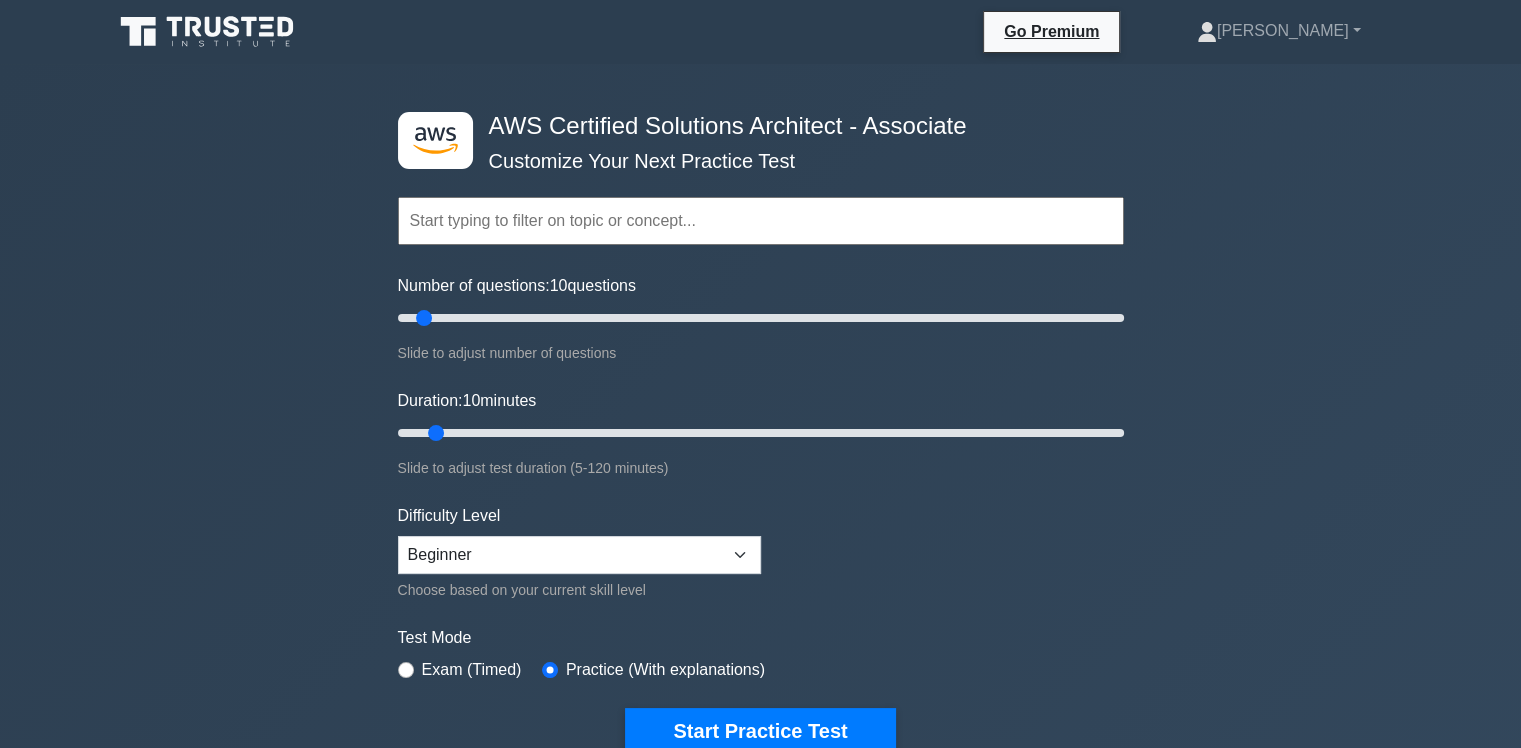 click at bounding box center (761, 221) 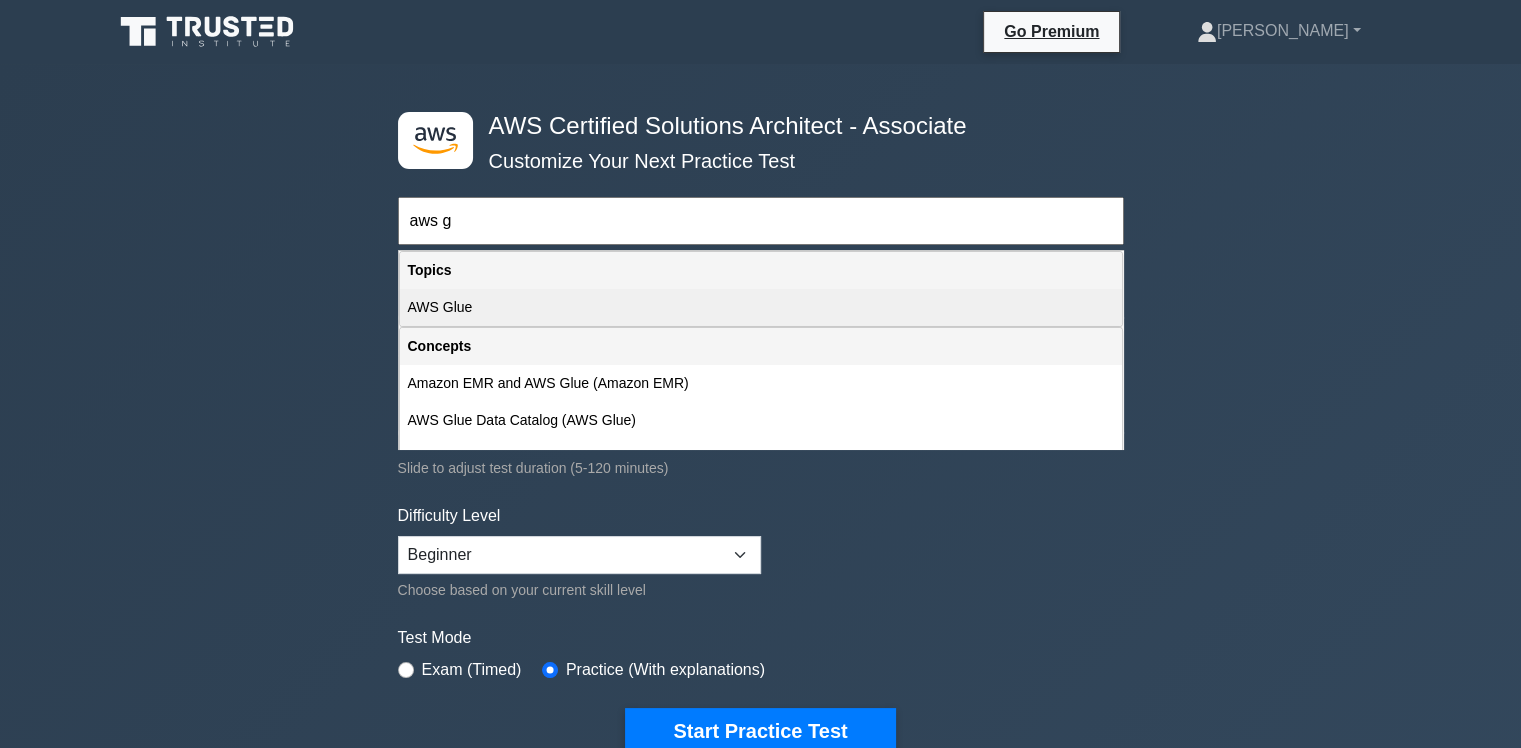 click on "AWS Glue" at bounding box center (761, 307) 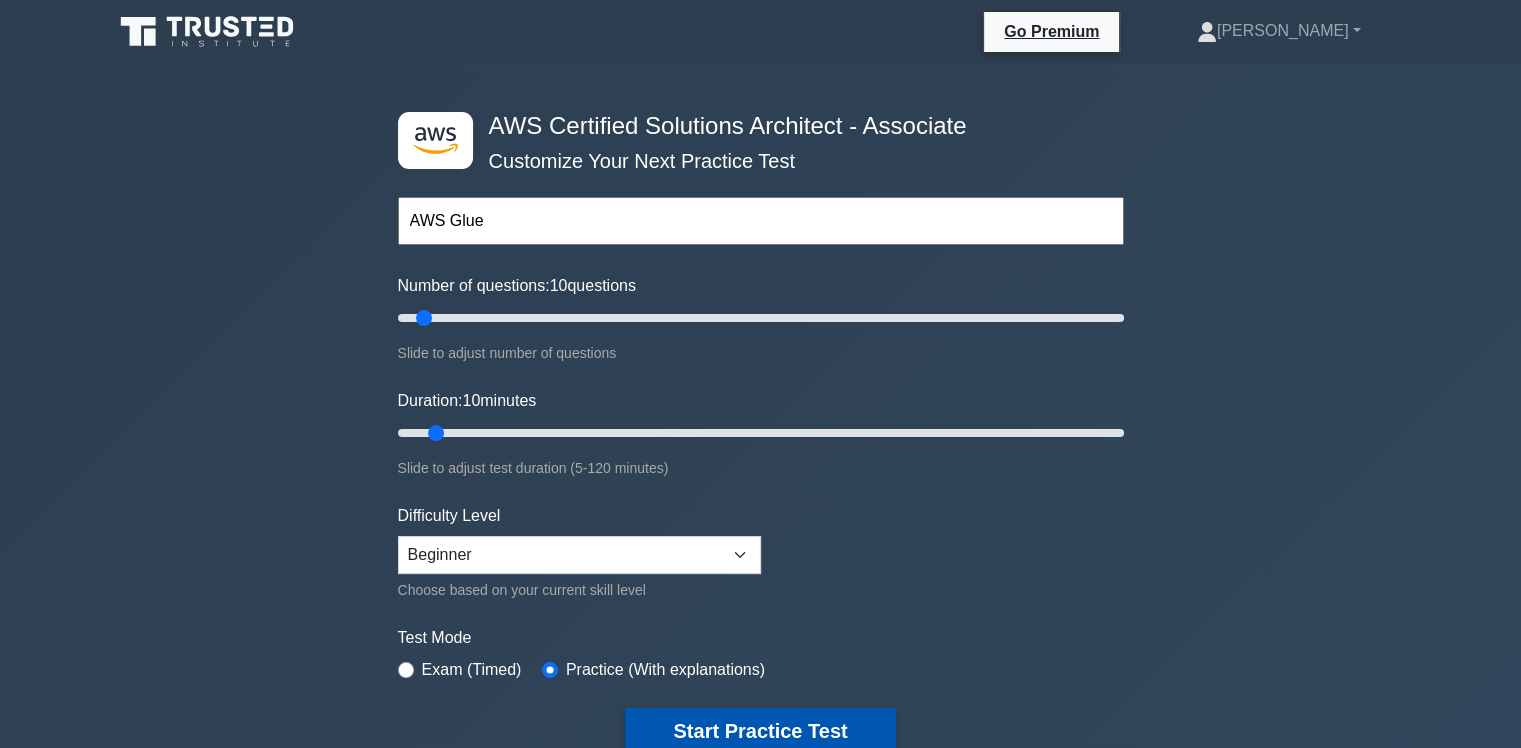 click on "Start Practice Test" at bounding box center [760, 731] 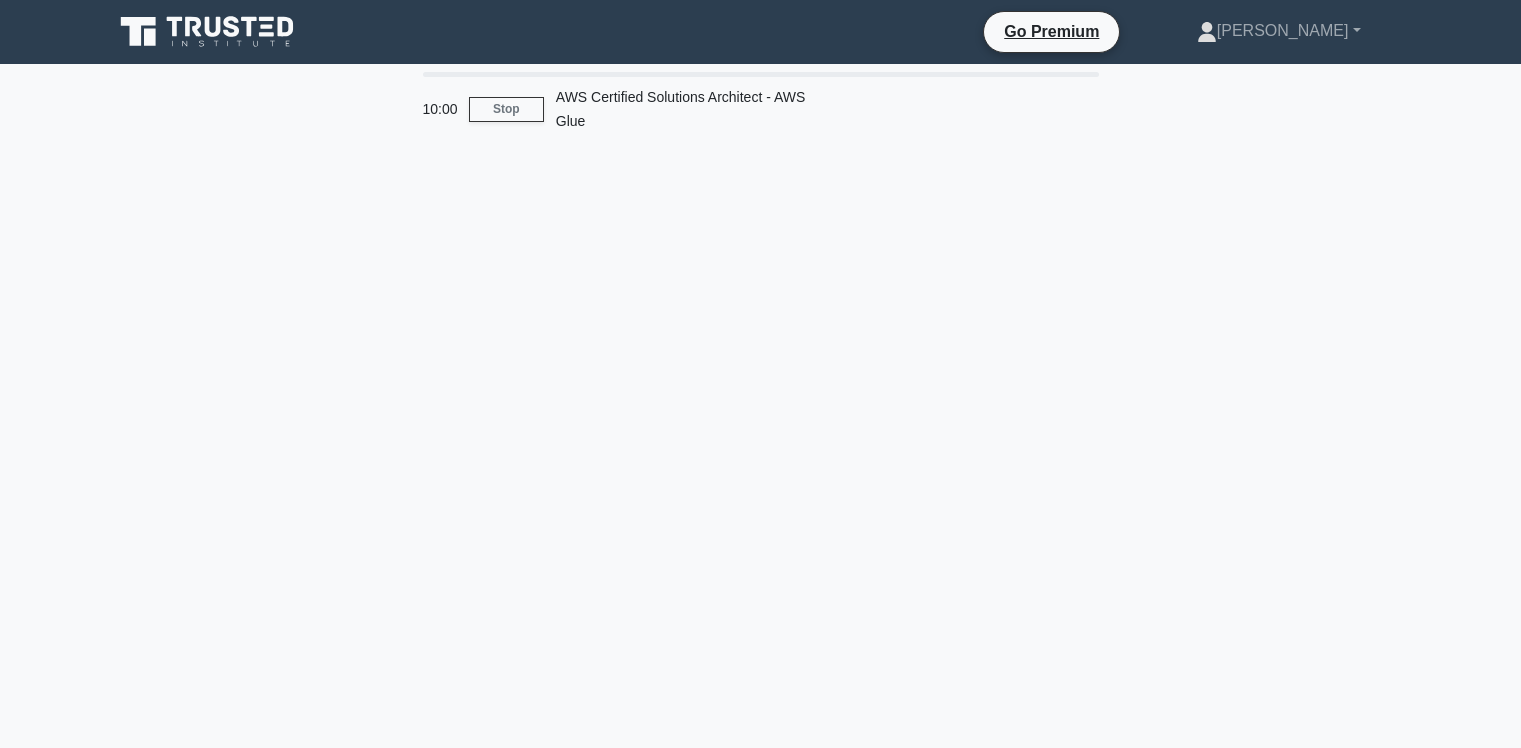 scroll, scrollTop: 0, scrollLeft: 0, axis: both 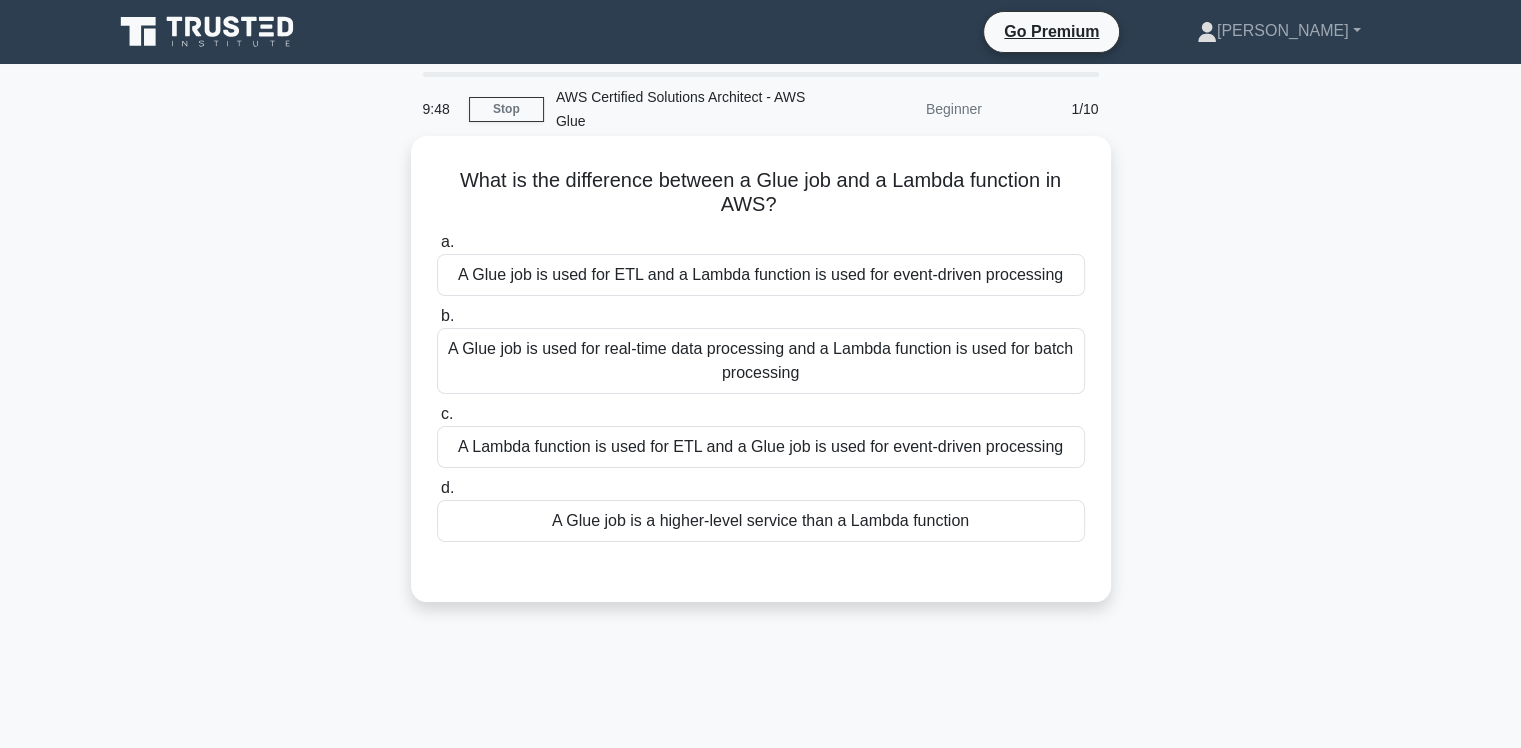 click on "A Glue job is used for ETL and a Lambda function is used for event-driven processing" at bounding box center [761, 275] 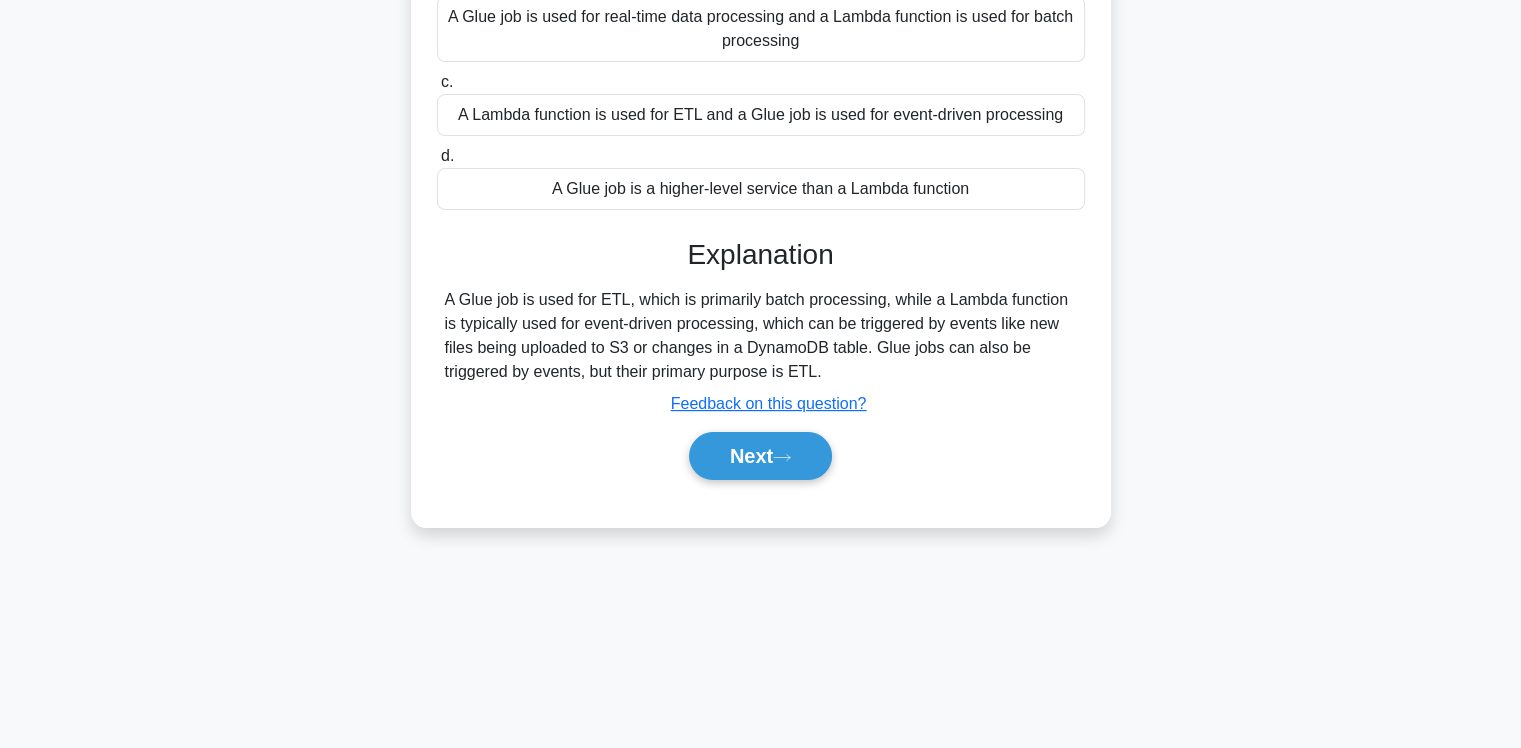 scroll, scrollTop: 332, scrollLeft: 0, axis: vertical 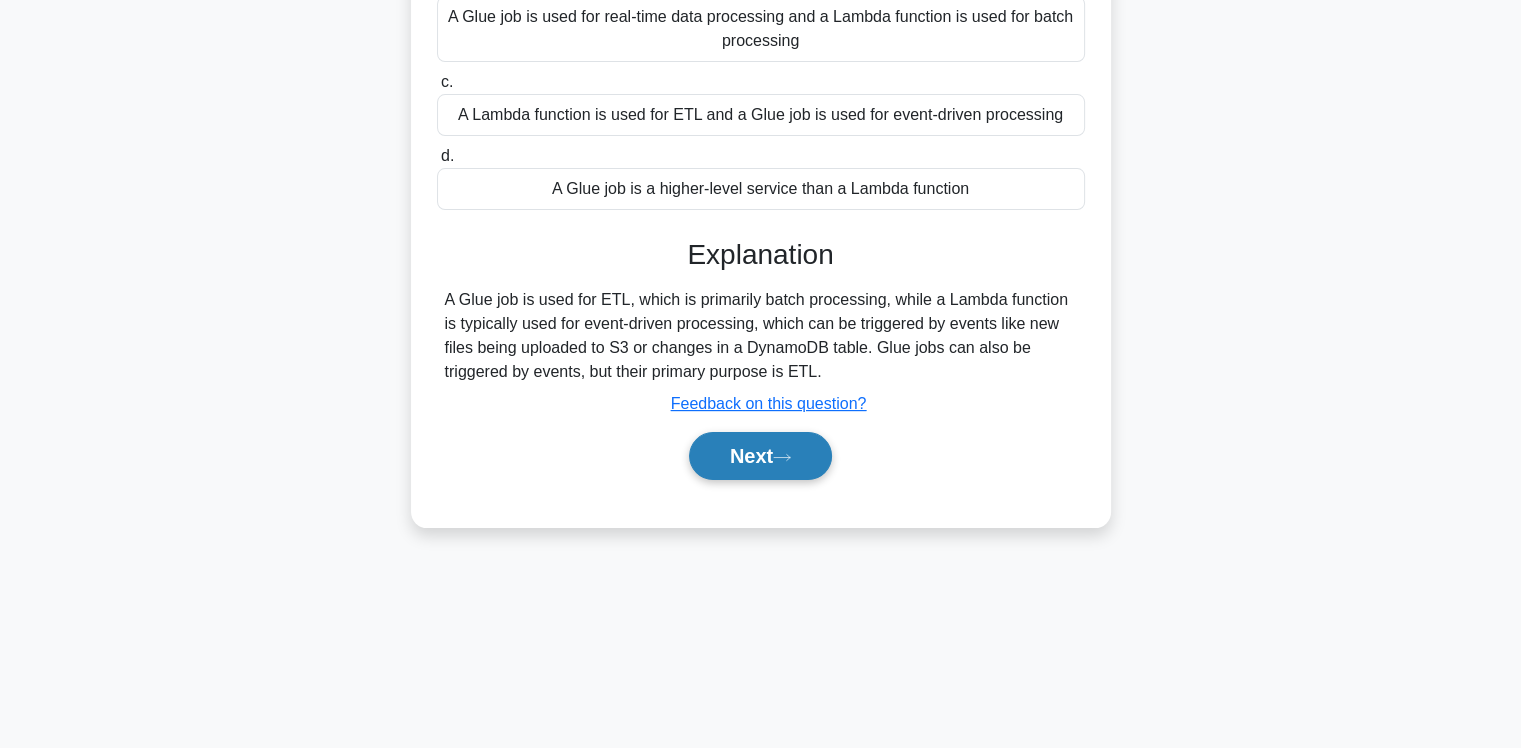 click 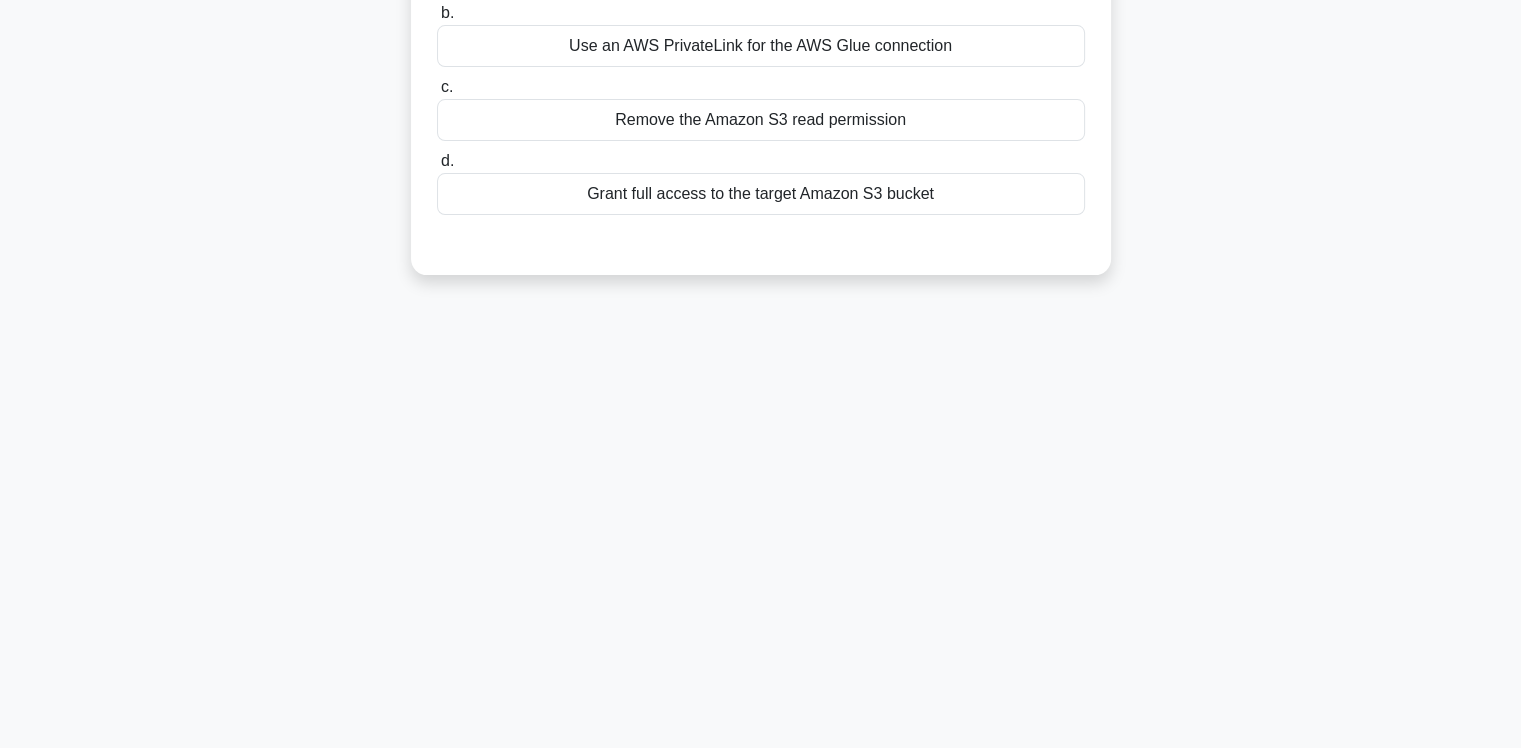 scroll, scrollTop: 0, scrollLeft: 0, axis: both 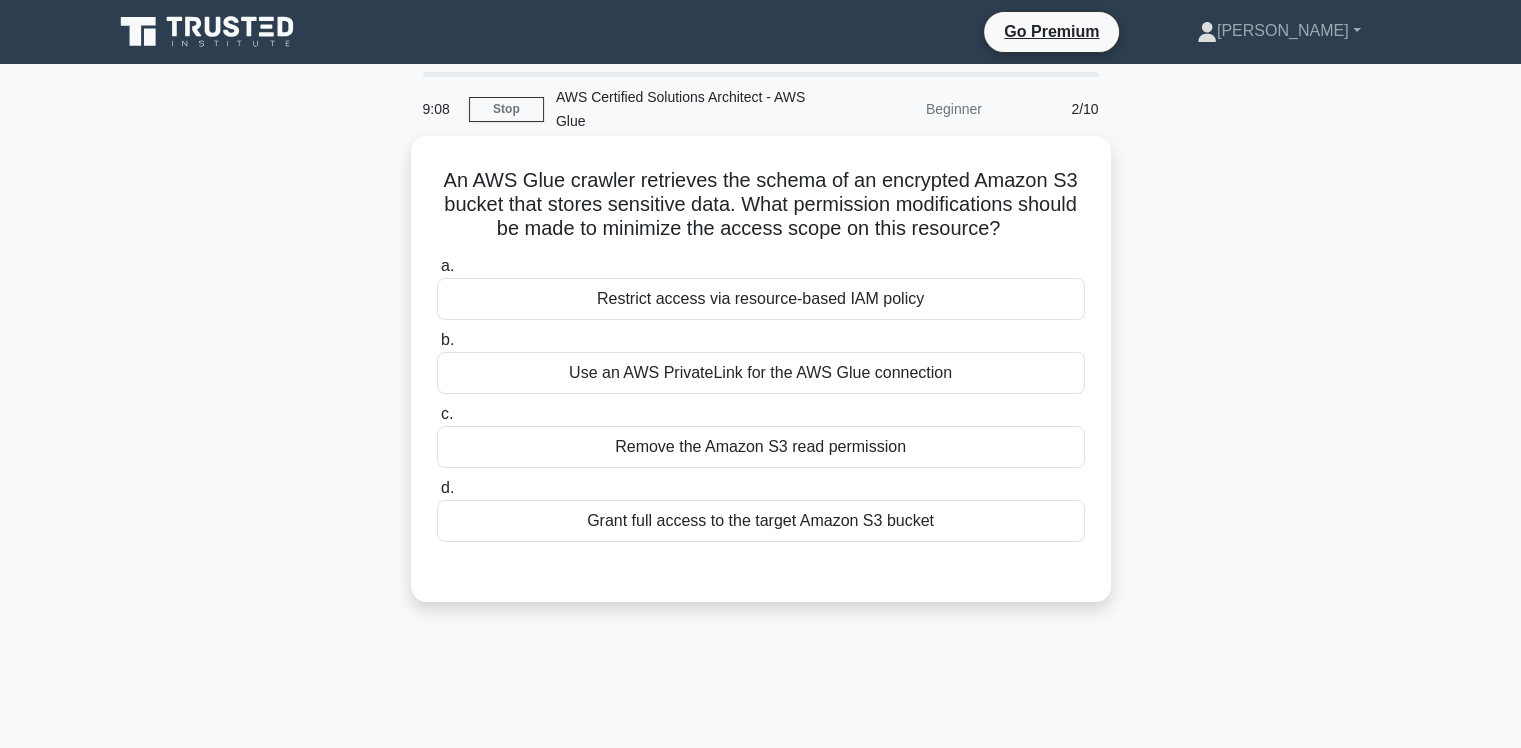 click on "Use an AWS PrivateLink for the AWS Glue connection" at bounding box center (761, 373) 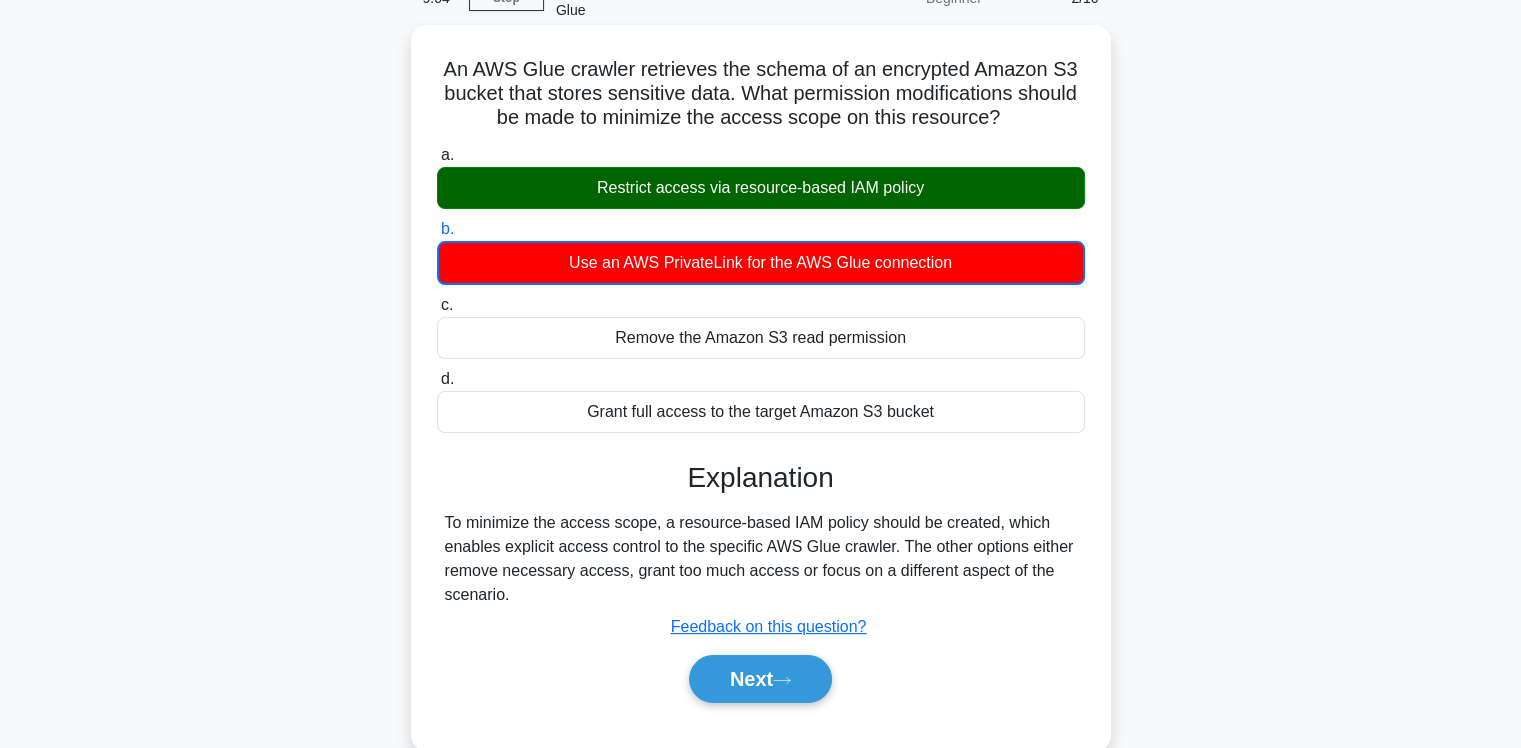 scroll, scrollTop: 112, scrollLeft: 0, axis: vertical 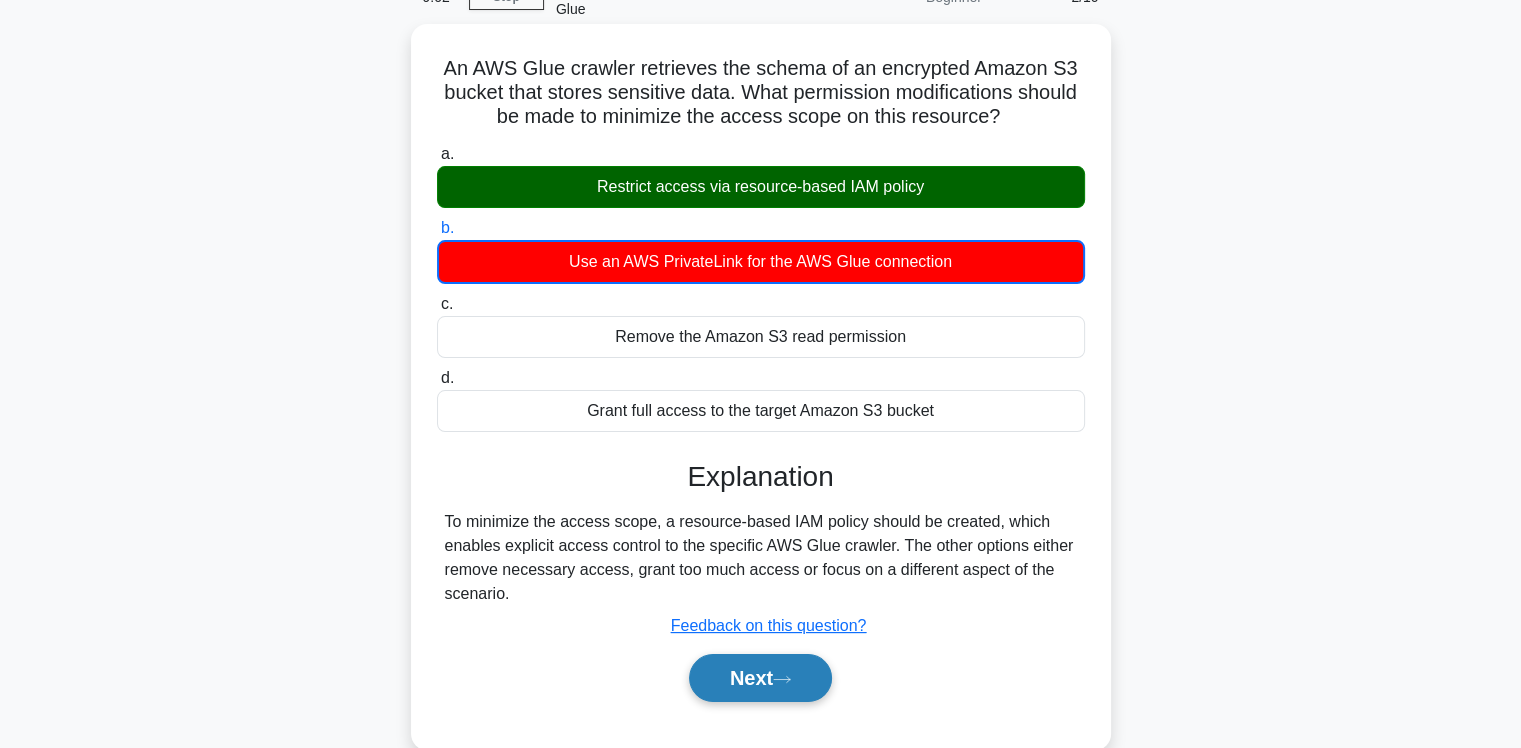 click on "Next" at bounding box center [760, 678] 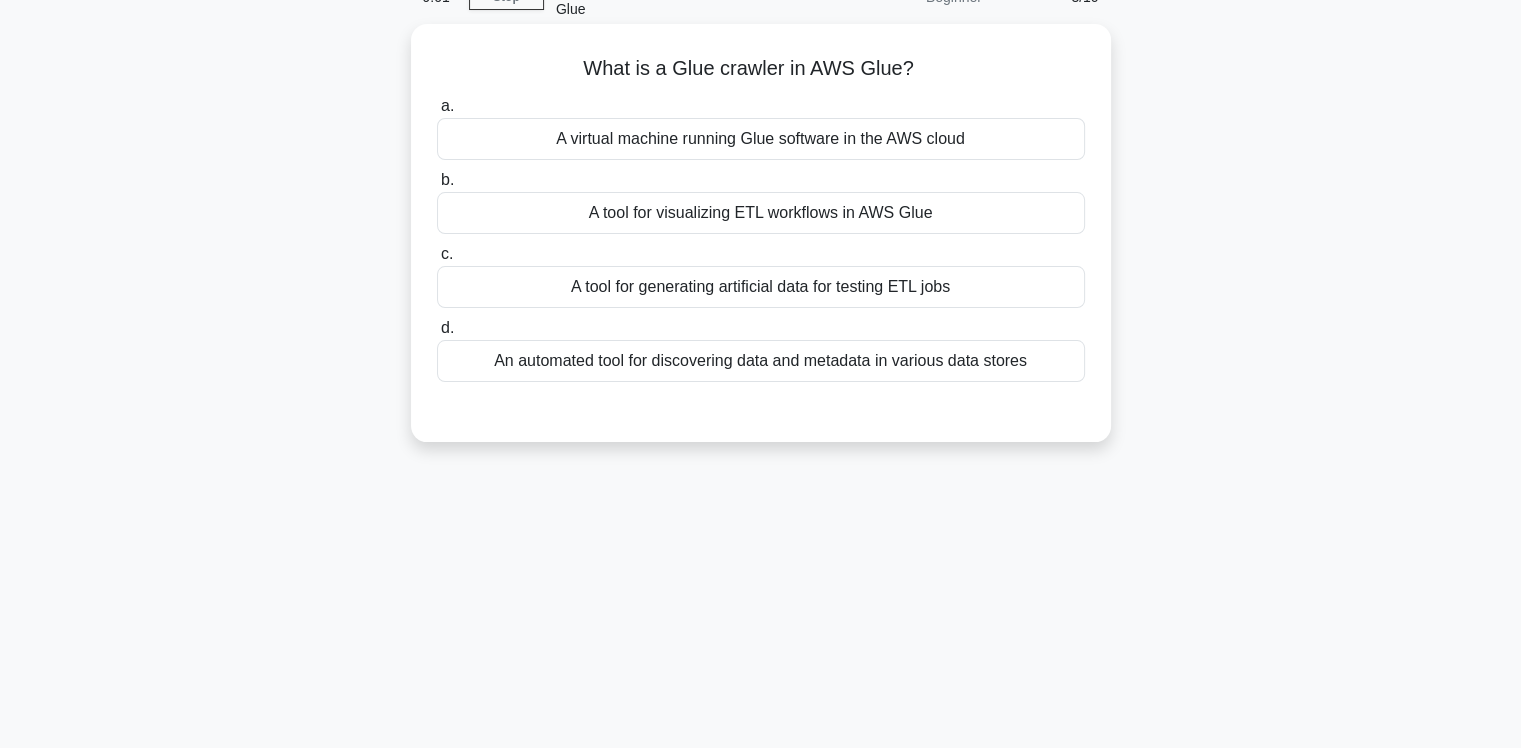 scroll, scrollTop: 0, scrollLeft: 0, axis: both 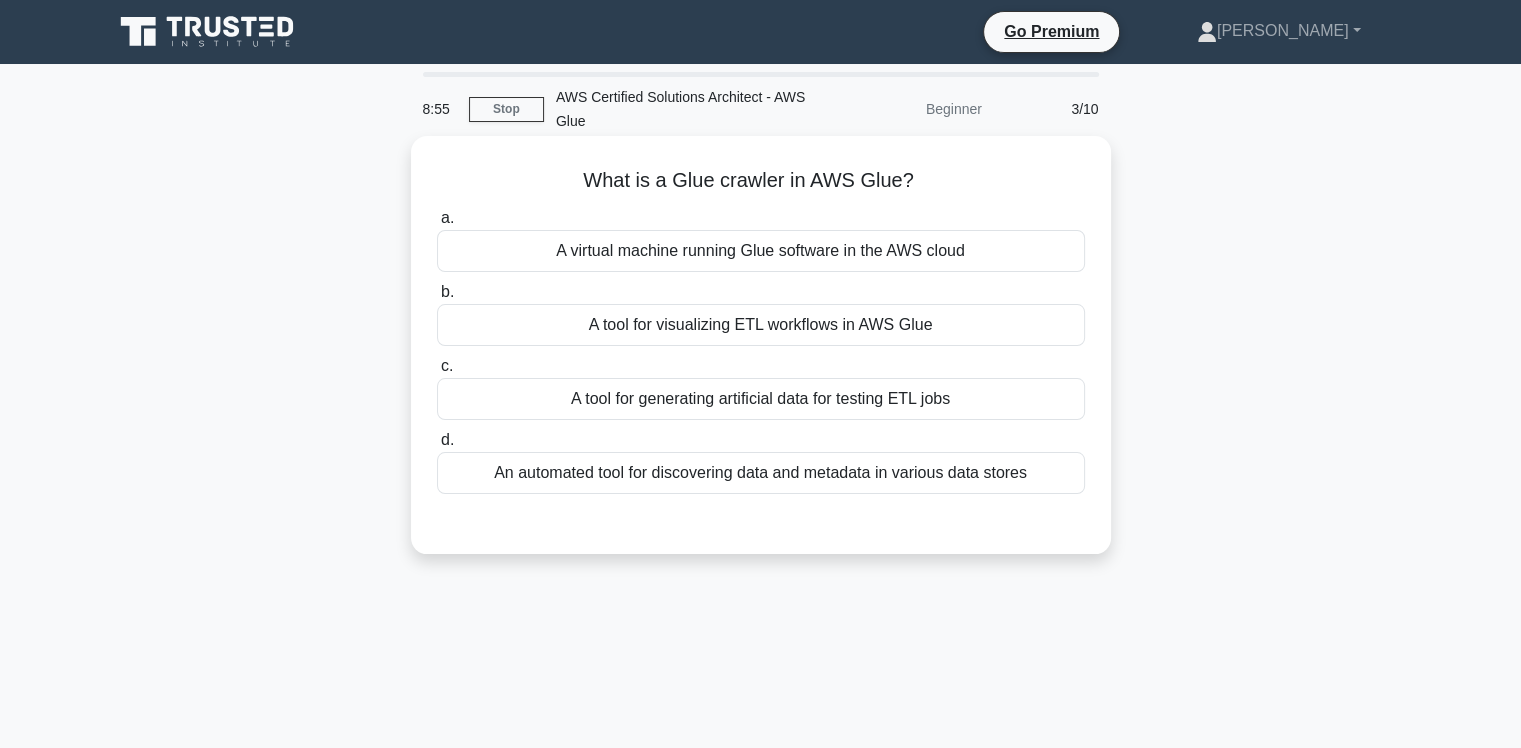 click on "An automated tool for discovering data and metadata in various data stores" at bounding box center (761, 473) 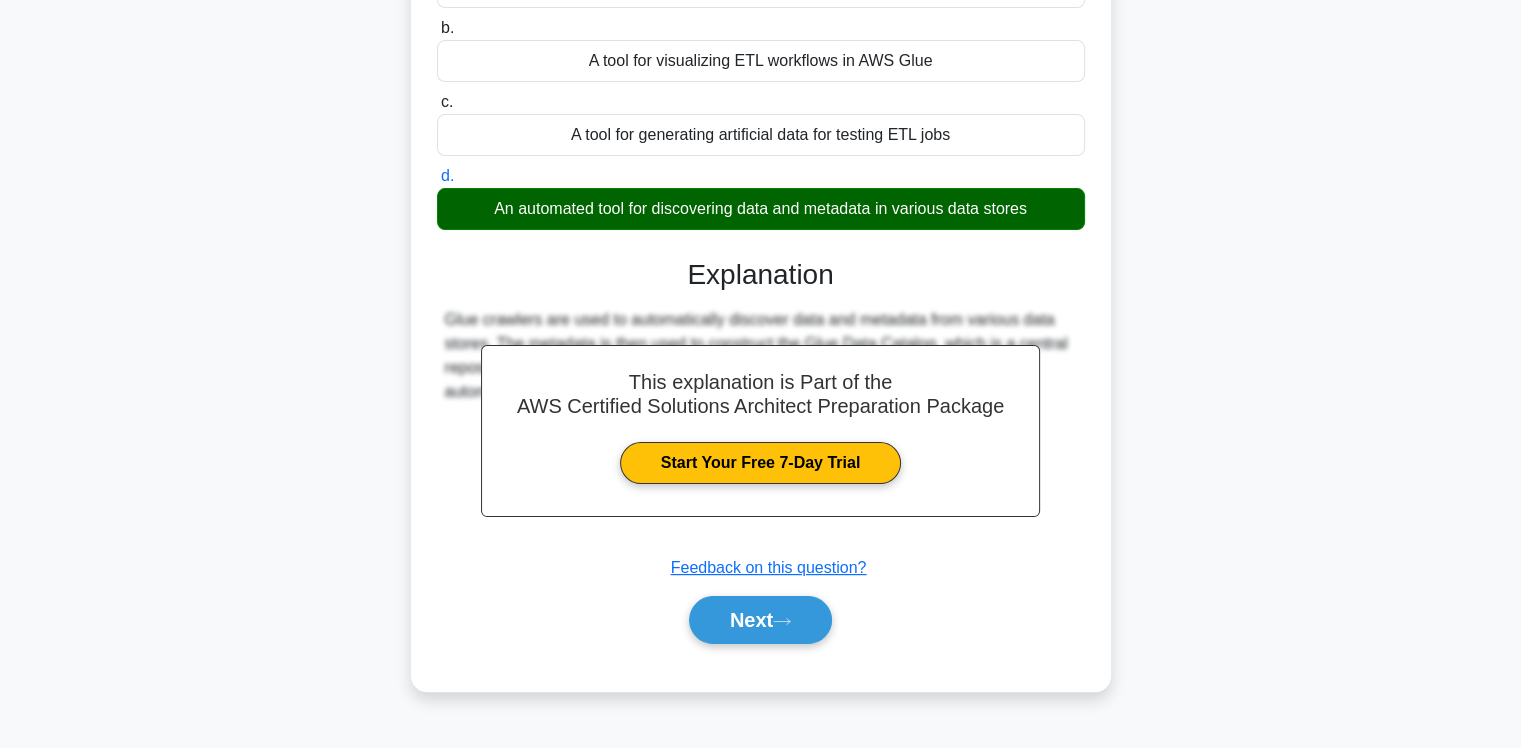 scroll, scrollTop: 332, scrollLeft: 0, axis: vertical 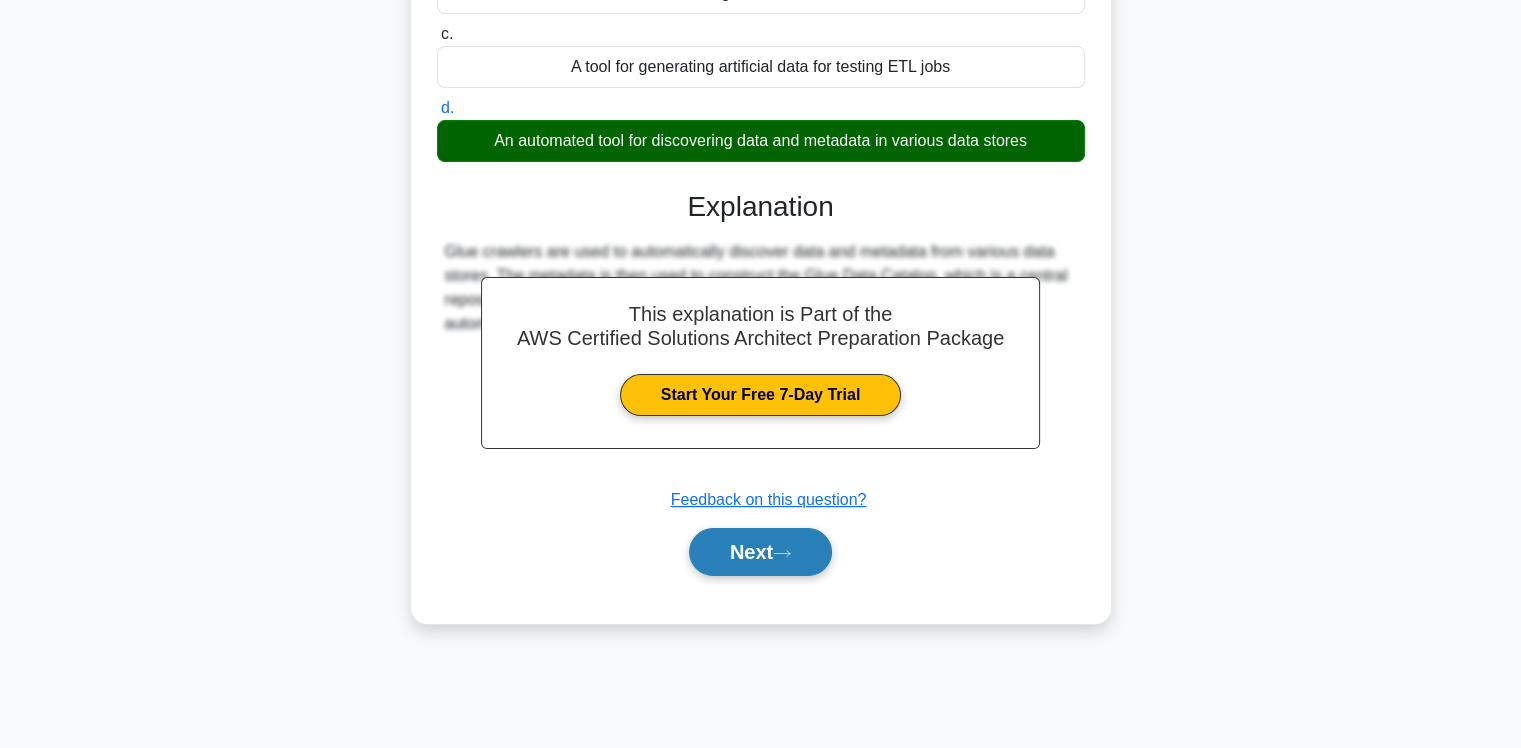 click on "Next" at bounding box center (760, 552) 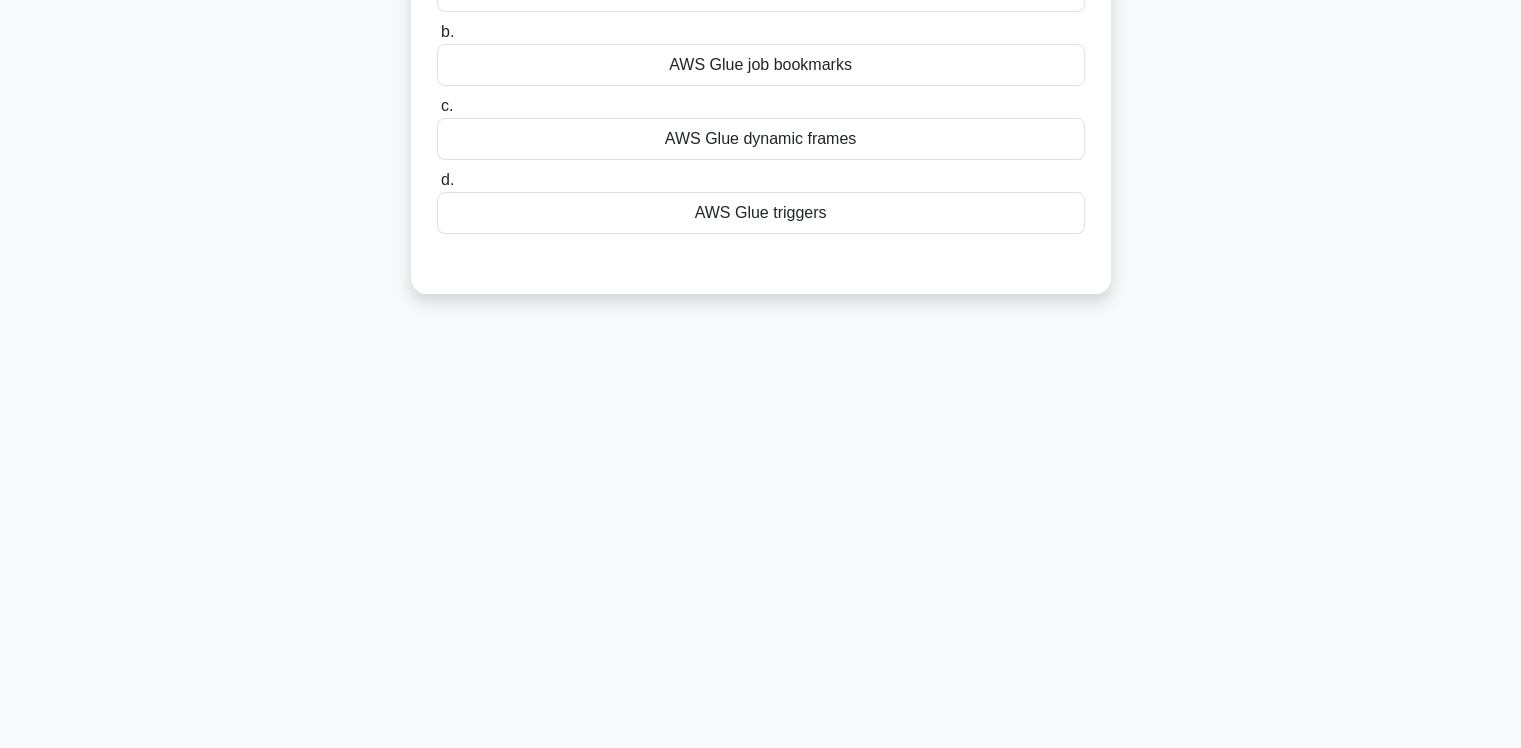 scroll, scrollTop: 0, scrollLeft: 0, axis: both 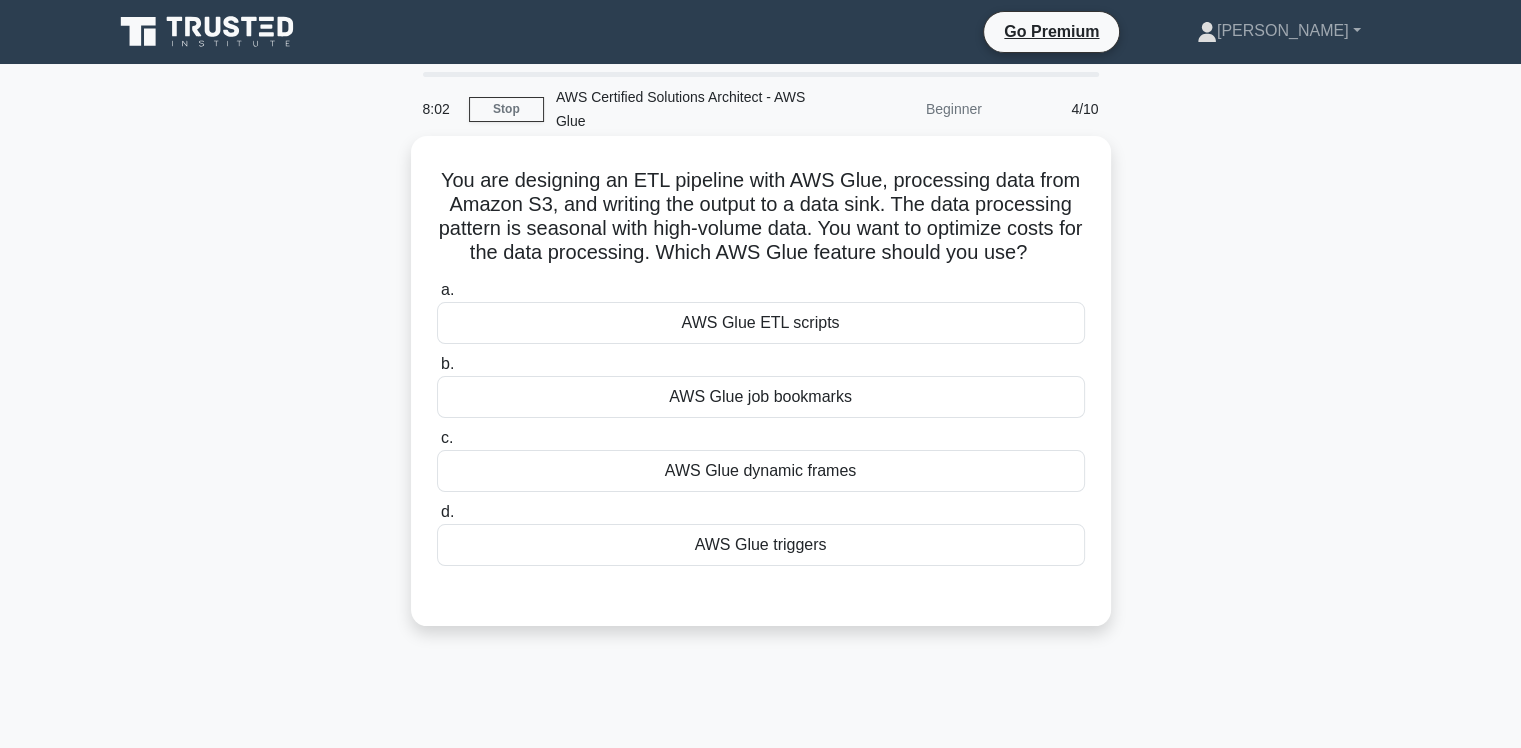 click on "AWS Glue dynamic frames" at bounding box center (761, 471) 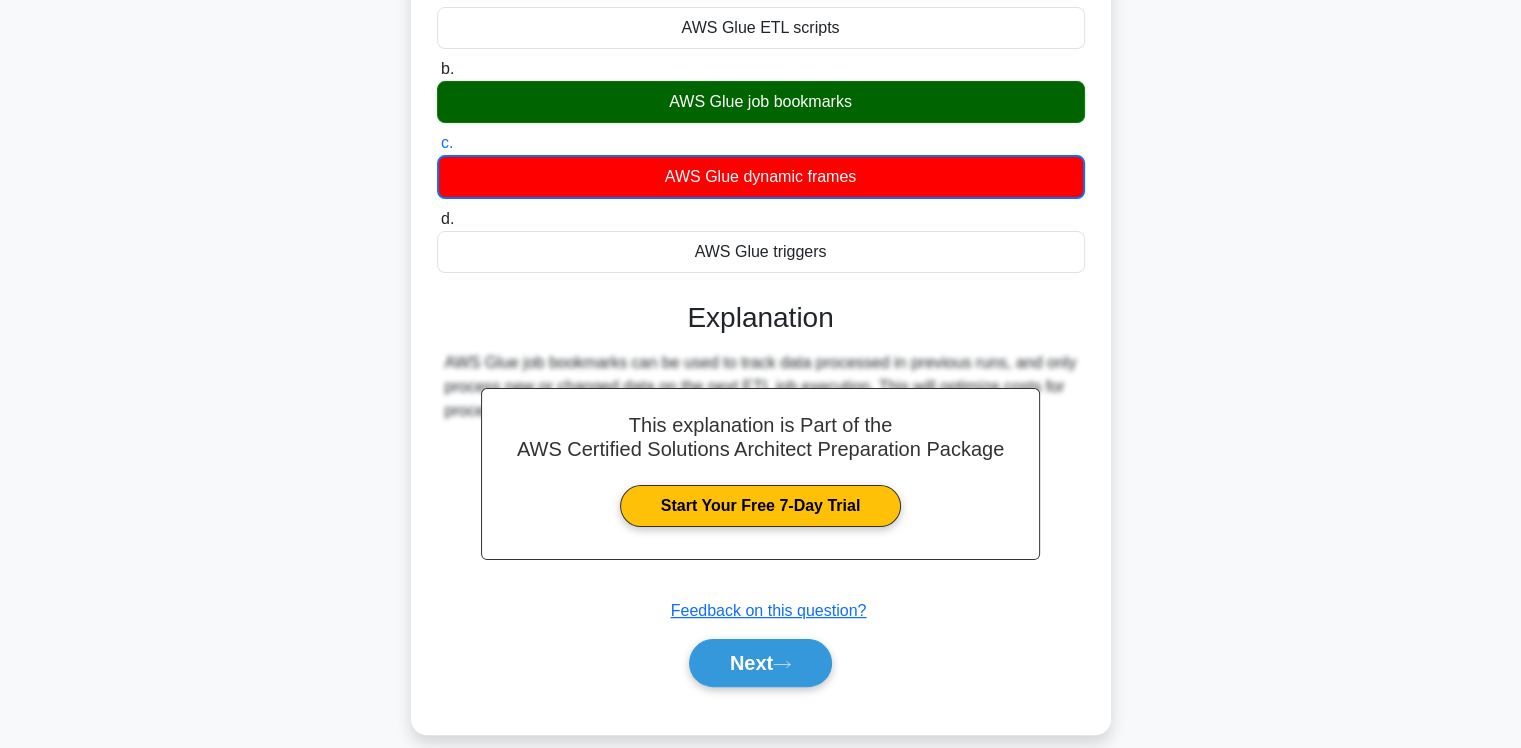 scroll, scrollTop: 332, scrollLeft: 0, axis: vertical 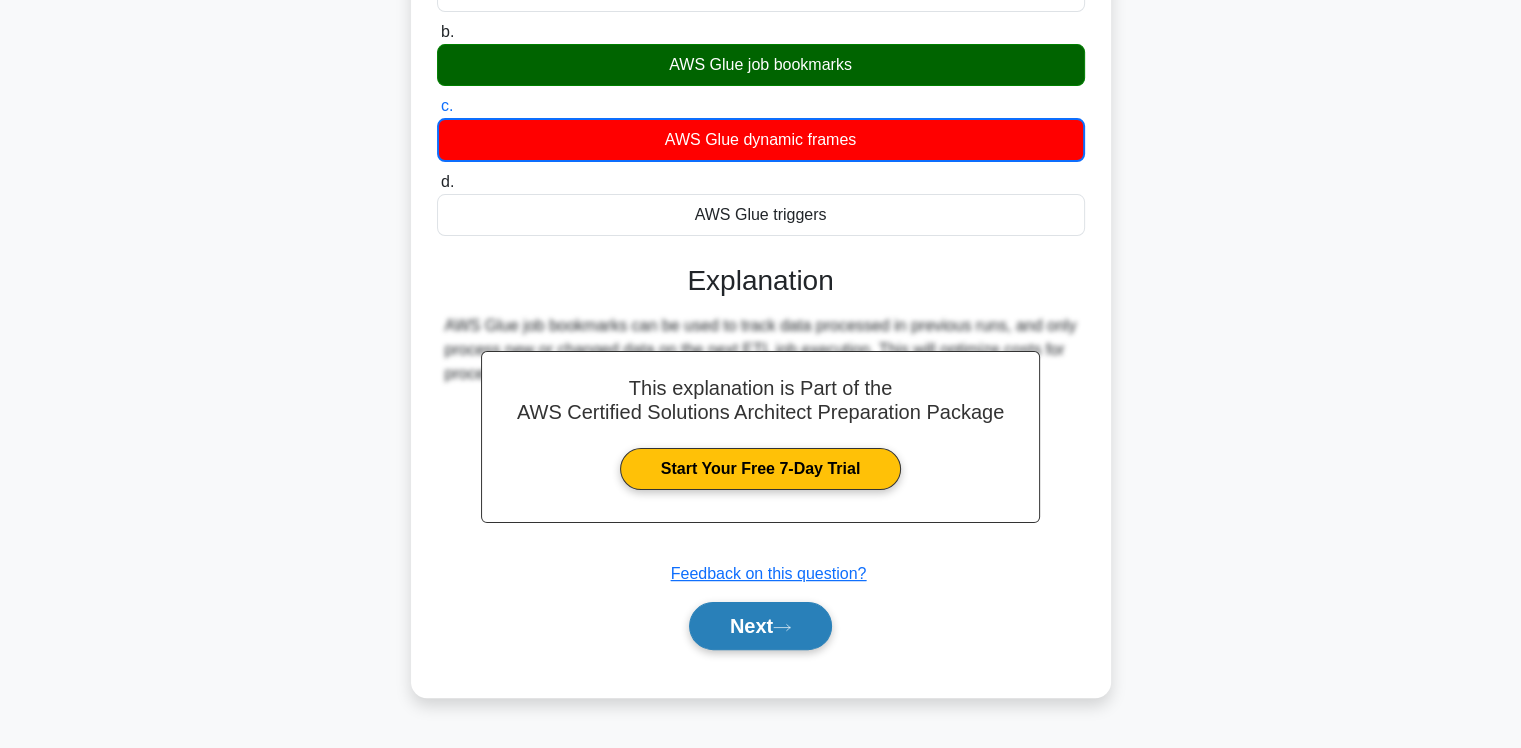 click on "Next" at bounding box center [760, 626] 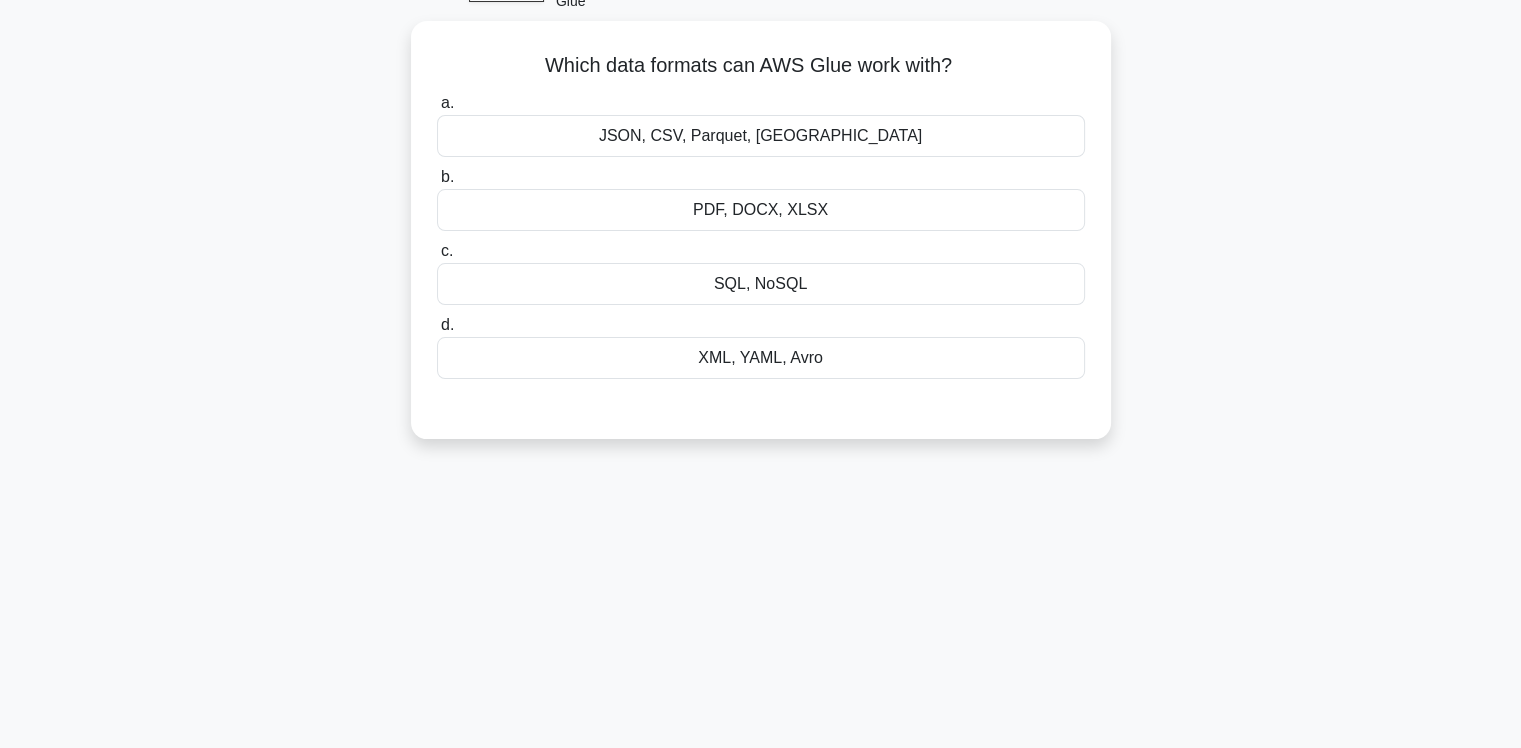 scroll, scrollTop: 0, scrollLeft: 0, axis: both 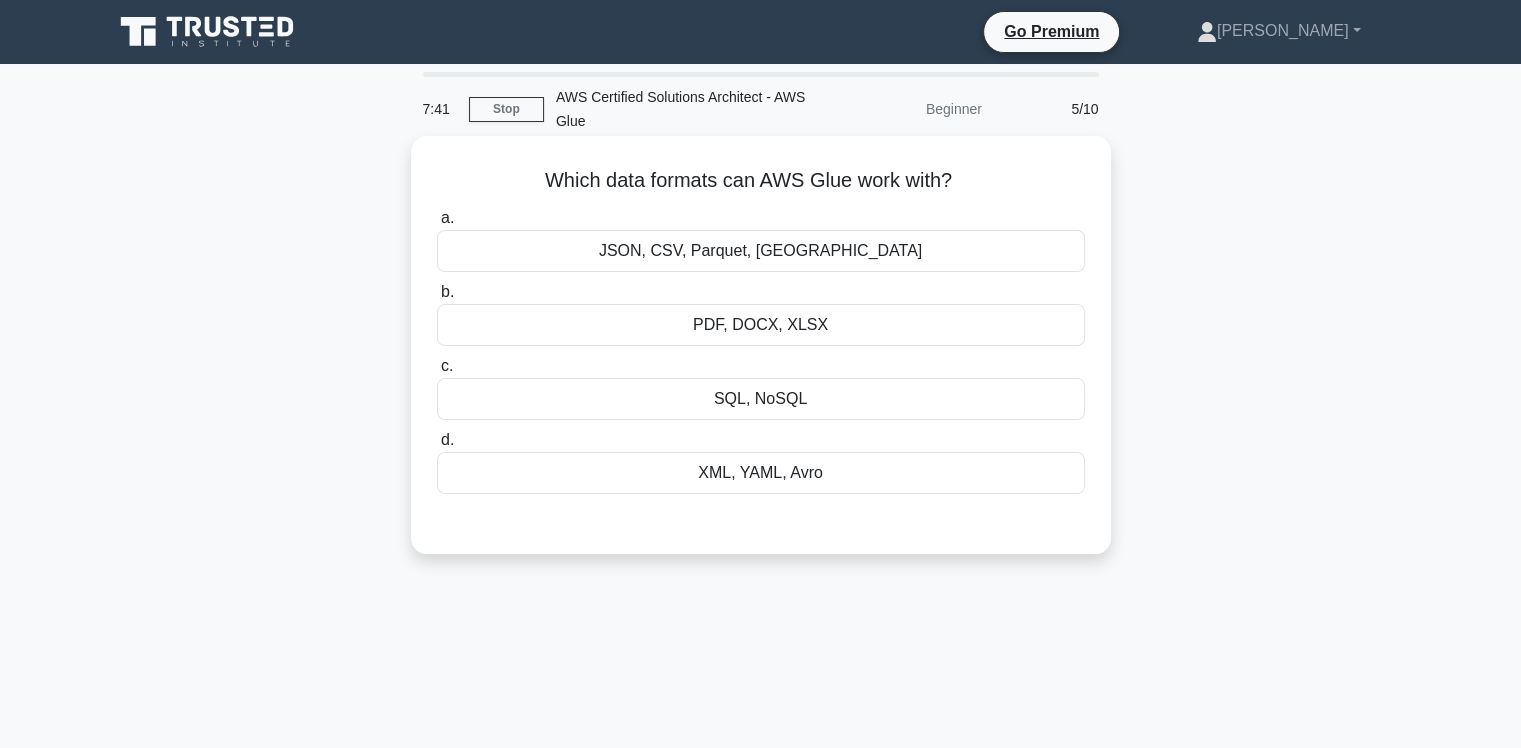 click on "SQL, NoSQL" at bounding box center (761, 399) 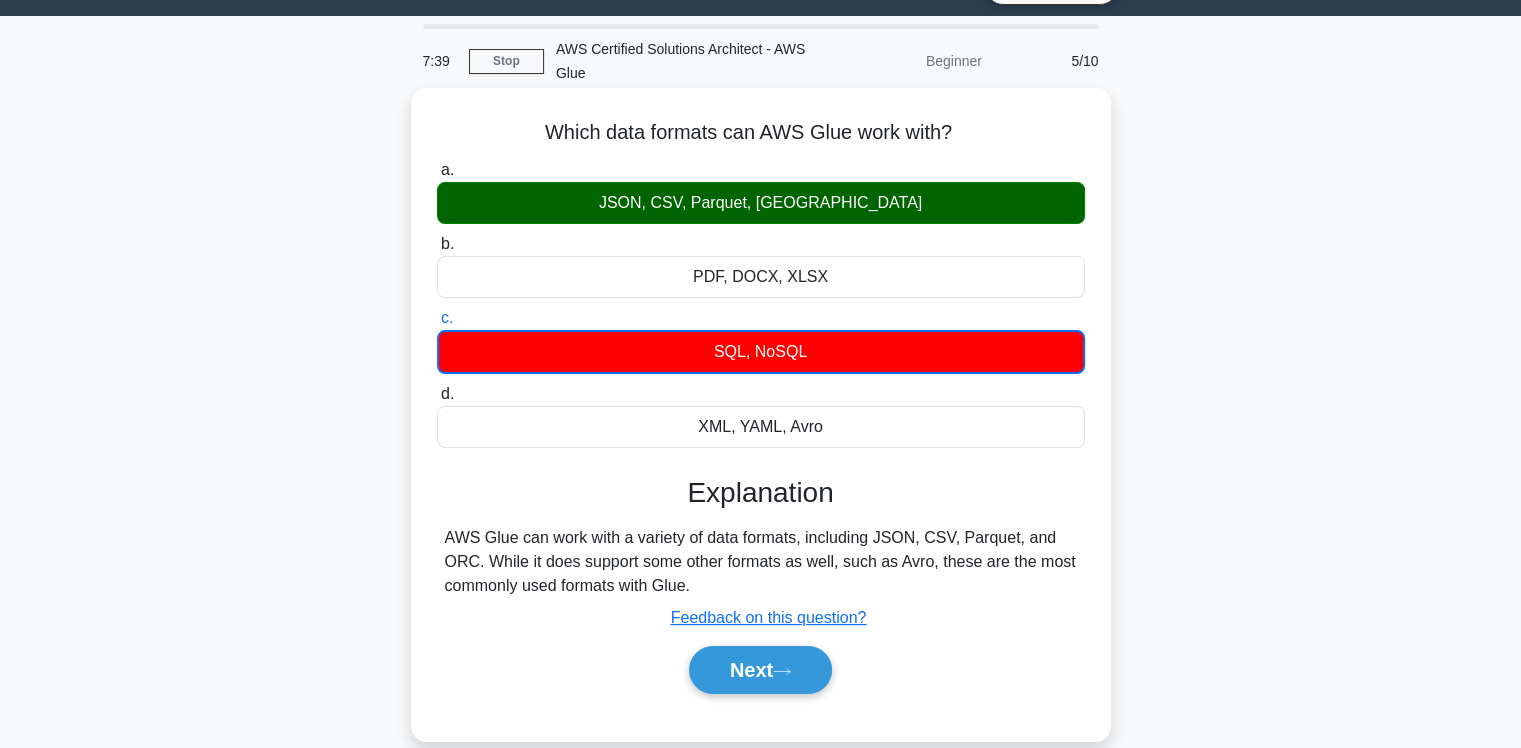 scroll, scrollTop: 50, scrollLeft: 0, axis: vertical 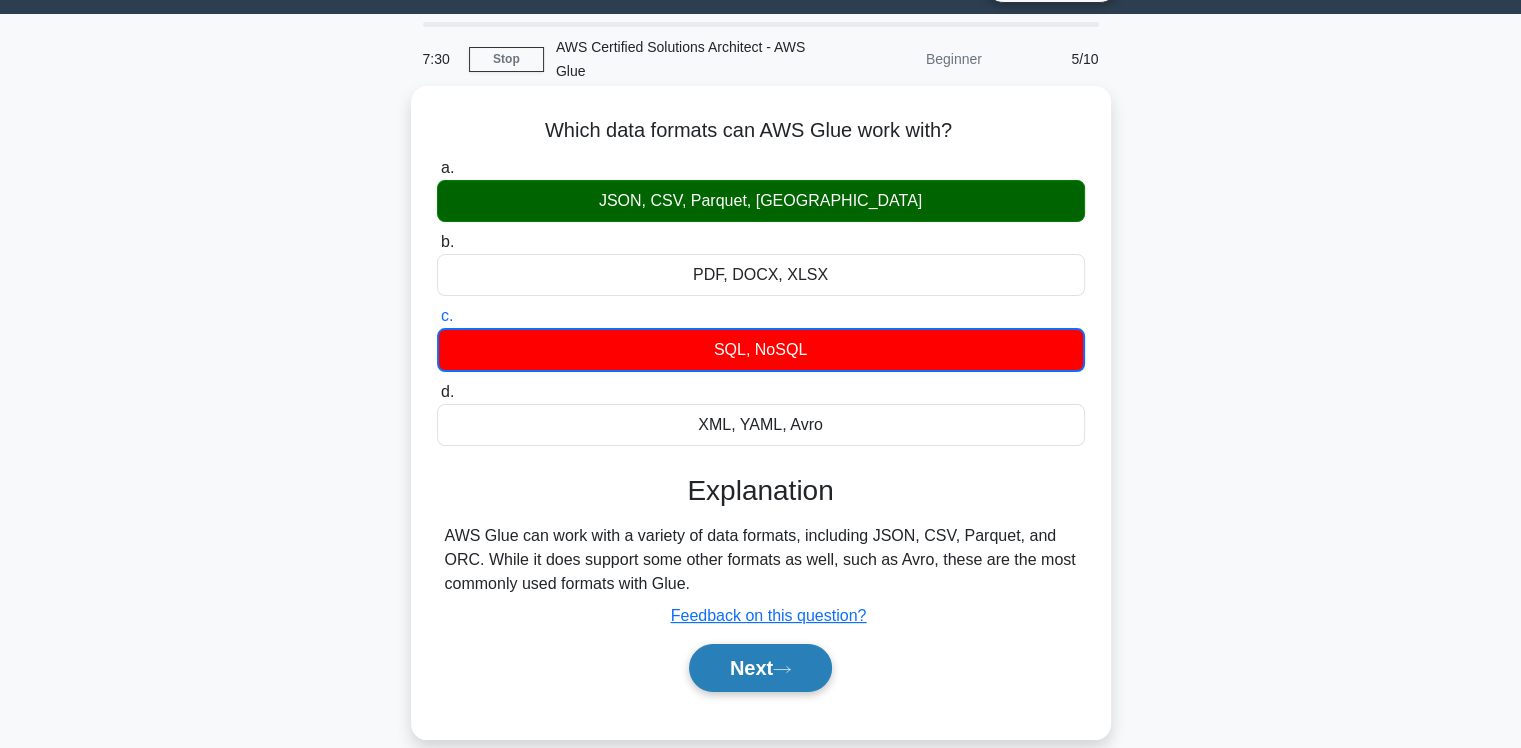 click on "Next" at bounding box center [760, 668] 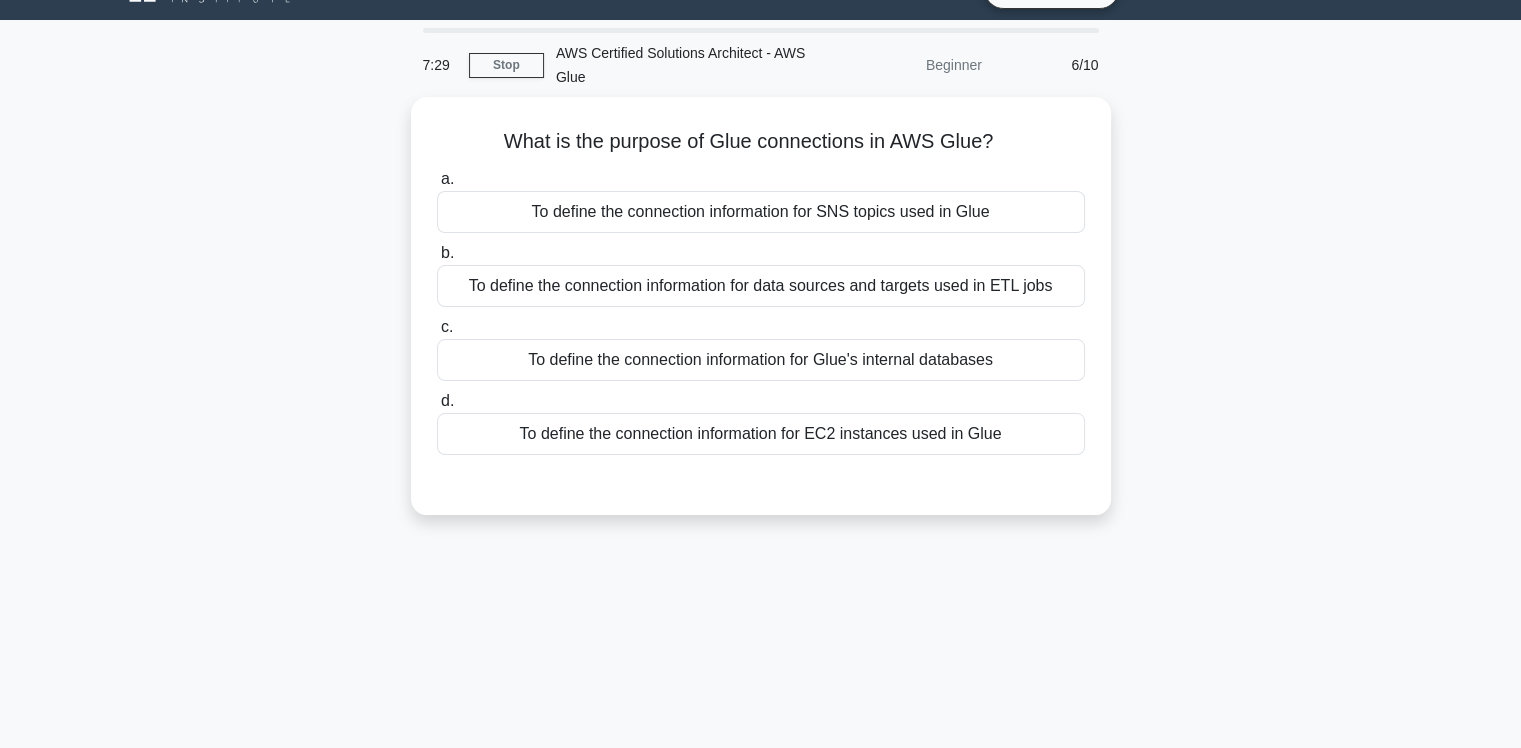 scroll, scrollTop: 36, scrollLeft: 0, axis: vertical 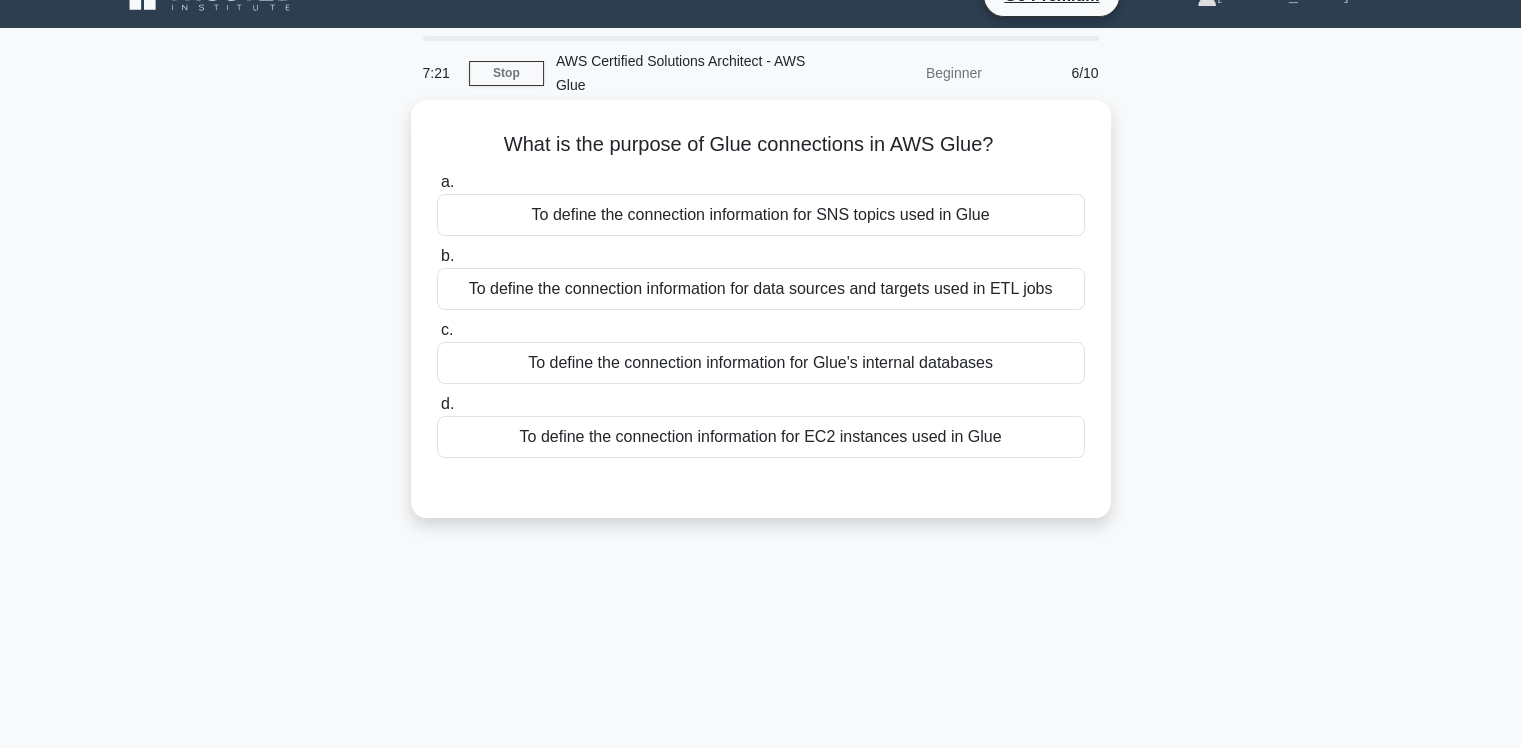 click on "To define the connection information for data sources and targets used in ETL jobs" at bounding box center [761, 289] 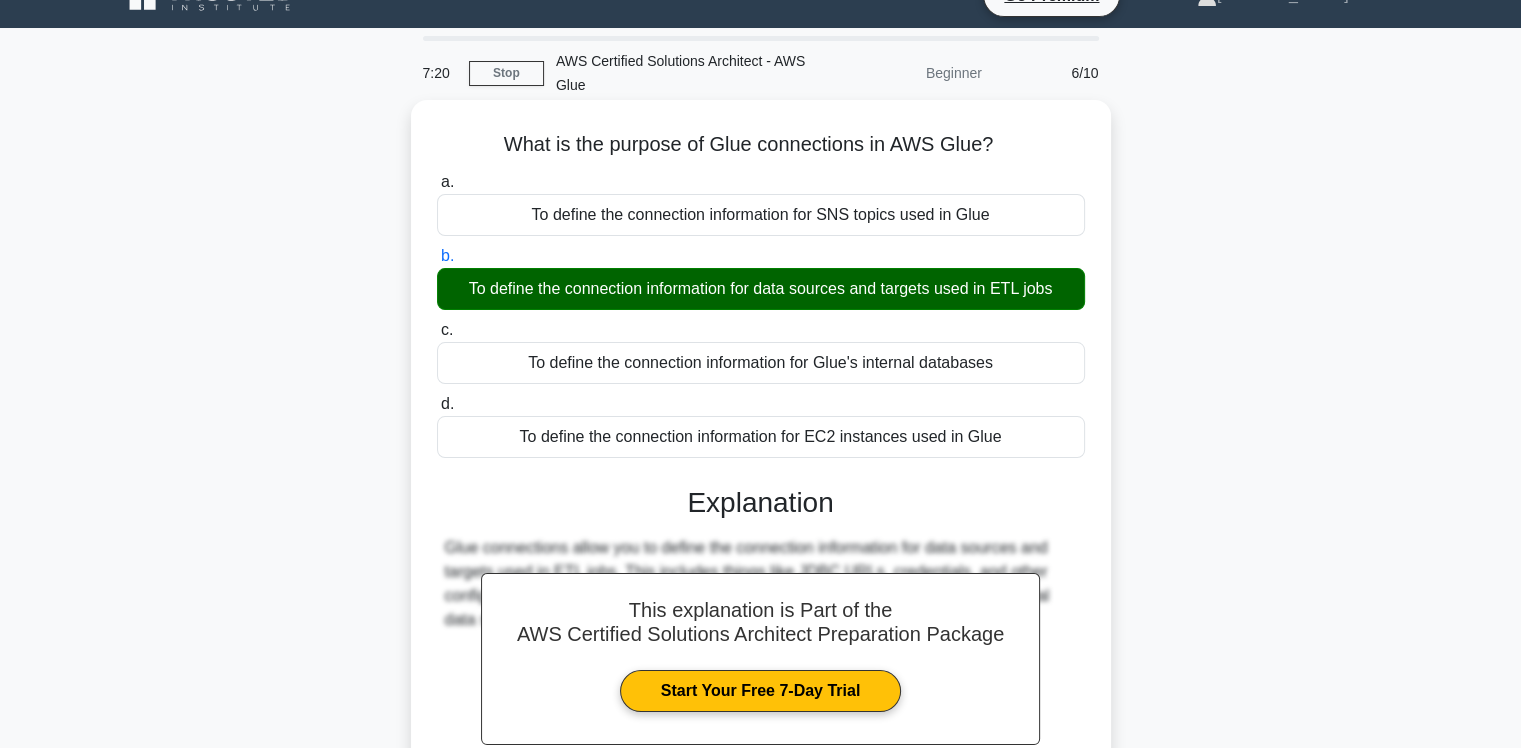 scroll, scrollTop: 332, scrollLeft: 0, axis: vertical 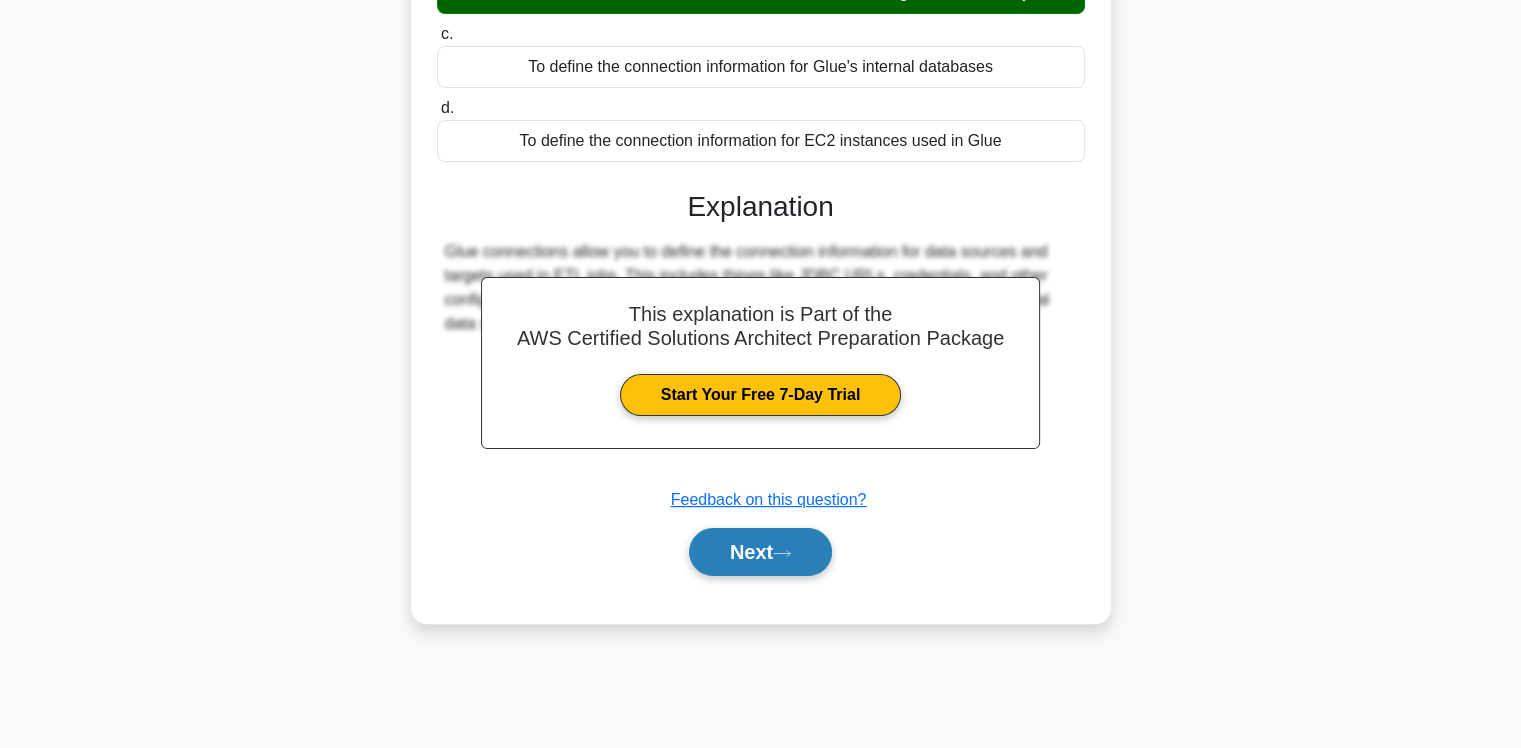 click 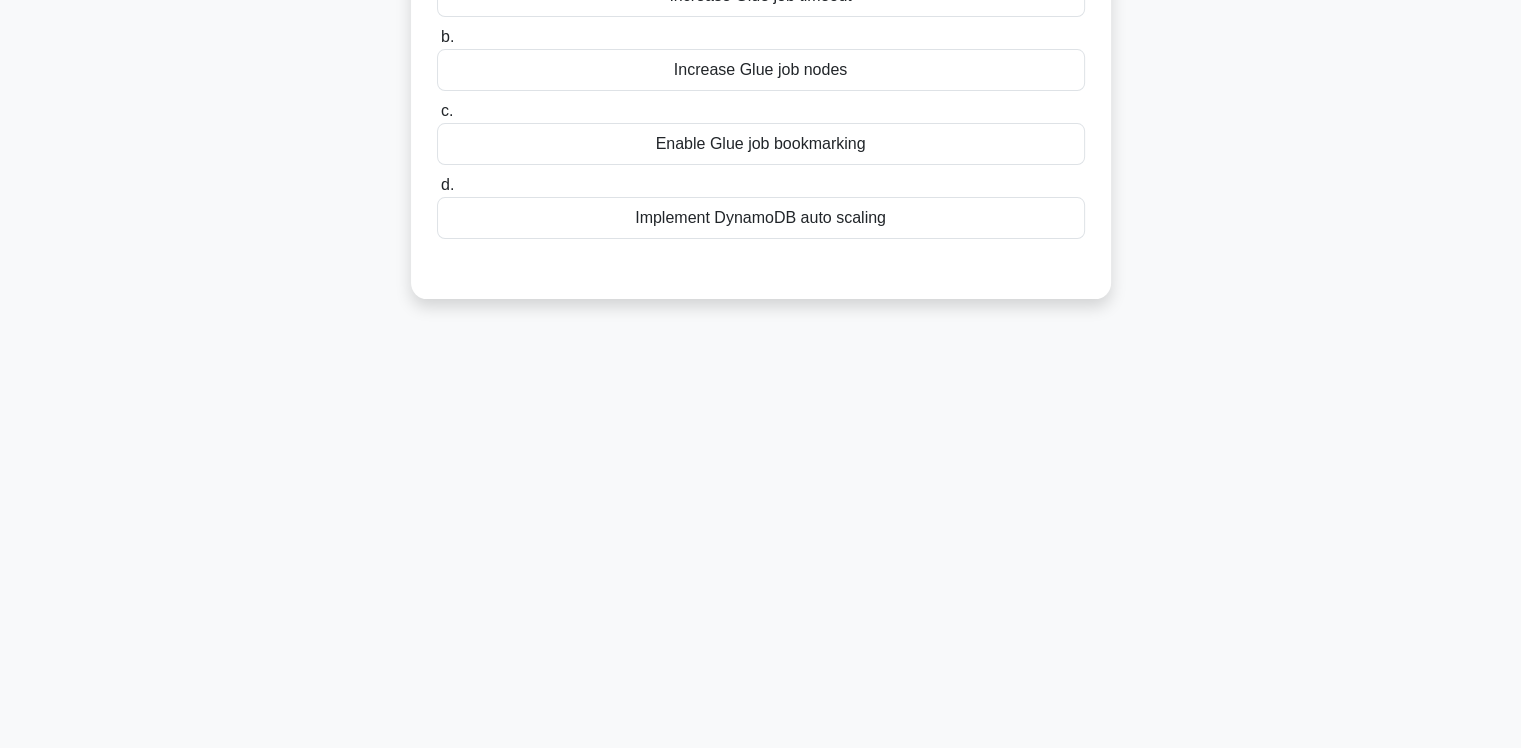 scroll, scrollTop: 0, scrollLeft: 0, axis: both 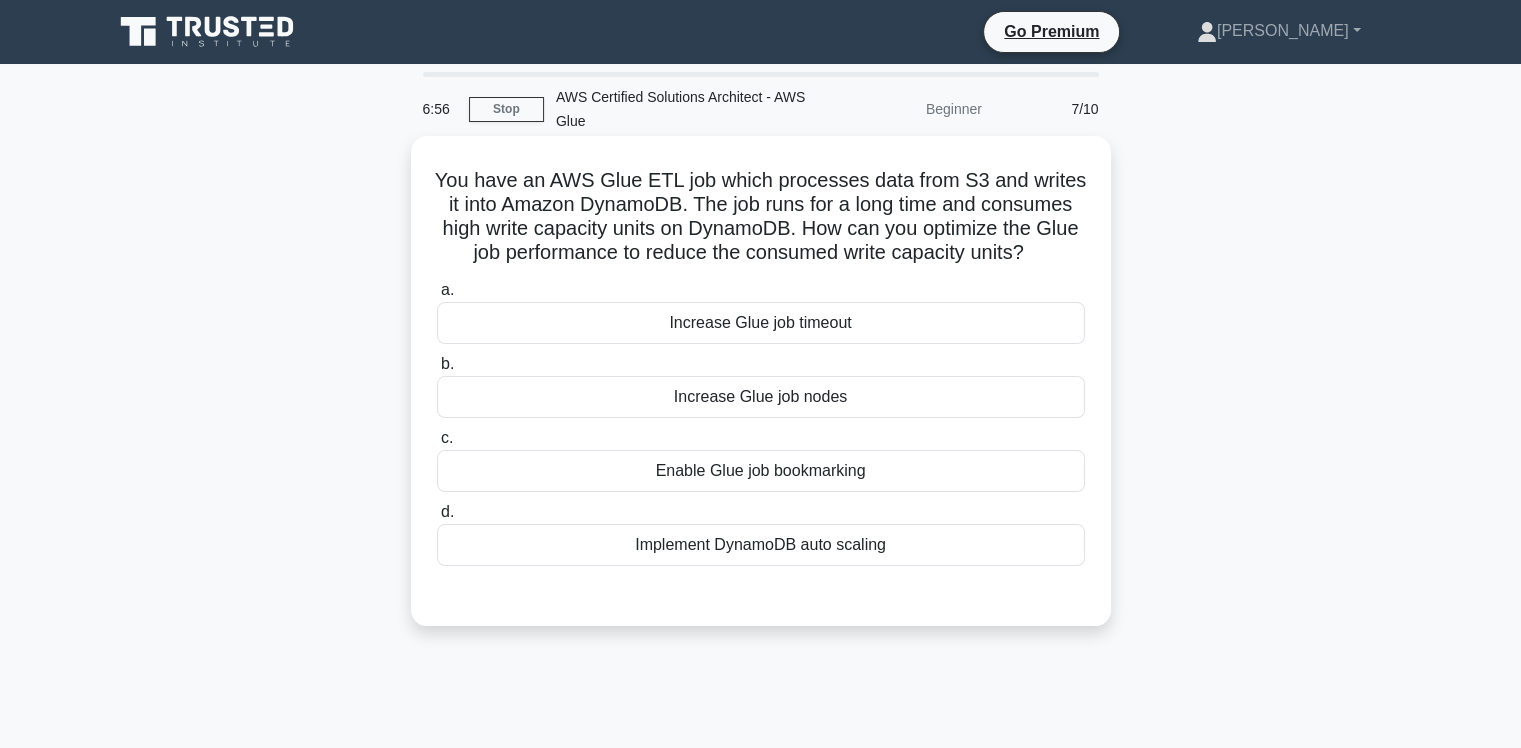 click on "Implement DynamoDB auto scaling" at bounding box center [761, 545] 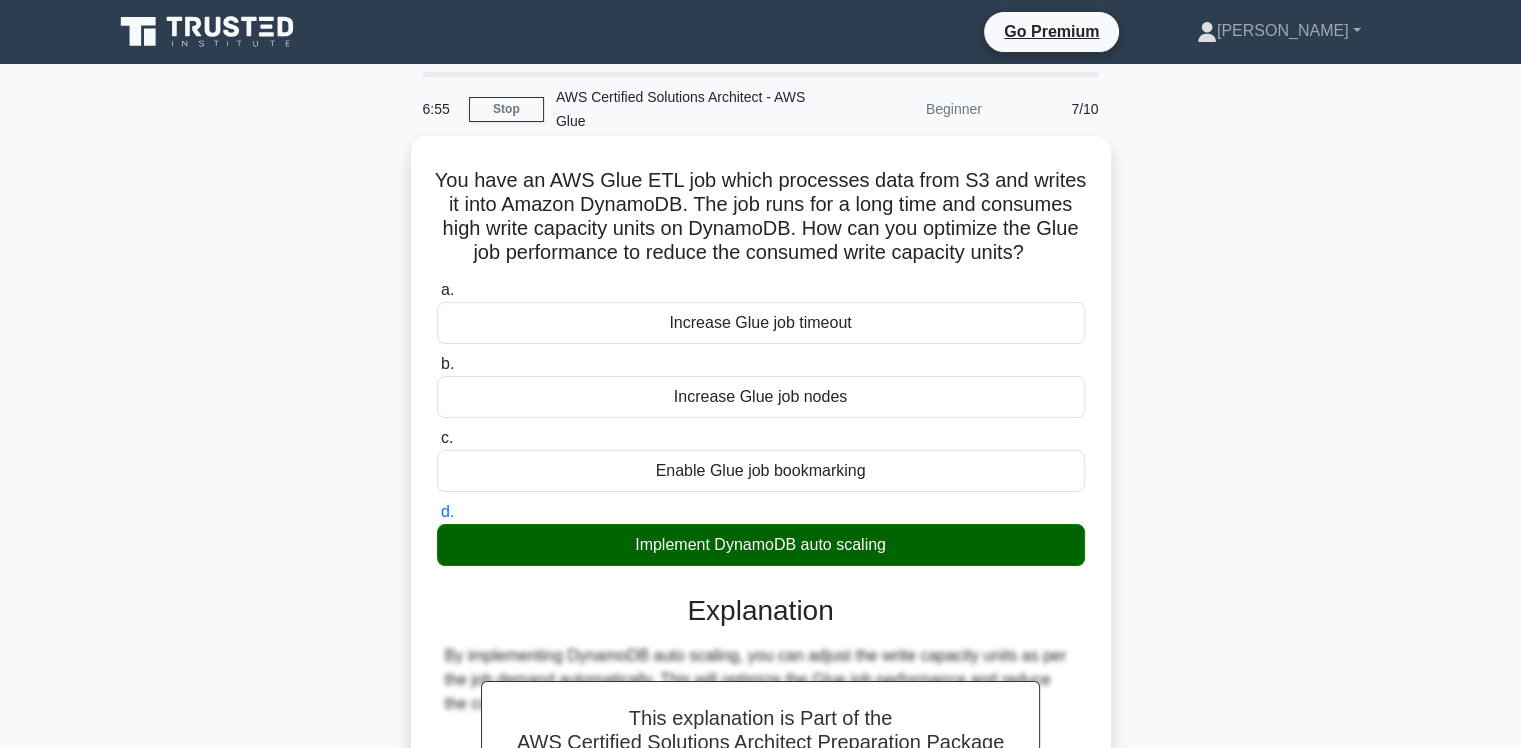 scroll, scrollTop: 332, scrollLeft: 0, axis: vertical 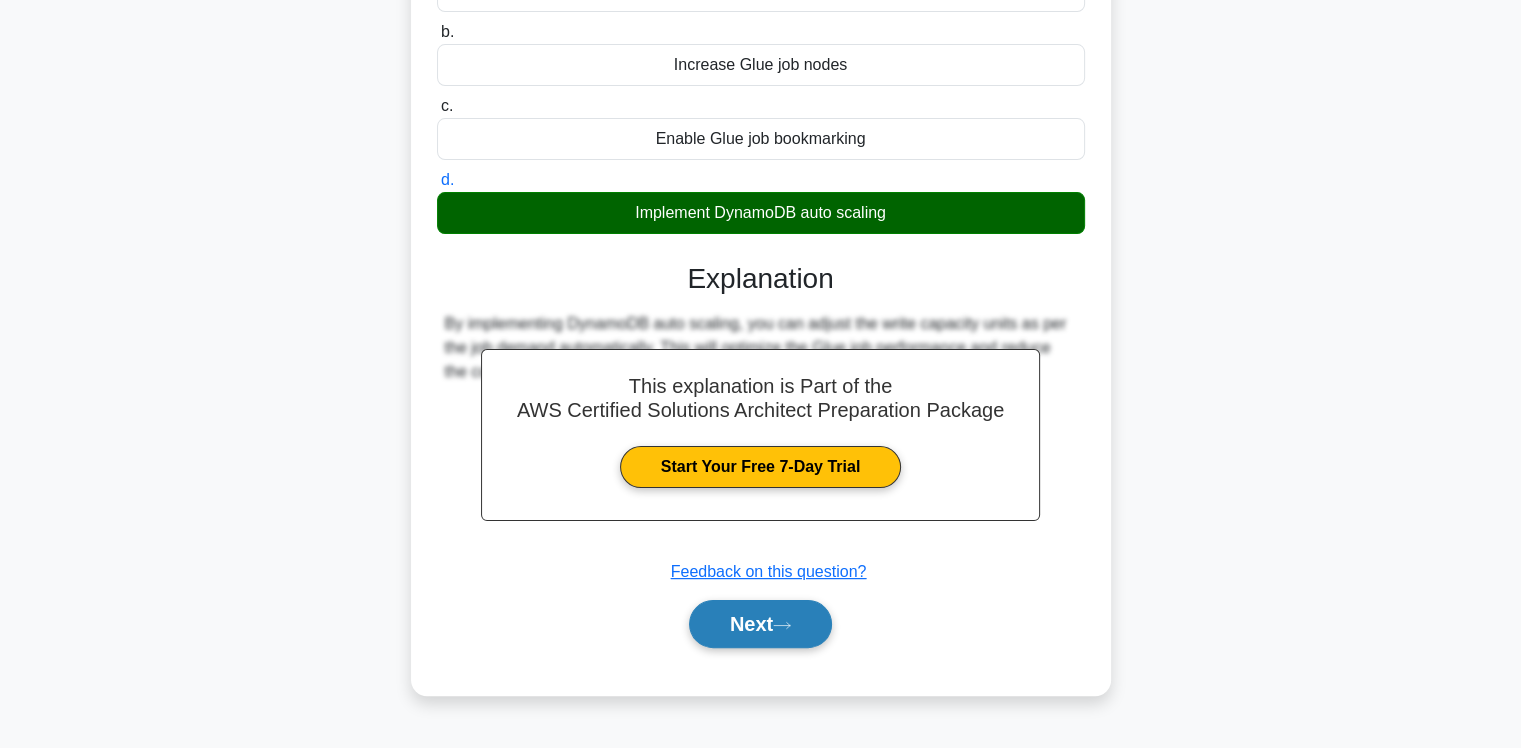 click on "Next" at bounding box center [760, 624] 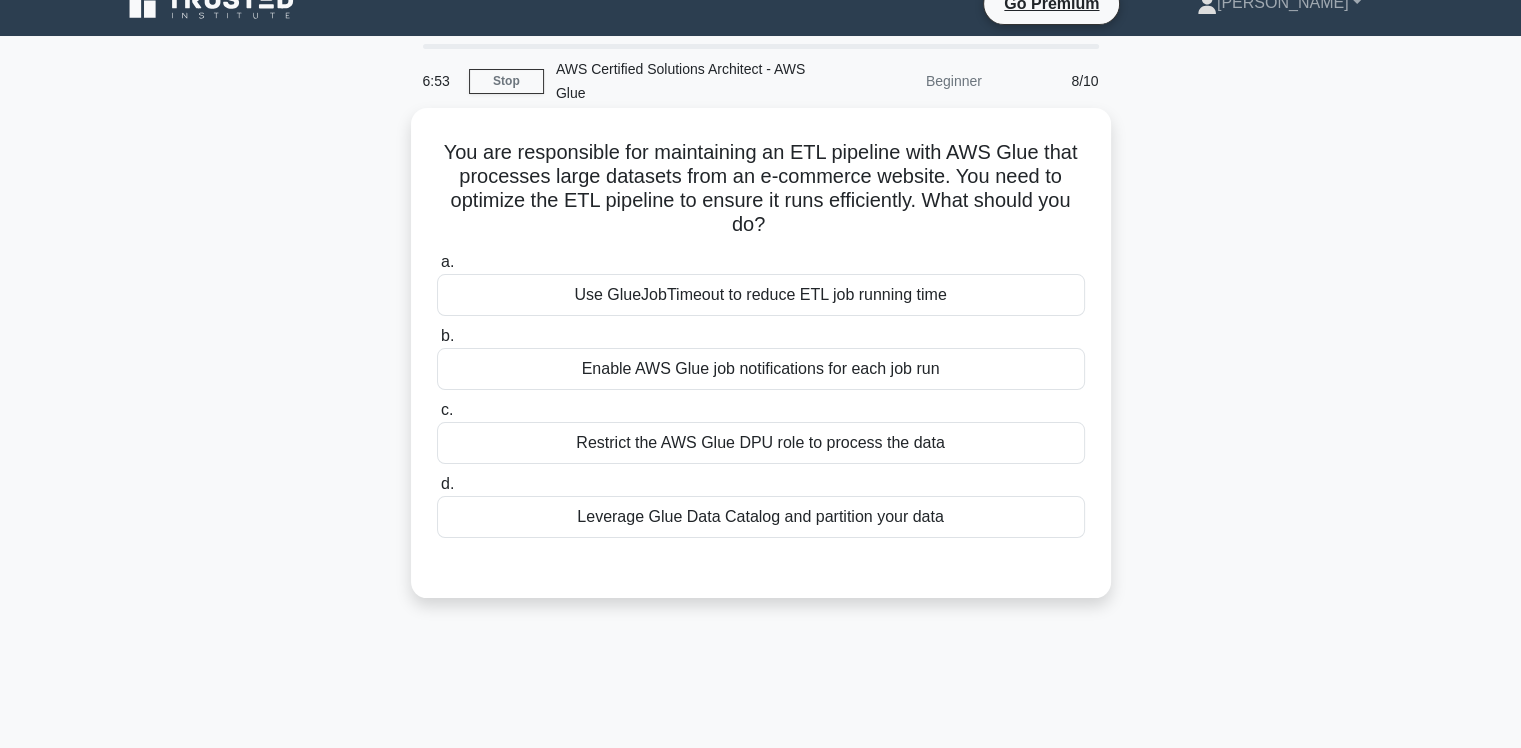 scroll, scrollTop: 0, scrollLeft: 0, axis: both 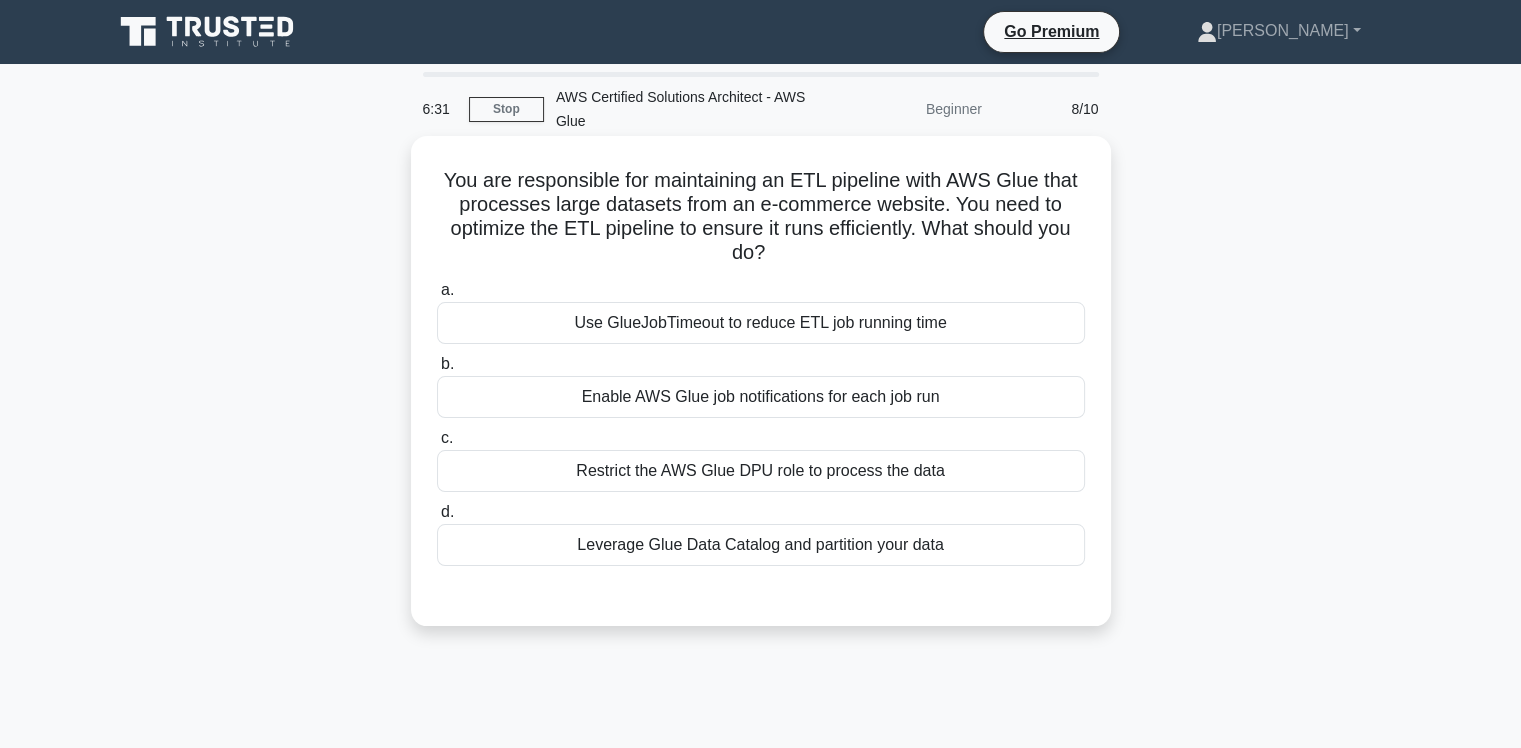 click on "Leverage Glue Data Catalog and partition your data" at bounding box center [761, 545] 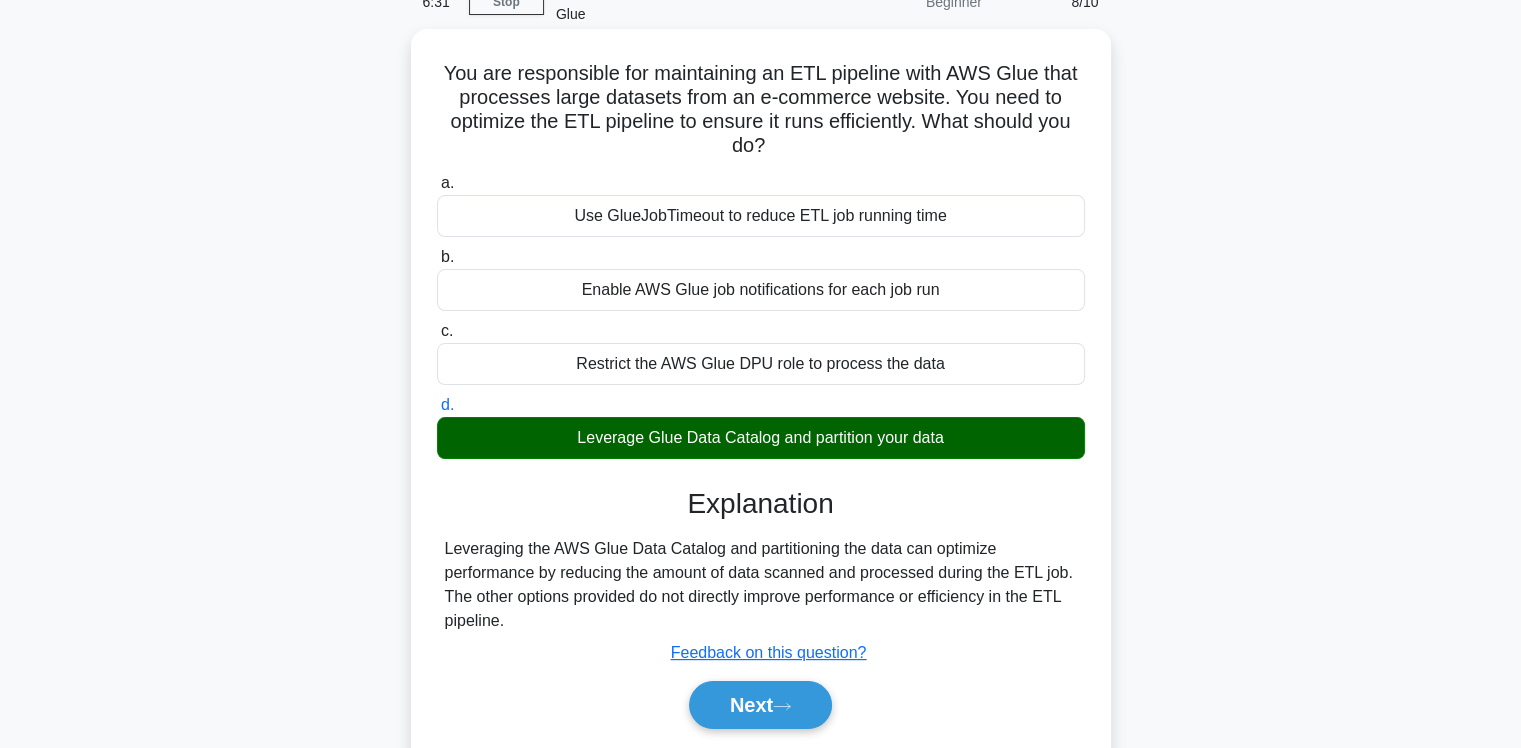 scroll, scrollTop: 332, scrollLeft: 0, axis: vertical 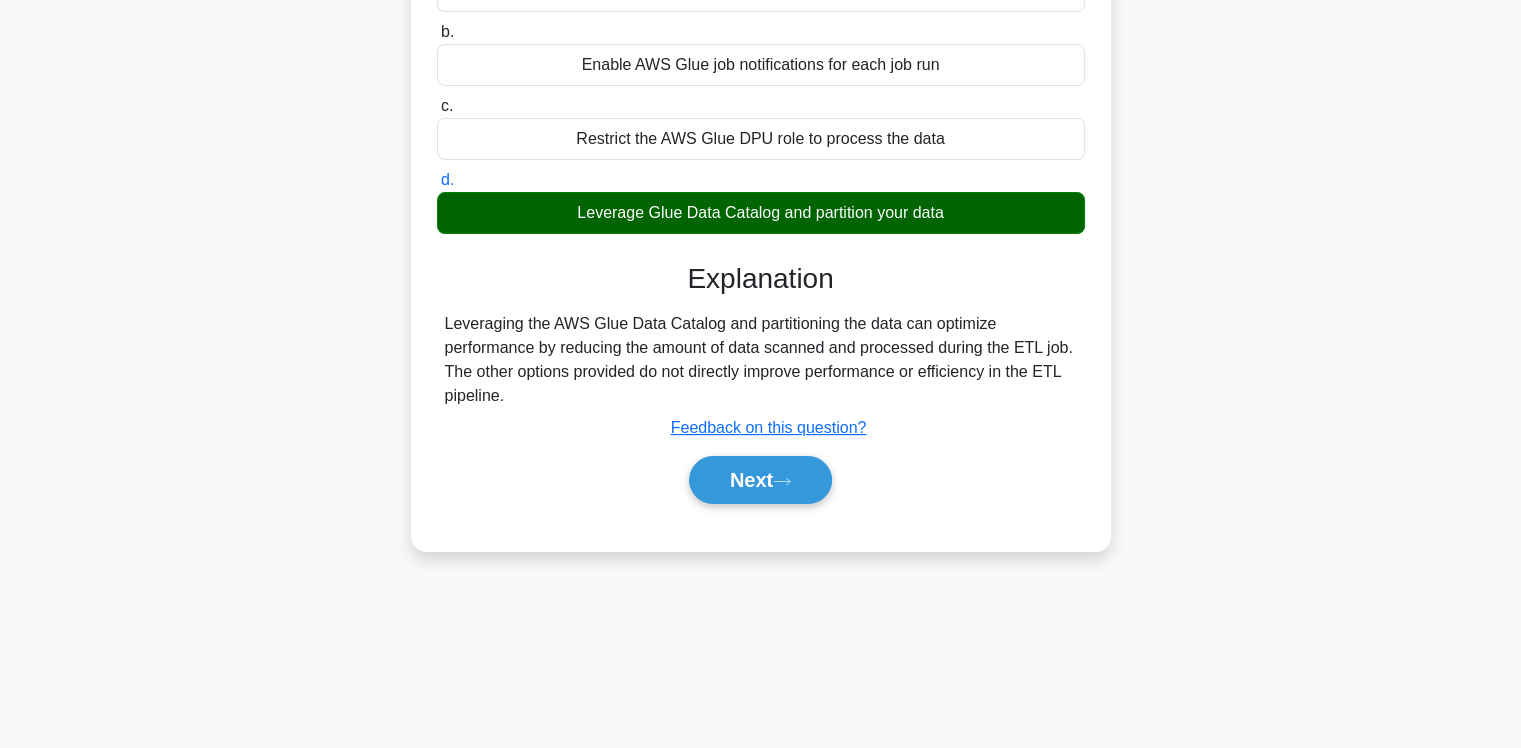 click on "a.
Use GlueJobTimeout to reduce ETL job running time
b.
Enable AWS Glue job notifications for each job run
c." at bounding box center (761, 235) 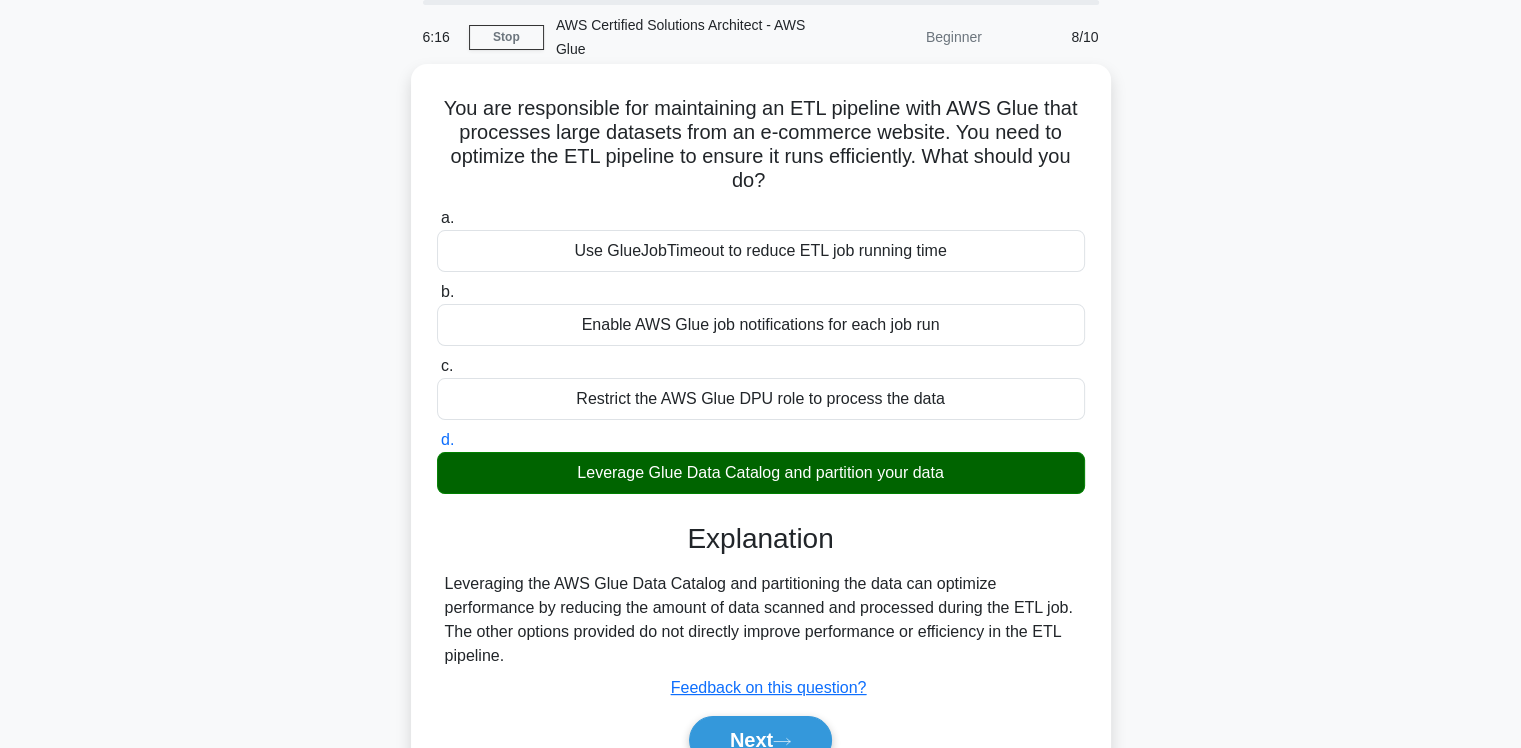 scroll, scrollTop: 332, scrollLeft: 0, axis: vertical 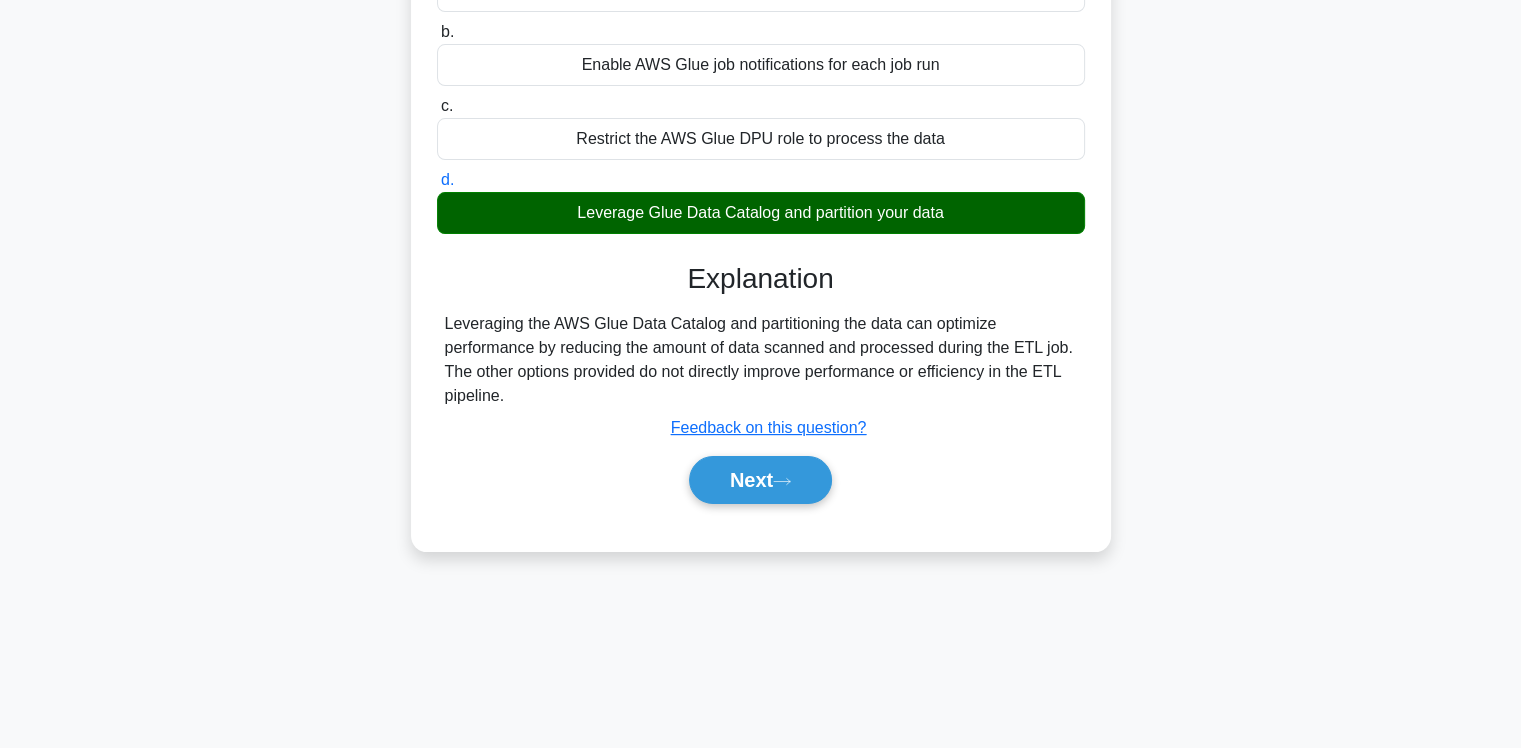 click on "Next" at bounding box center (761, 480) 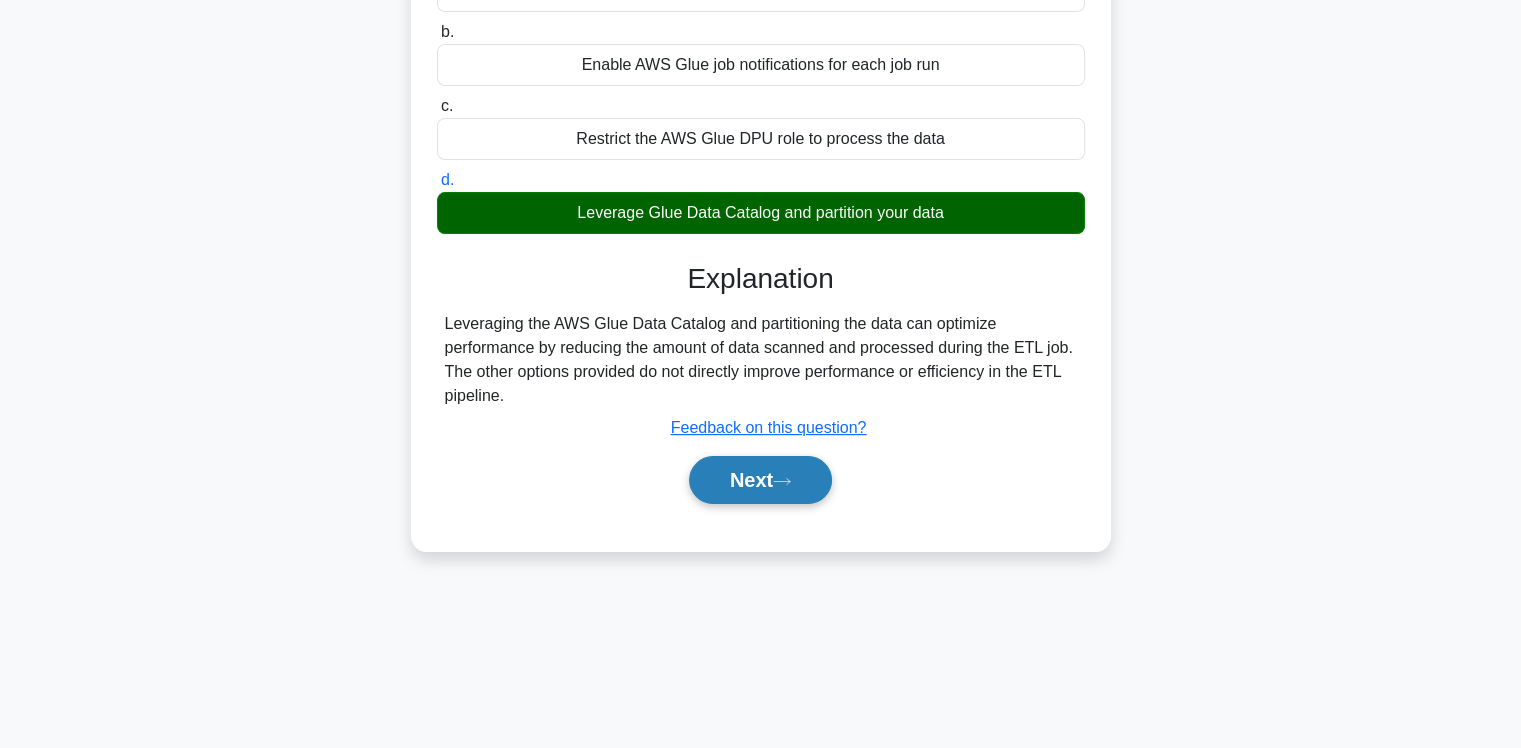 click on "Next" at bounding box center [760, 480] 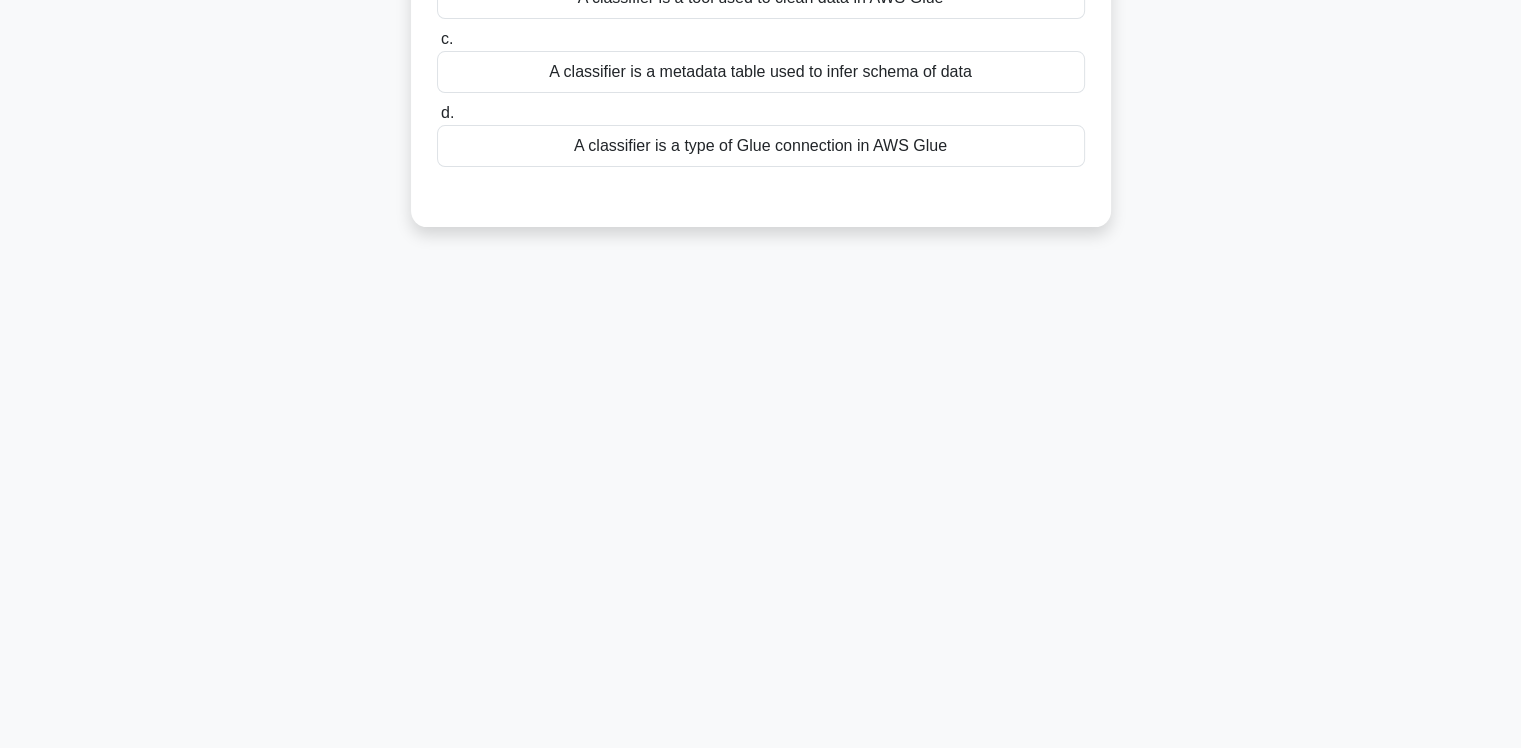 scroll, scrollTop: 0, scrollLeft: 0, axis: both 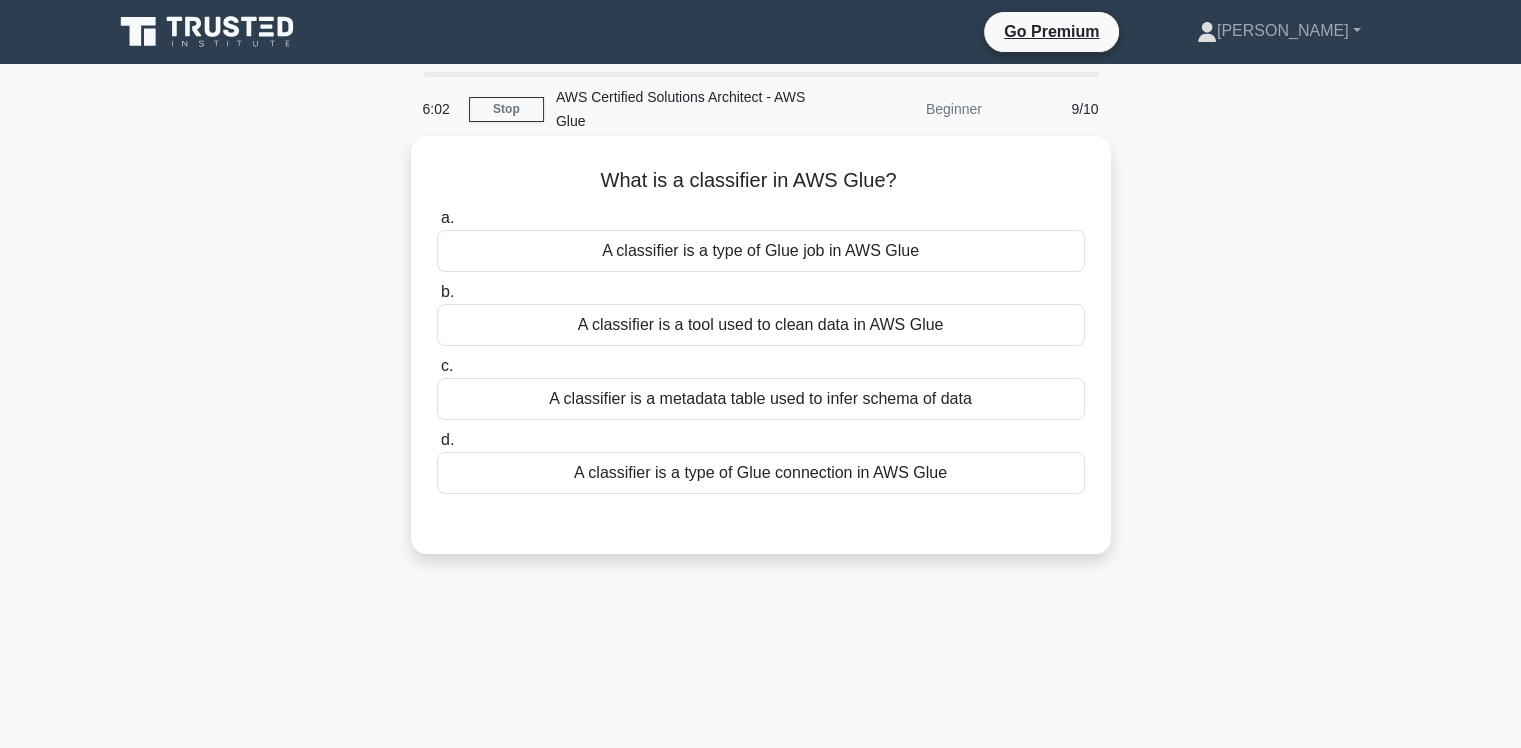 click on "A classifier is a metadata table used to infer schema of data" at bounding box center (761, 399) 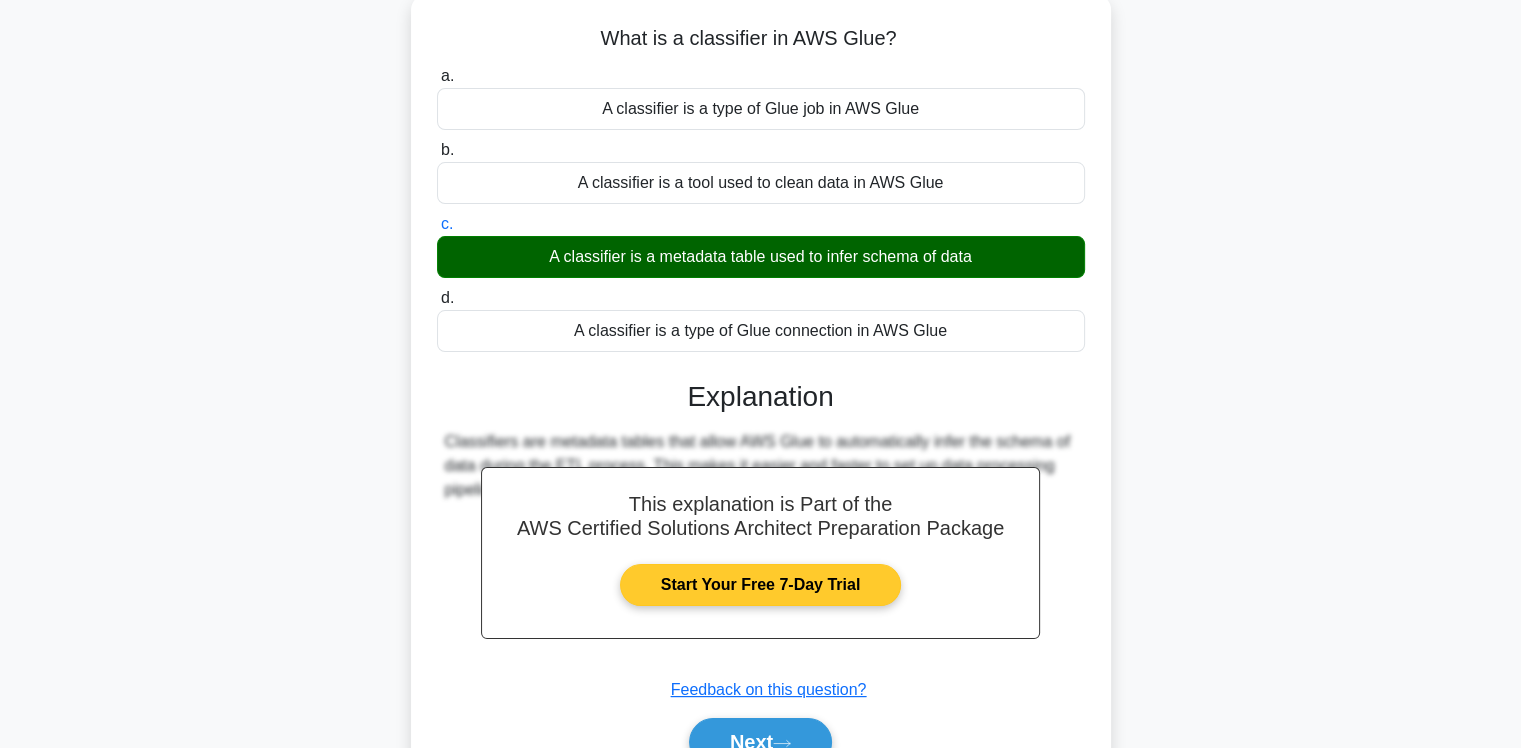 scroll, scrollTop: 332, scrollLeft: 0, axis: vertical 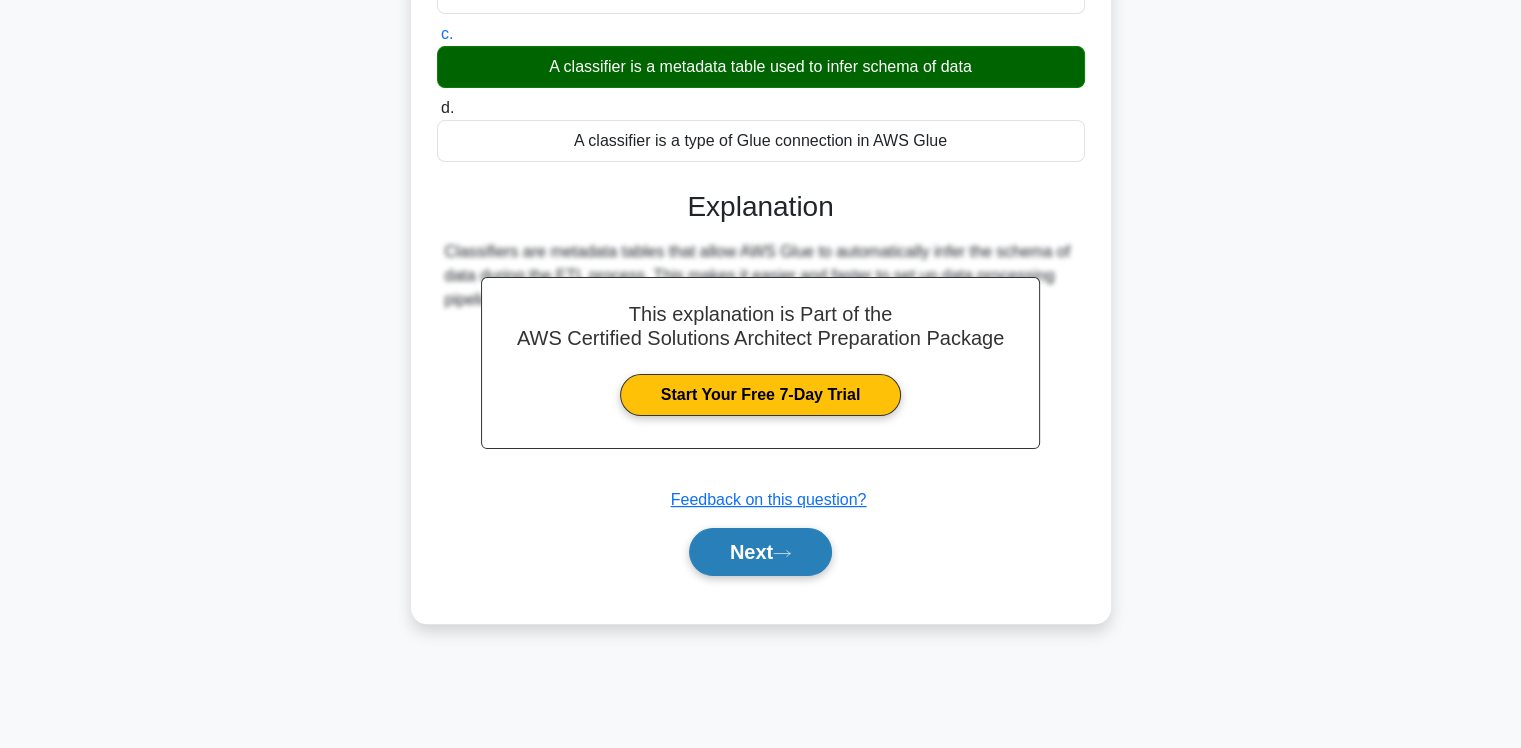 click on "Next" at bounding box center (760, 552) 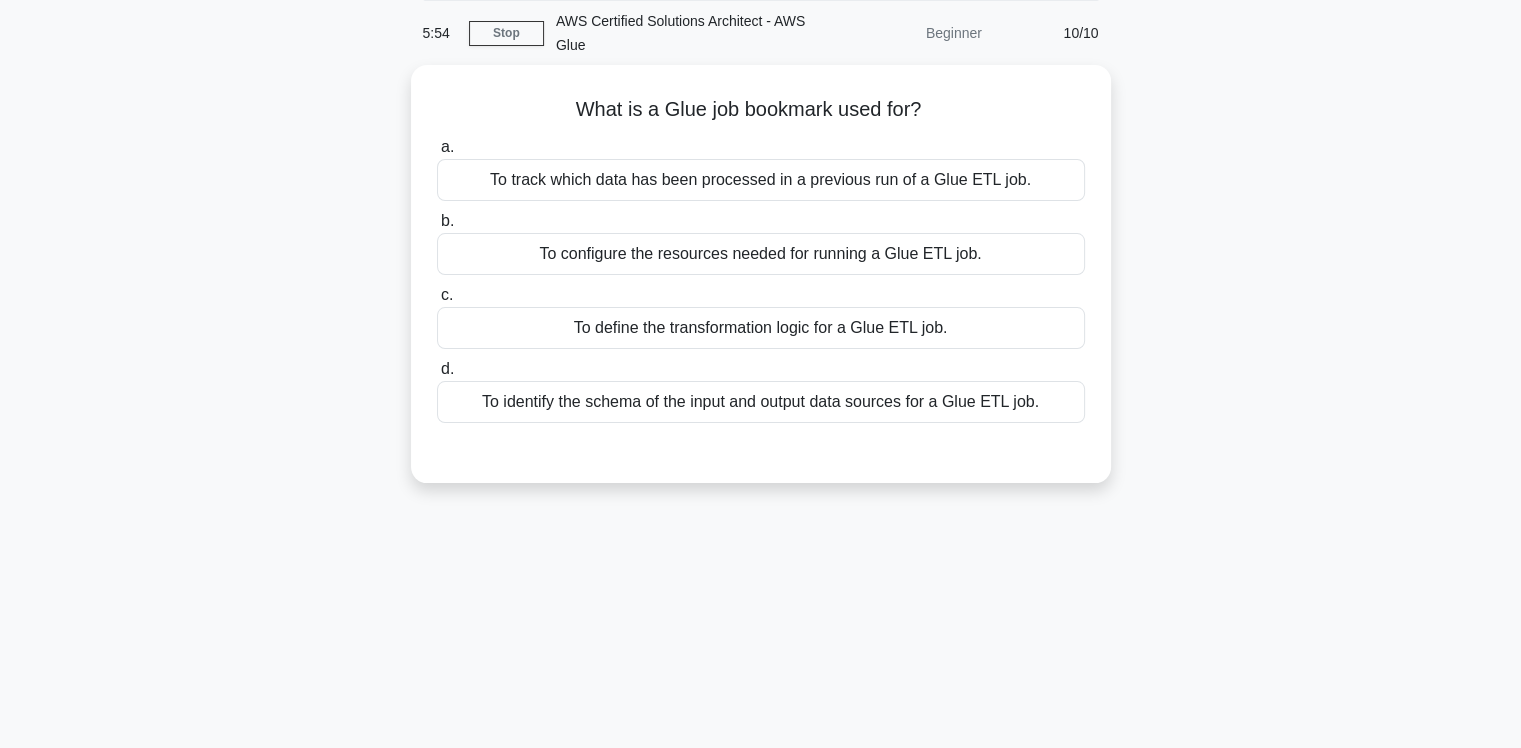 scroll, scrollTop: 0, scrollLeft: 0, axis: both 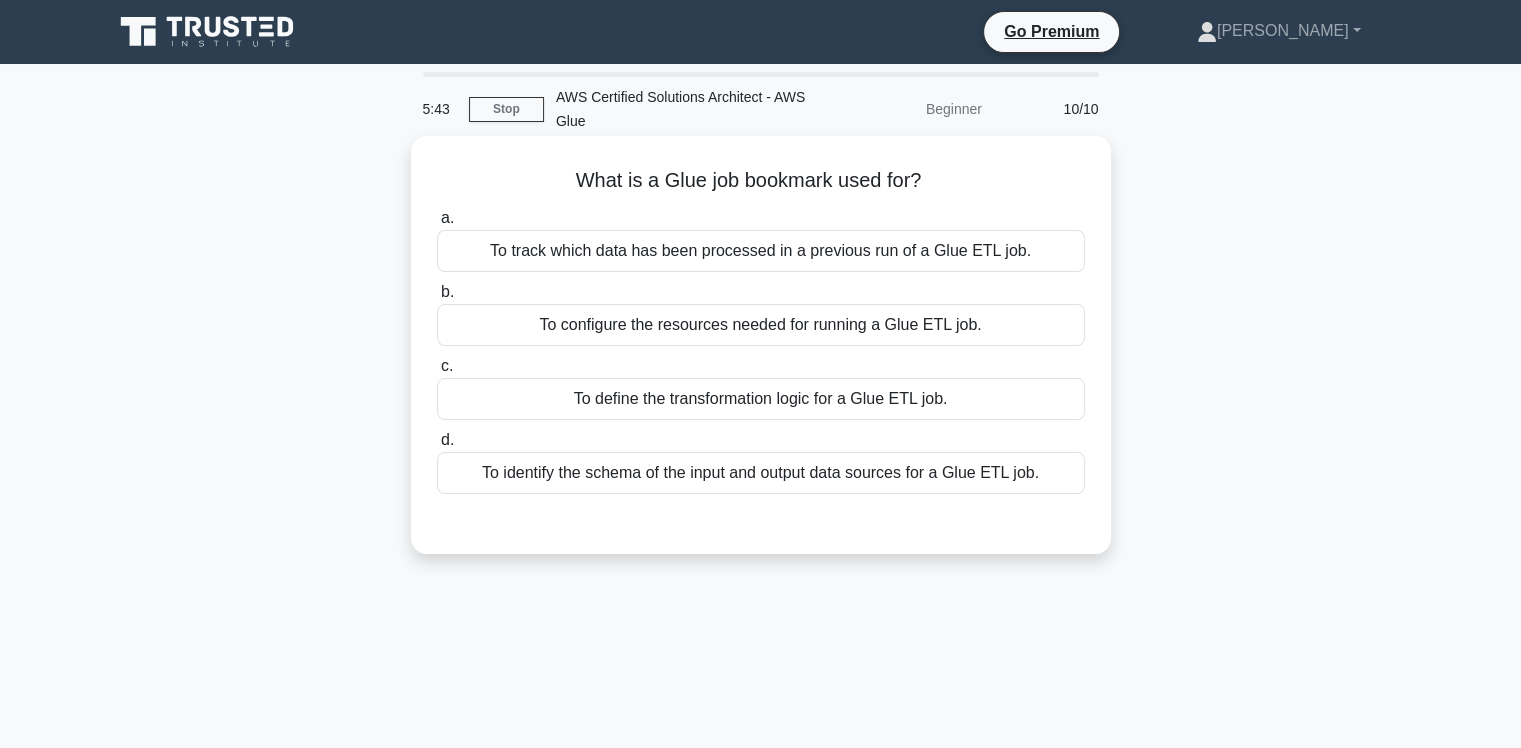 click on "To identify the schema of the input and output data sources for a Glue ETL job." at bounding box center (761, 473) 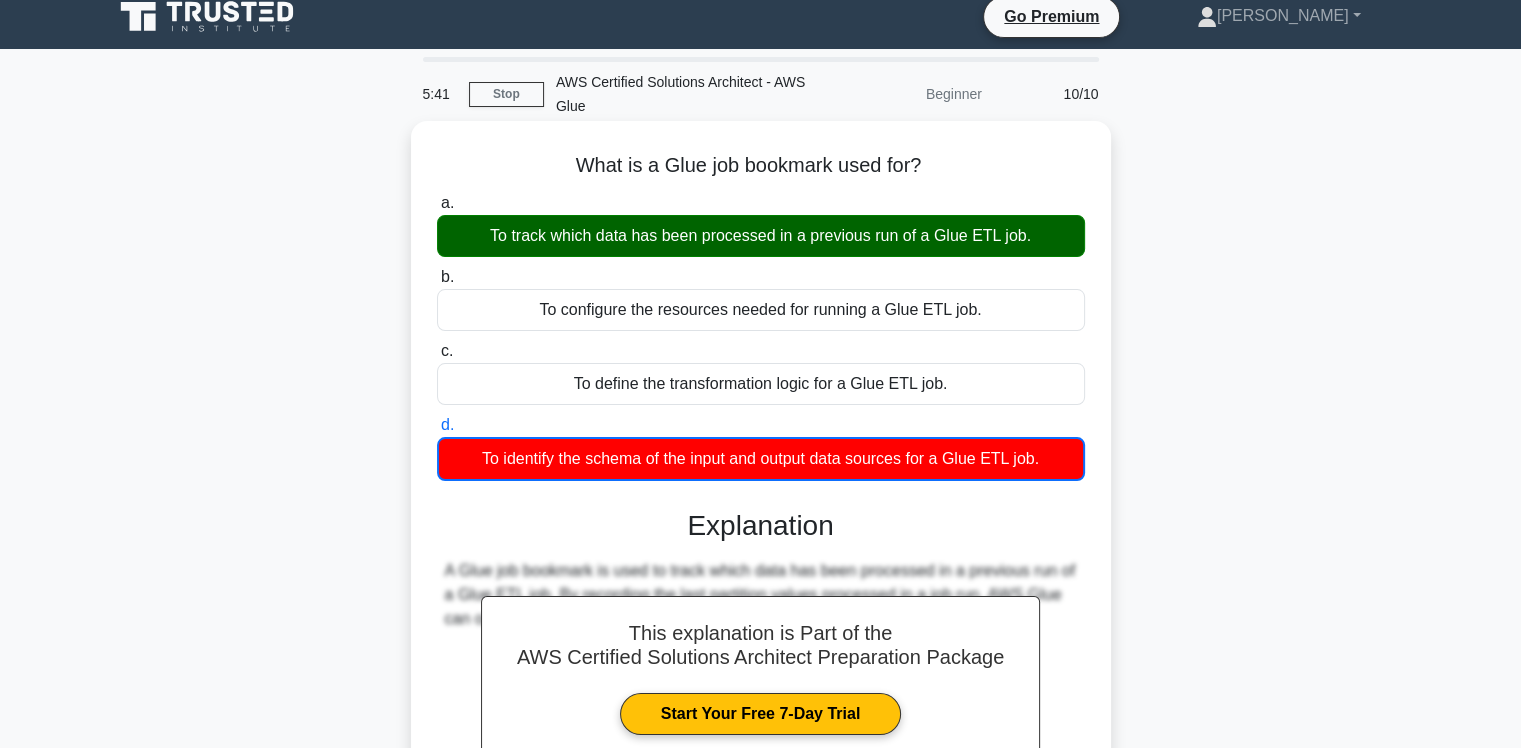 scroll, scrollTop: 332, scrollLeft: 0, axis: vertical 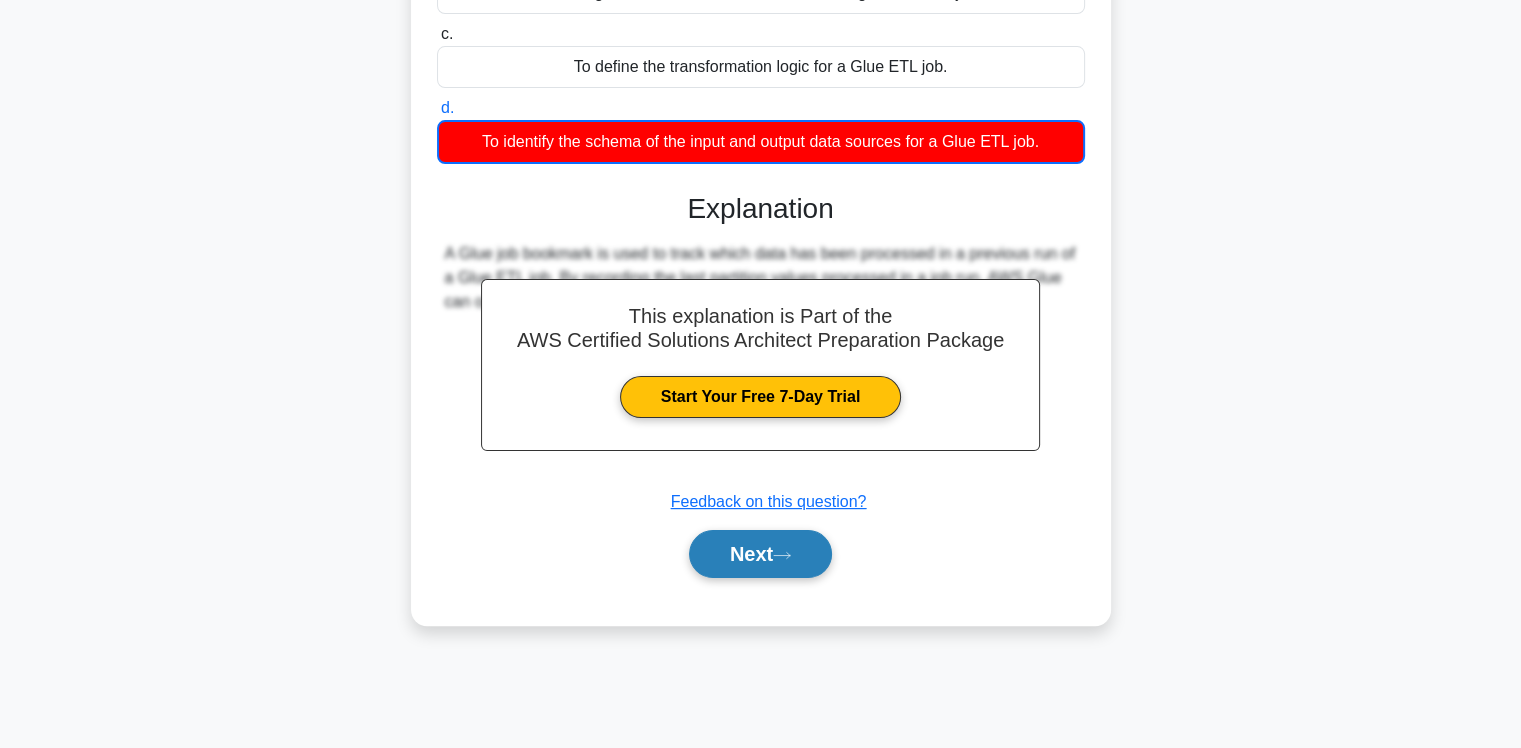 click on "Next" at bounding box center (760, 554) 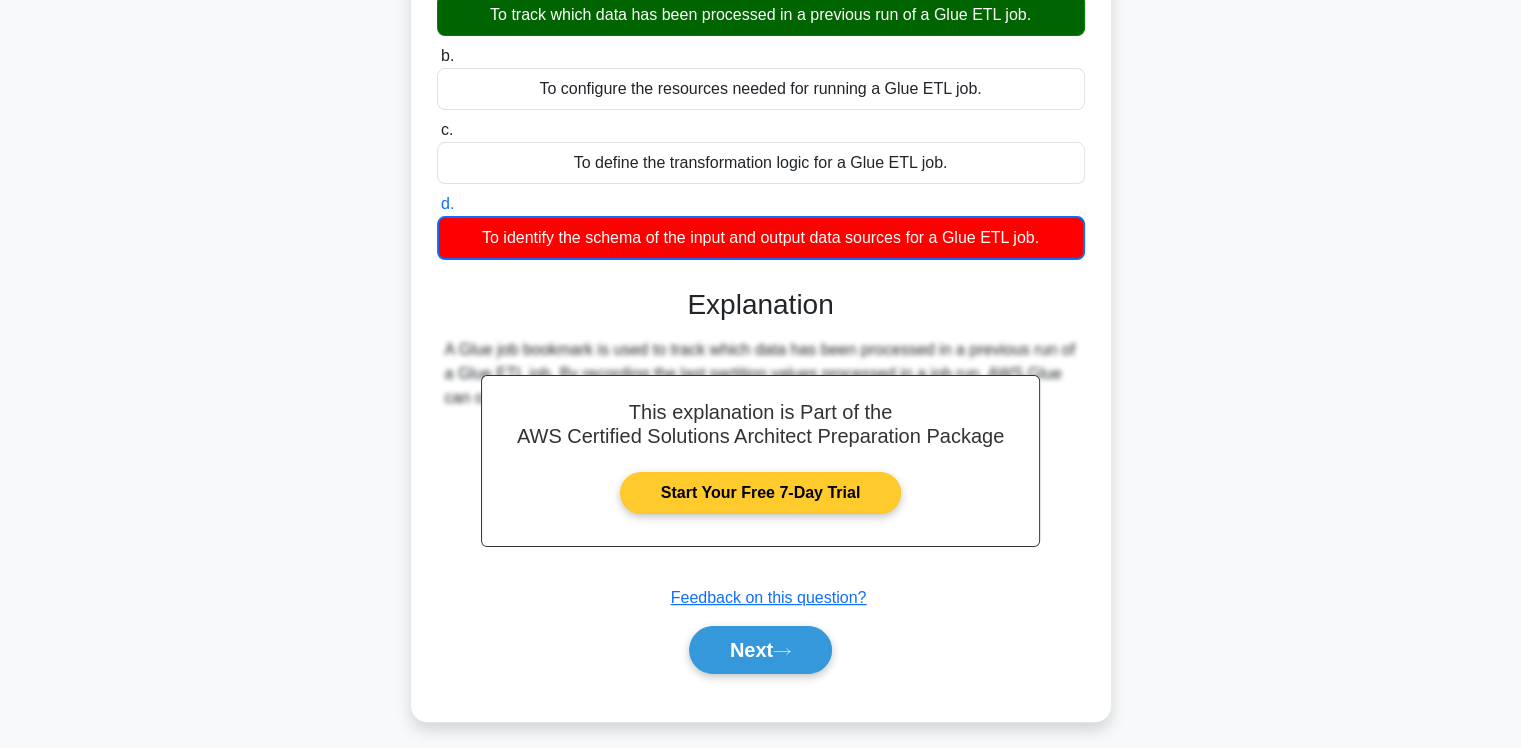 scroll, scrollTop: 225, scrollLeft: 0, axis: vertical 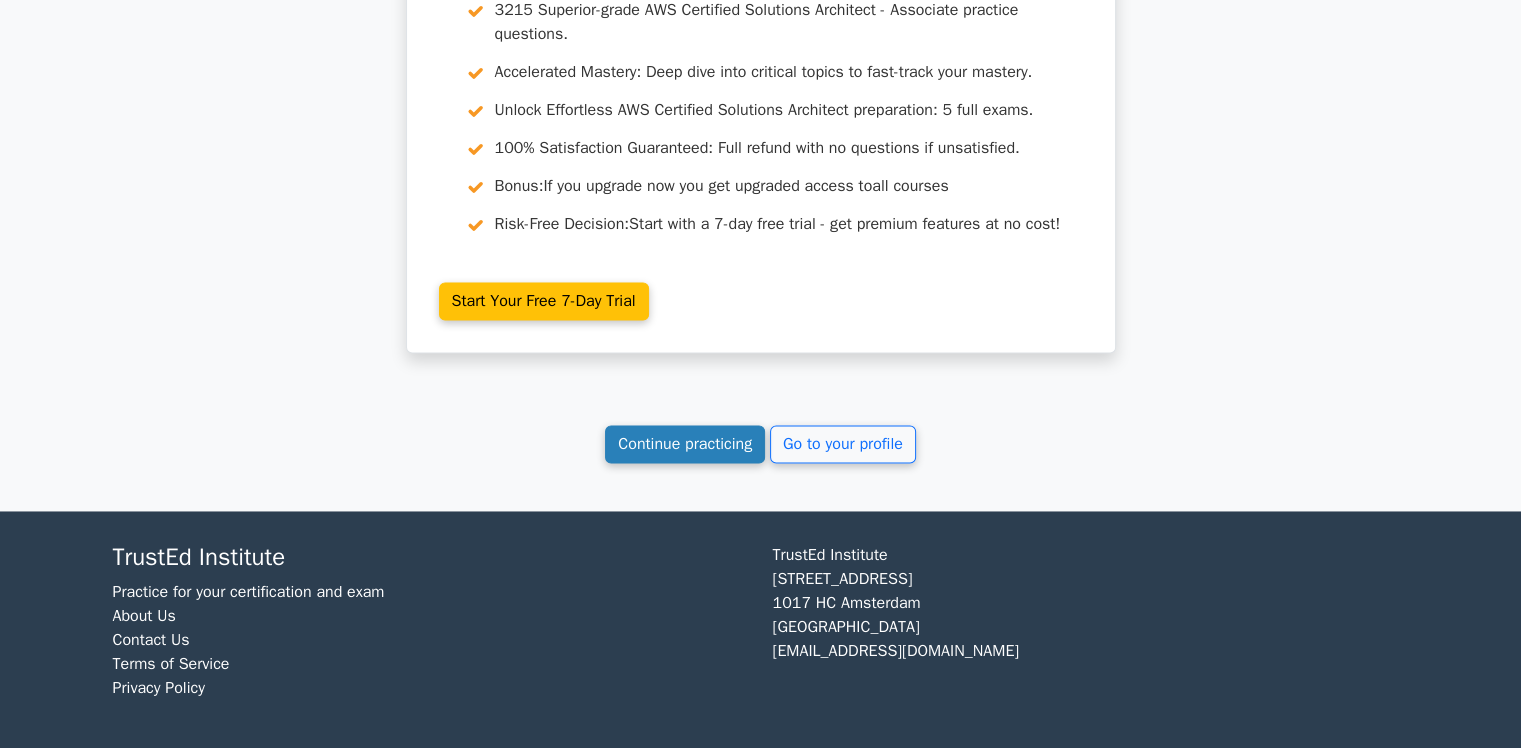 click on "Continue practicing" at bounding box center (685, 444) 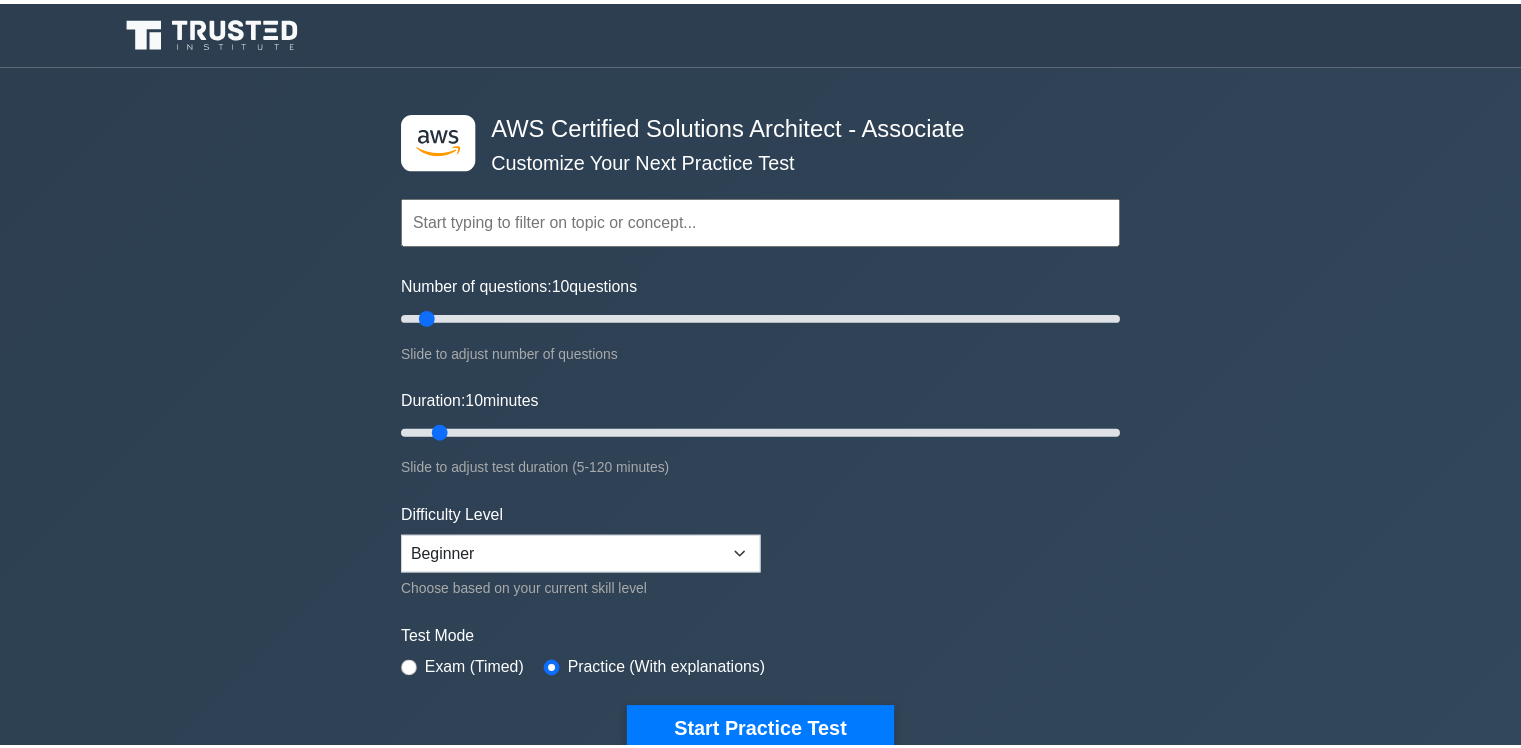 scroll, scrollTop: 0, scrollLeft: 0, axis: both 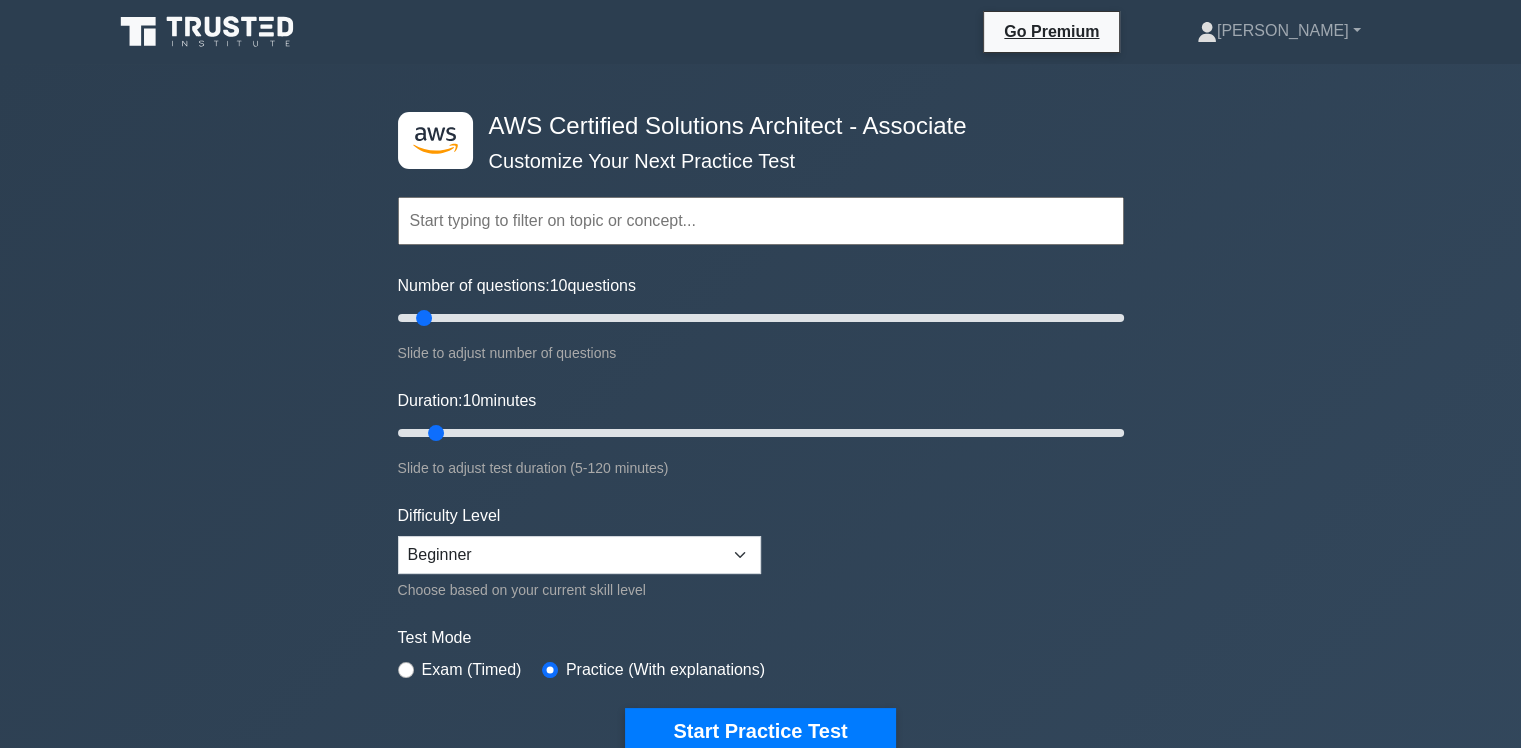 click at bounding box center (761, 221) 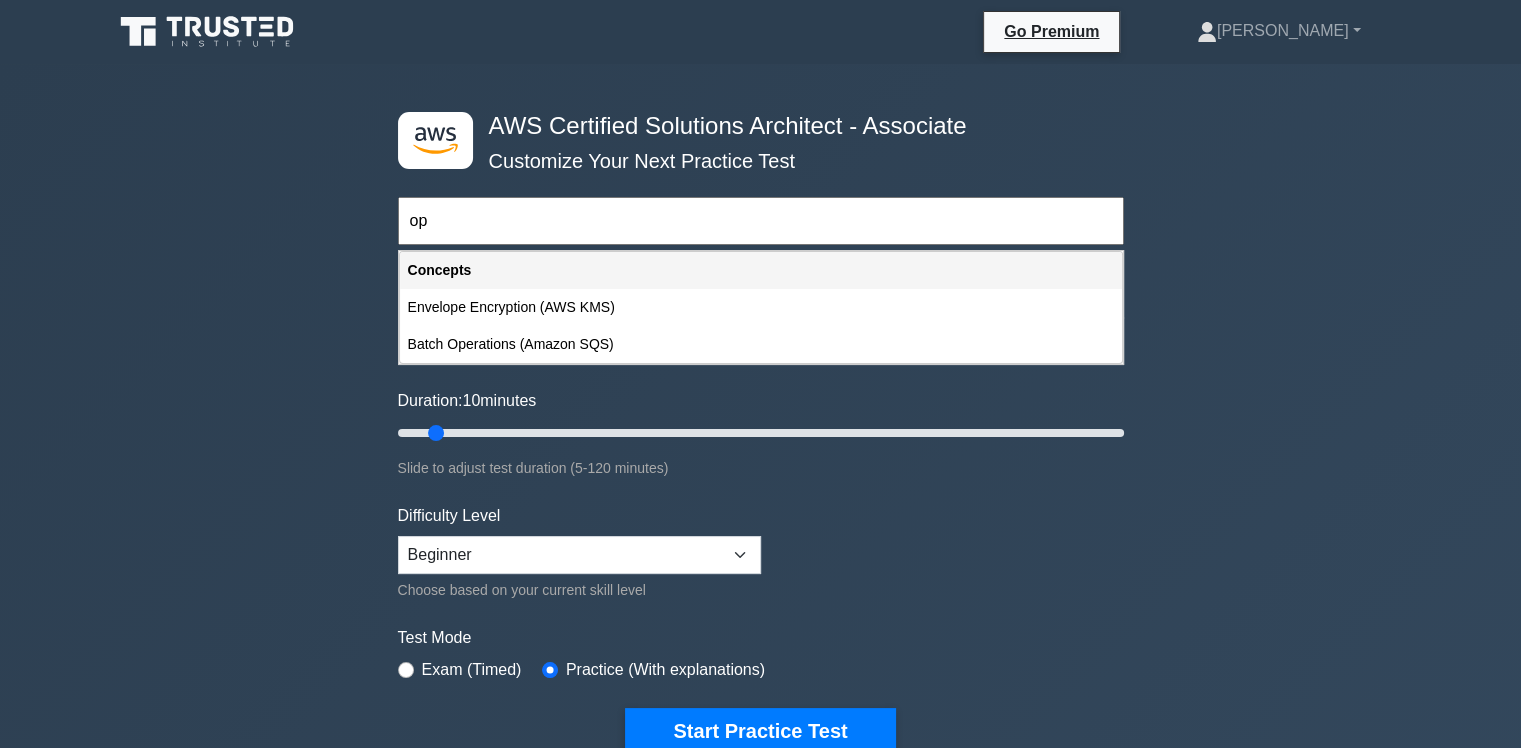 type on "o" 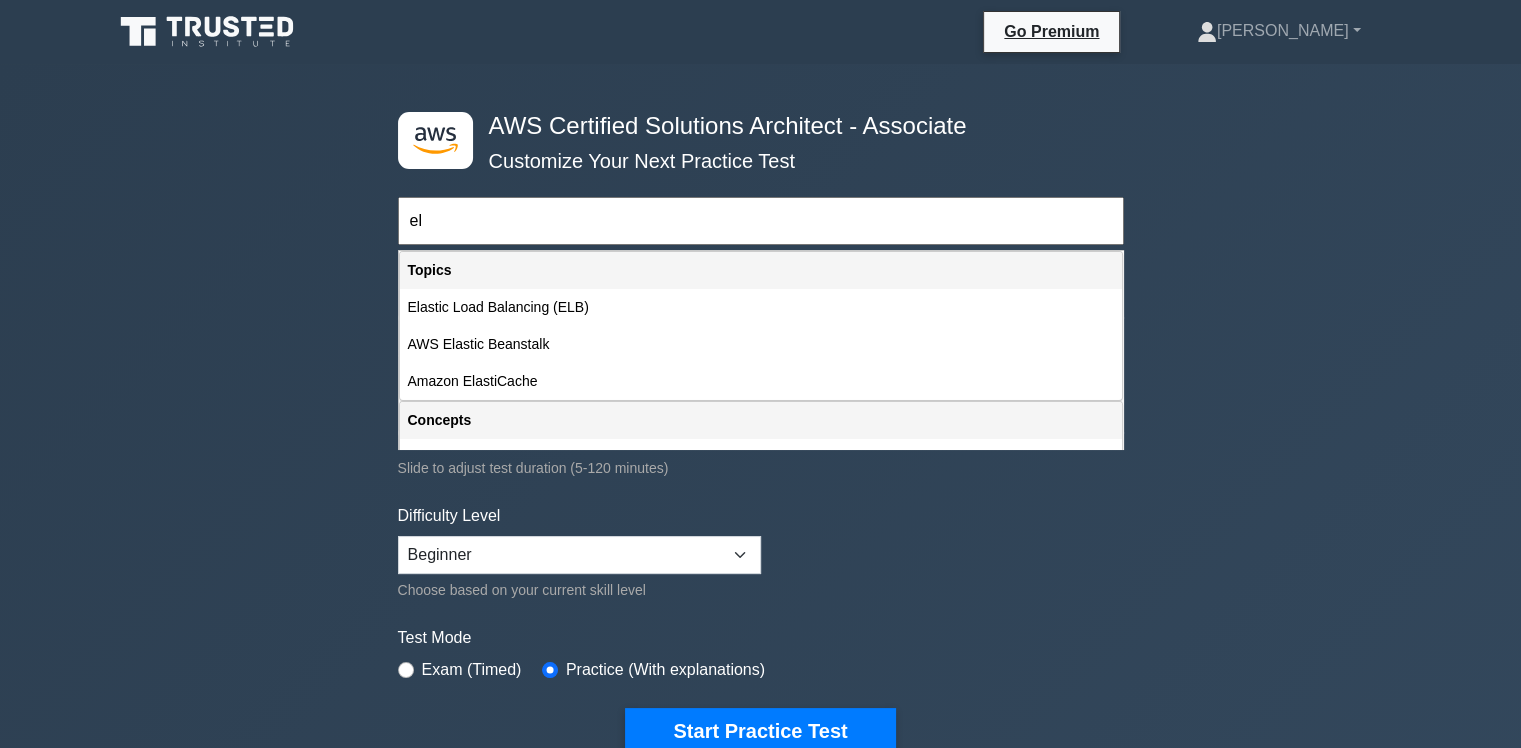 type on "e" 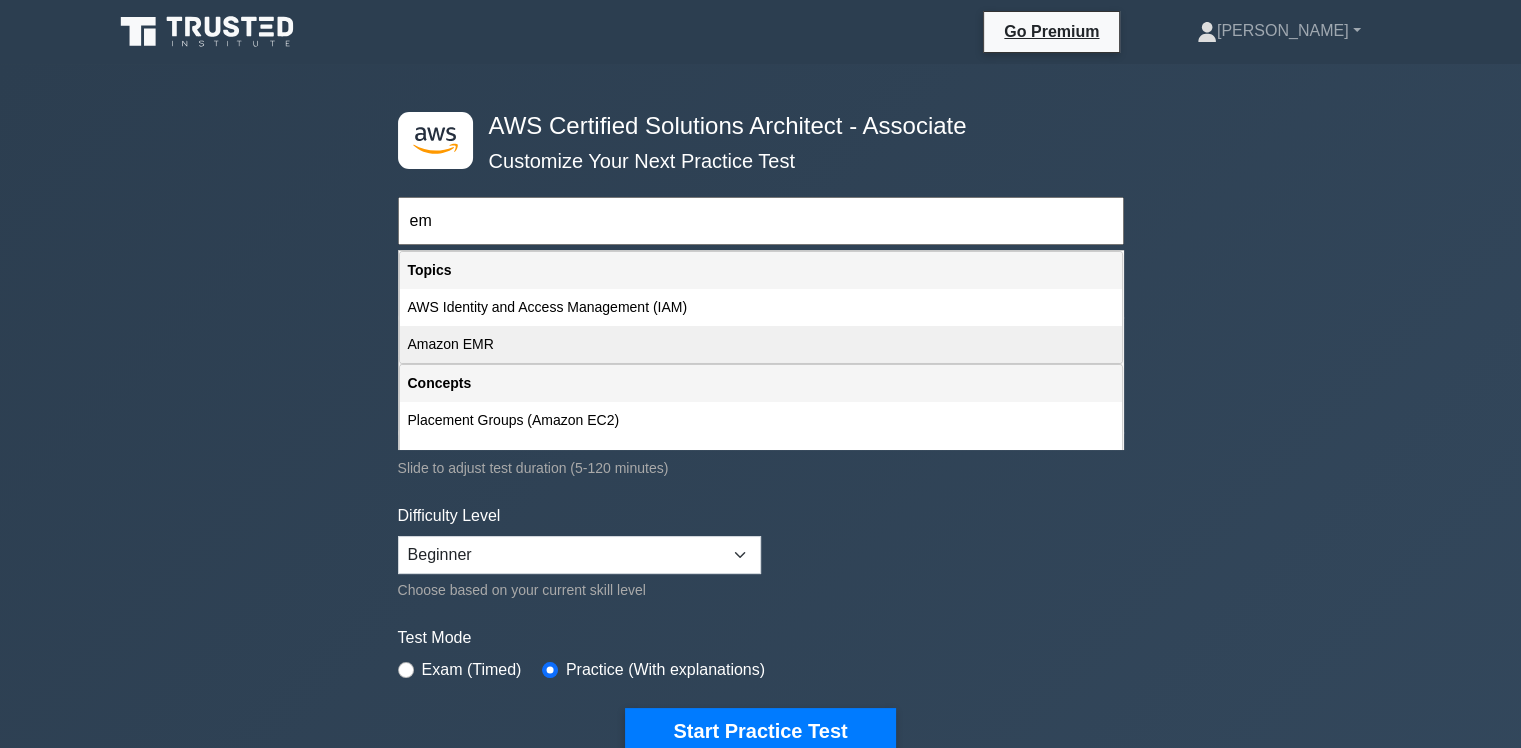 click on "Amazon EMR" at bounding box center (761, 344) 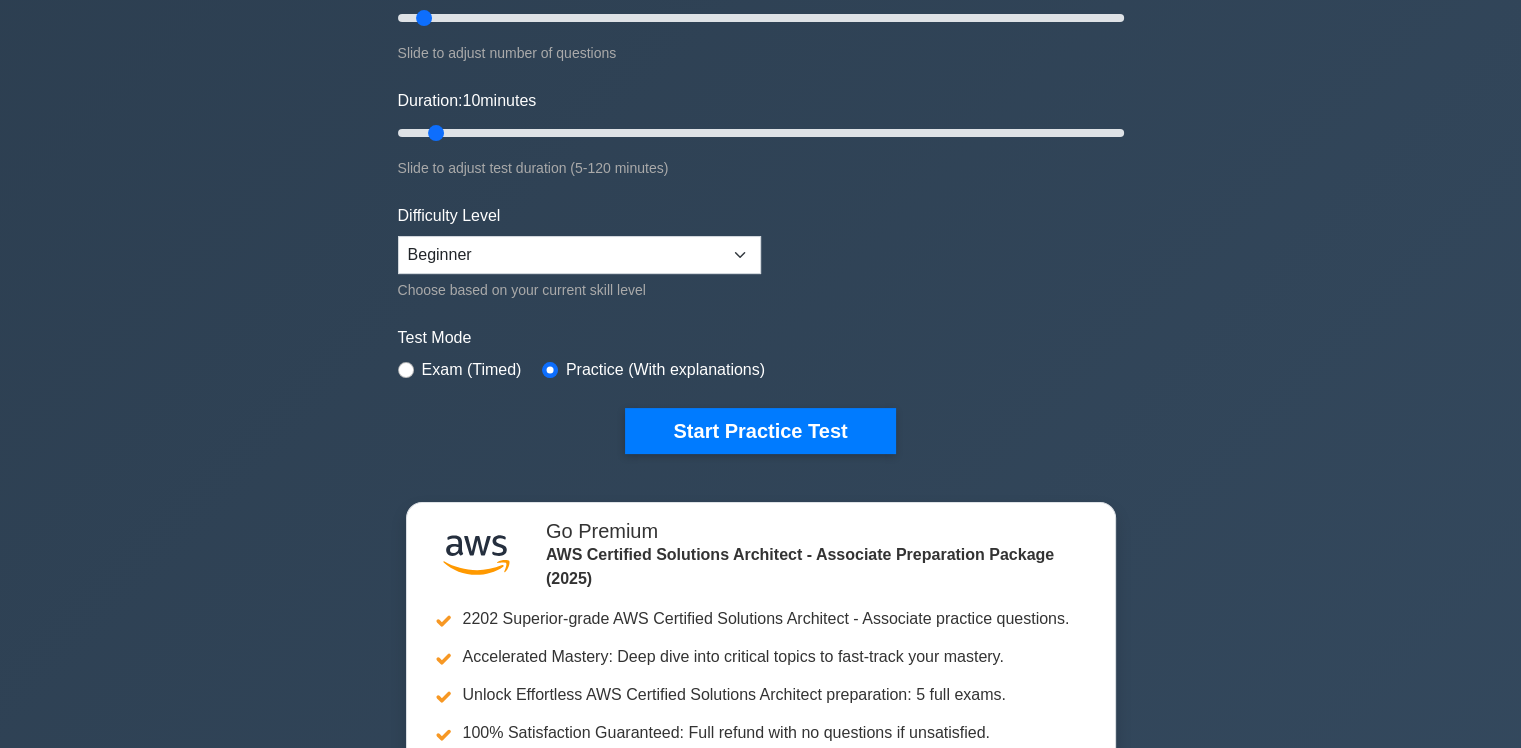 scroll, scrollTop: 302, scrollLeft: 0, axis: vertical 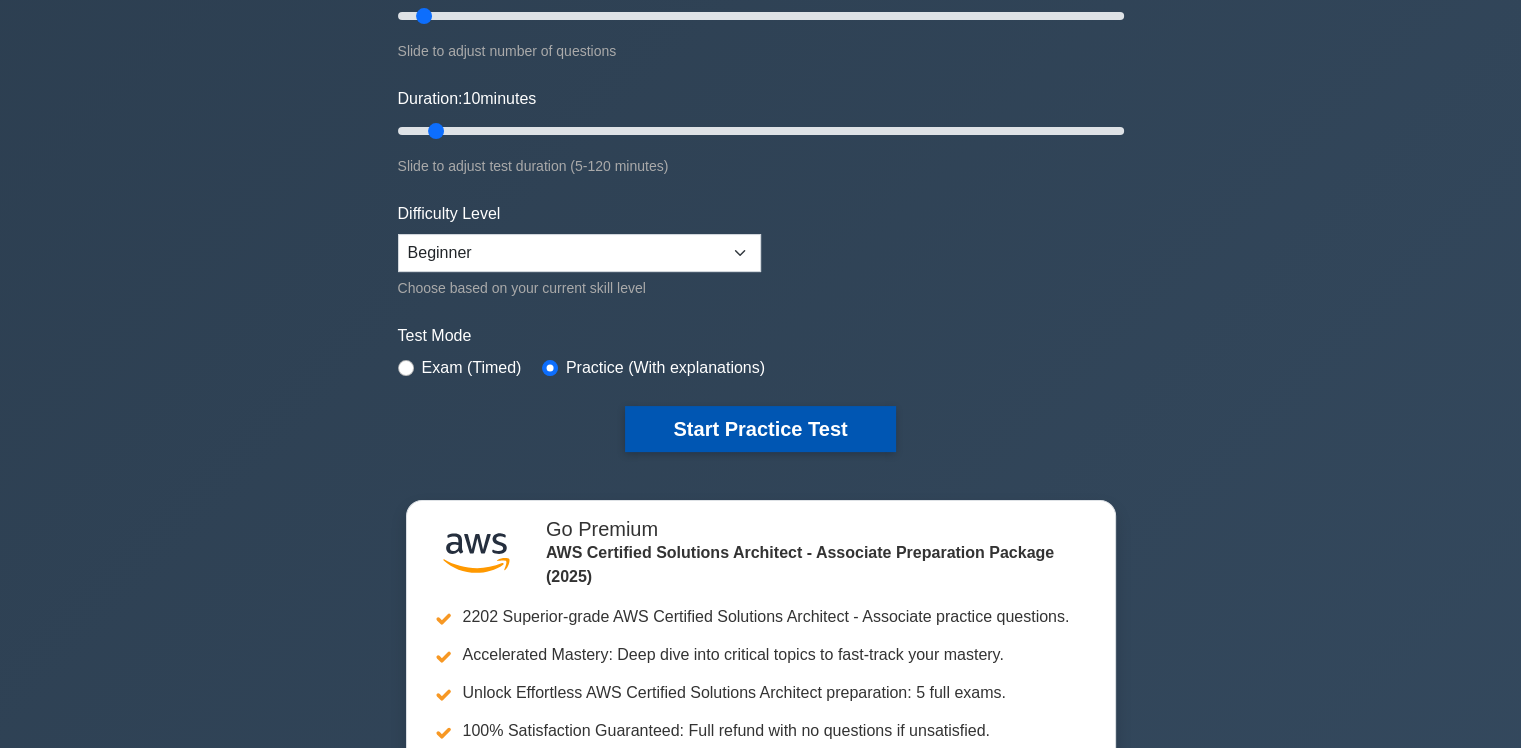 click on "Start Practice Test" at bounding box center (760, 429) 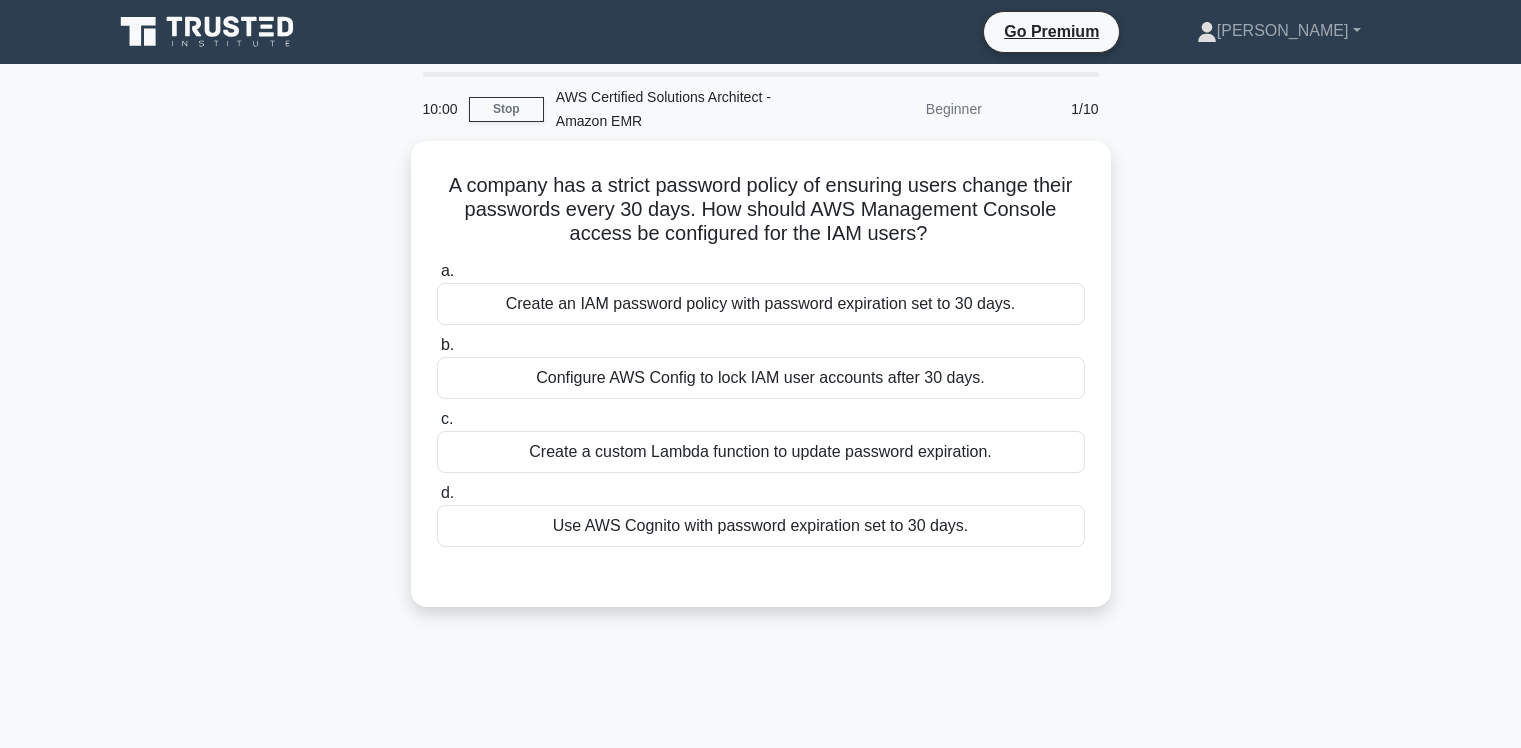scroll, scrollTop: 0, scrollLeft: 0, axis: both 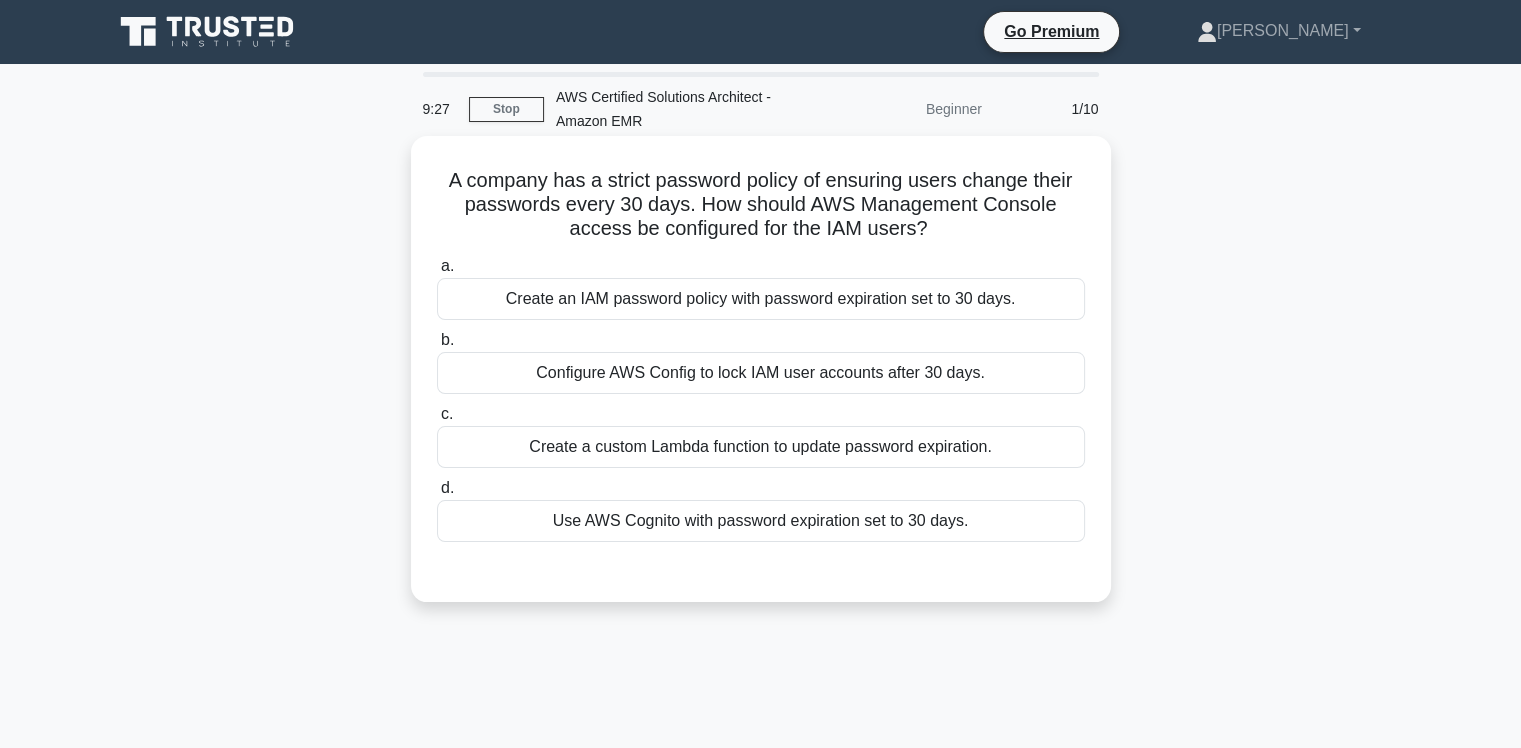 click on "Create a custom Lambda function to update password expiration." at bounding box center [761, 447] 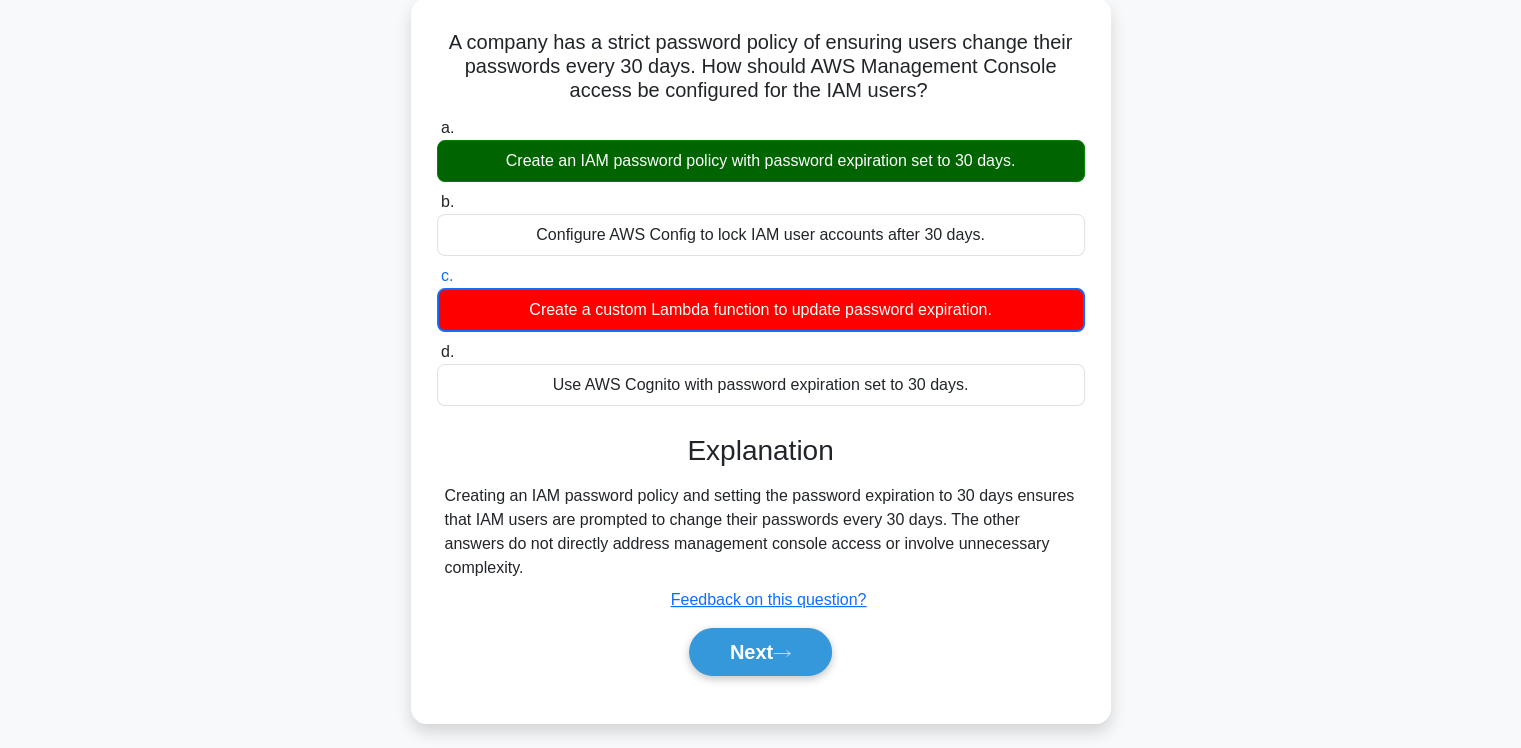 scroll, scrollTop: 139, scrollLeft: 0, axis: vertical 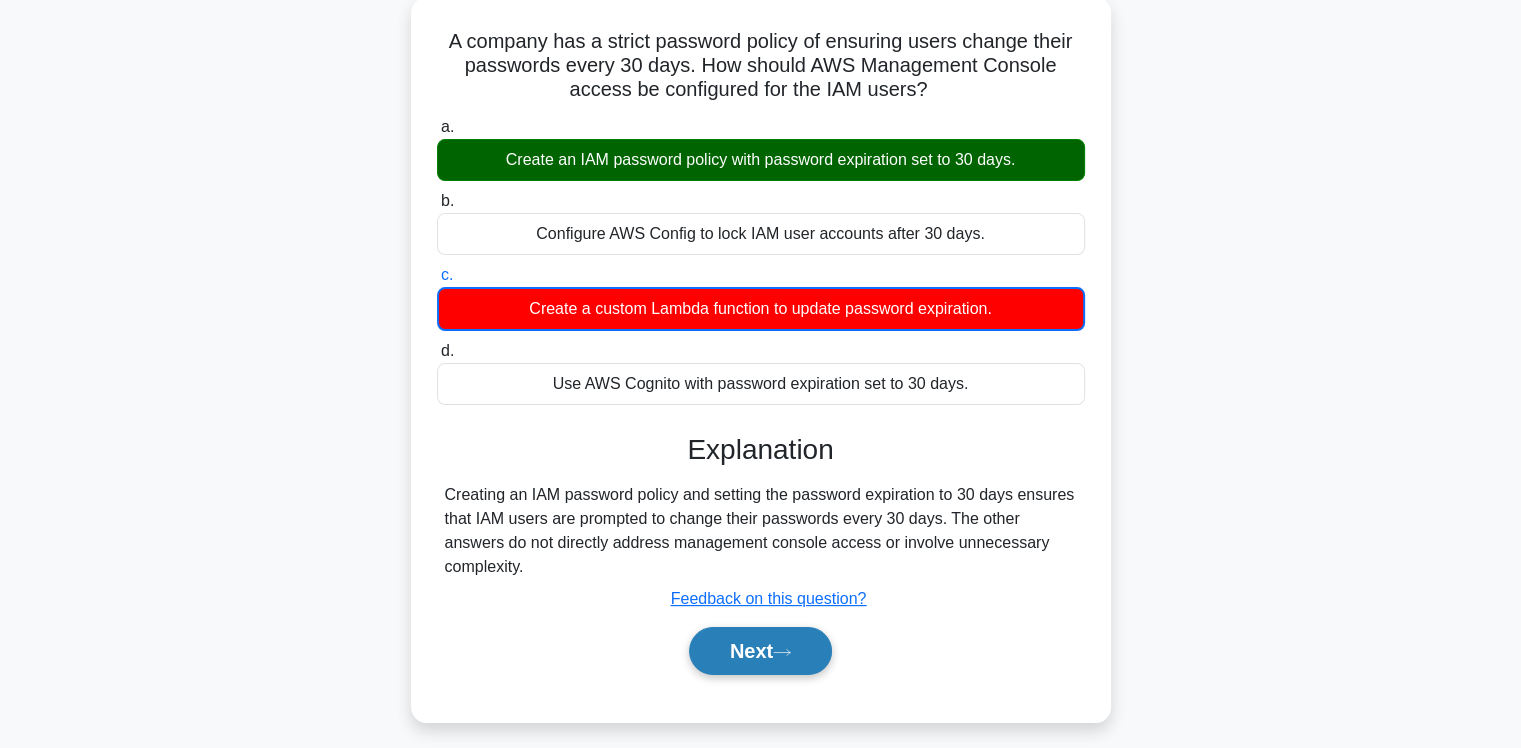 click on "Next" at bounding box center (760, 651) 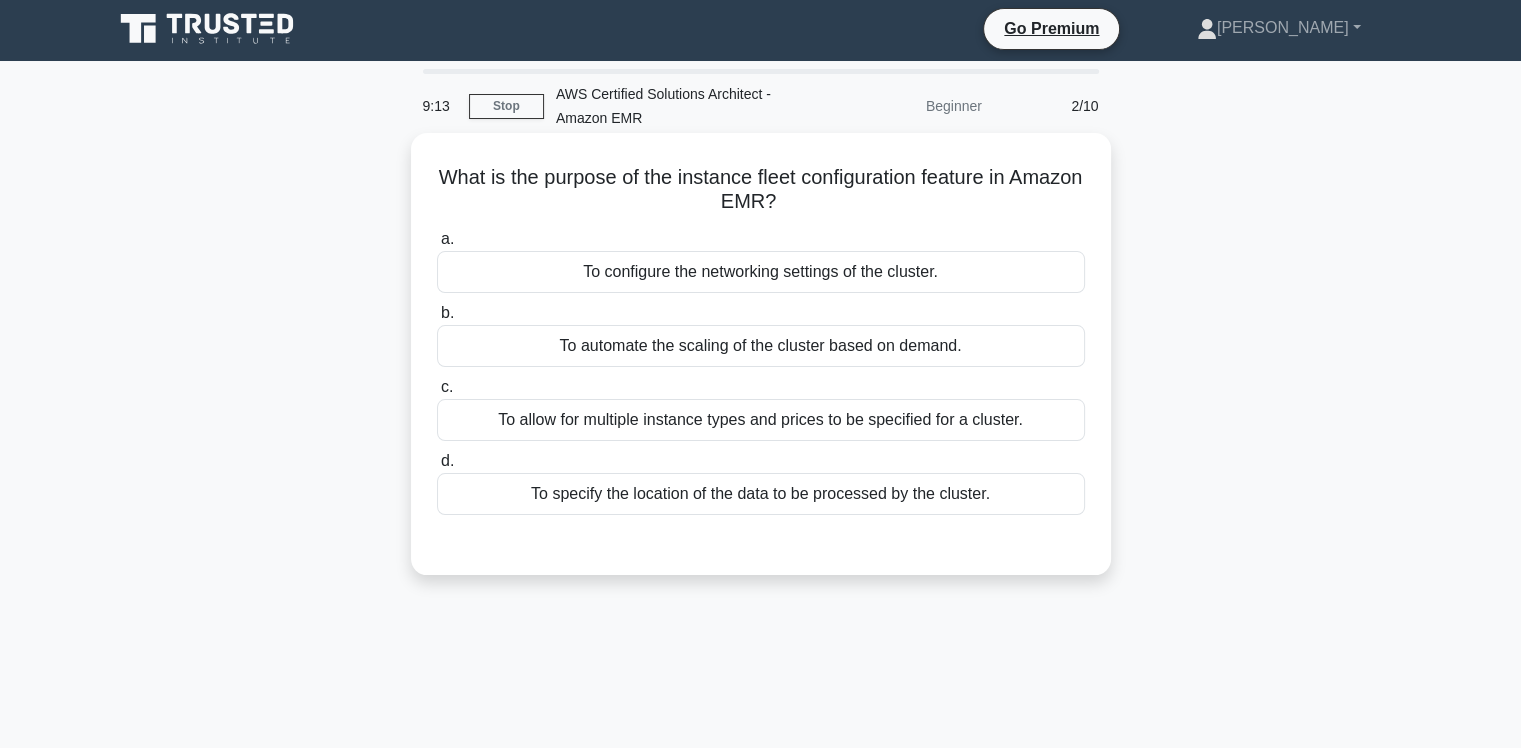 scroll, scrollTop: 0, scrollLeft: 0, axis: both 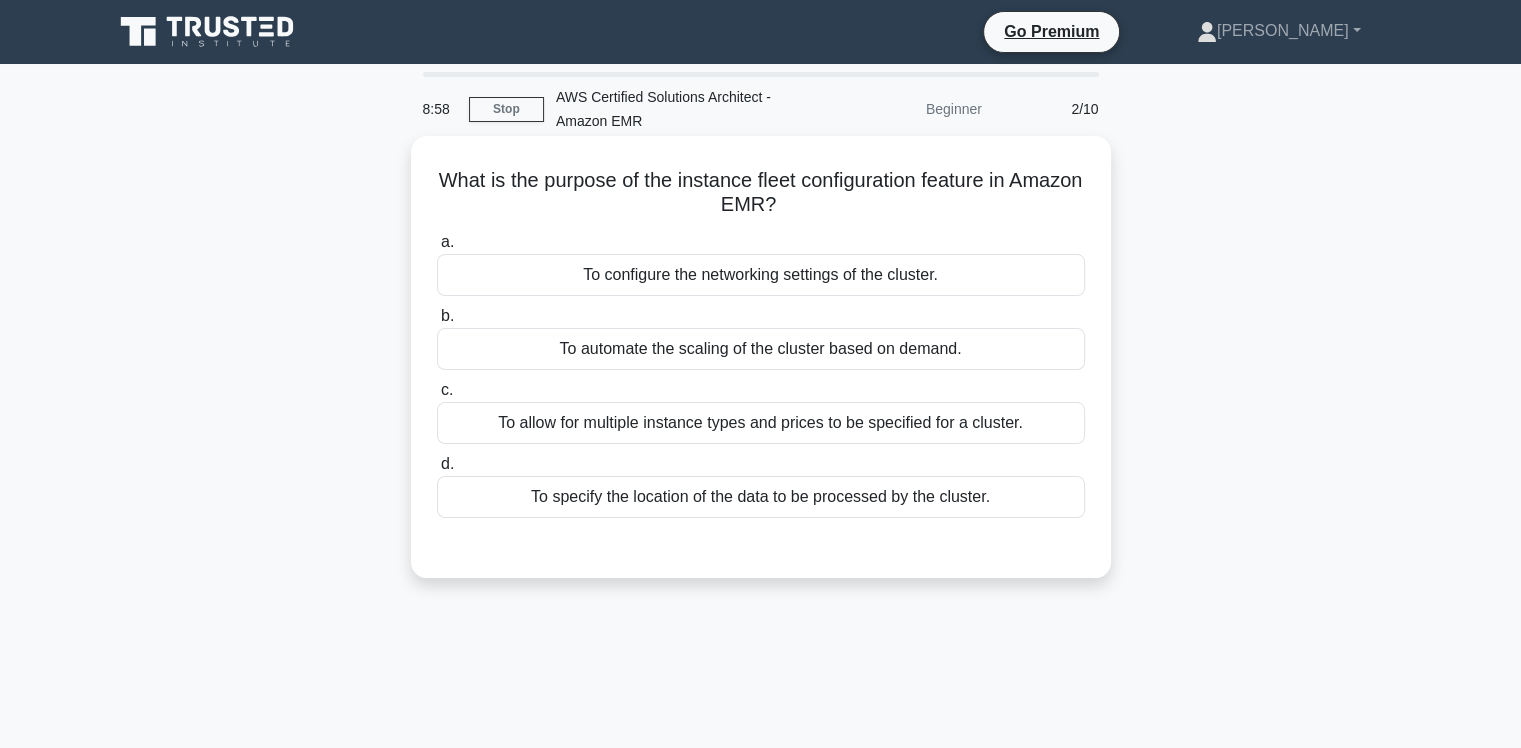 click on "To allow for multiple instance types and prices to be specified for a cluster." at bounding box center [761, 423] 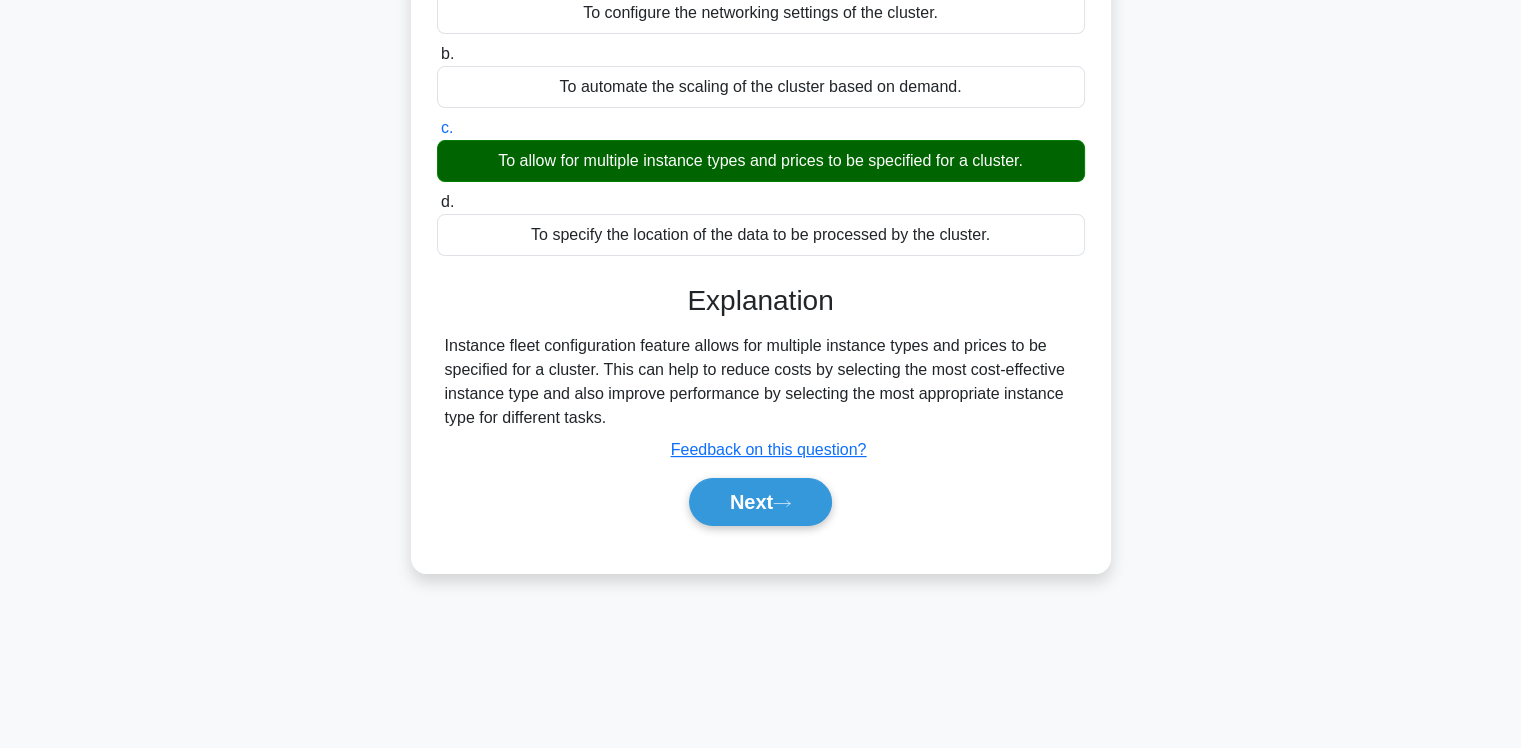 scroll, scrollTop: 332, scrollLeft: 0, axis: vertical 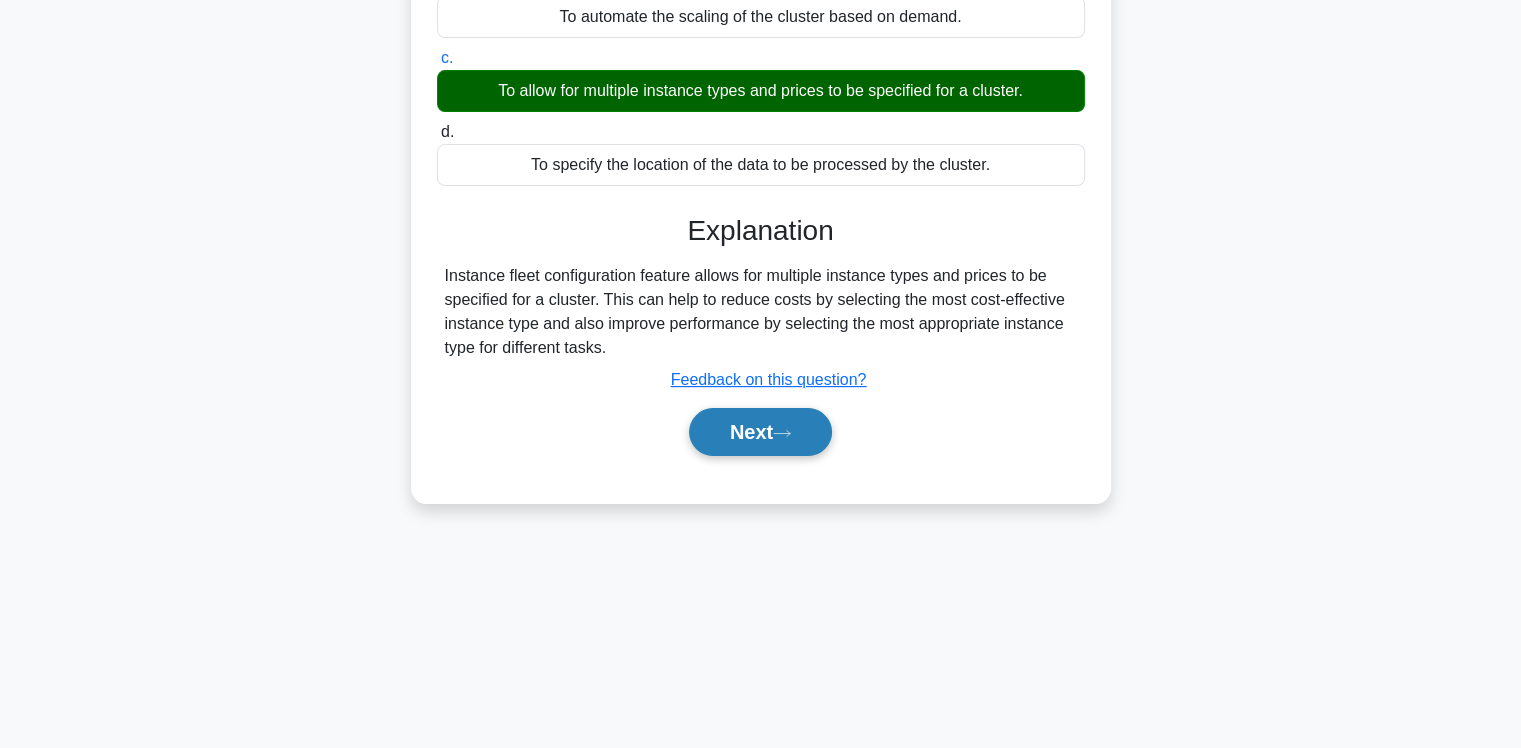 click on "Next" at bounding box center [760, 432] 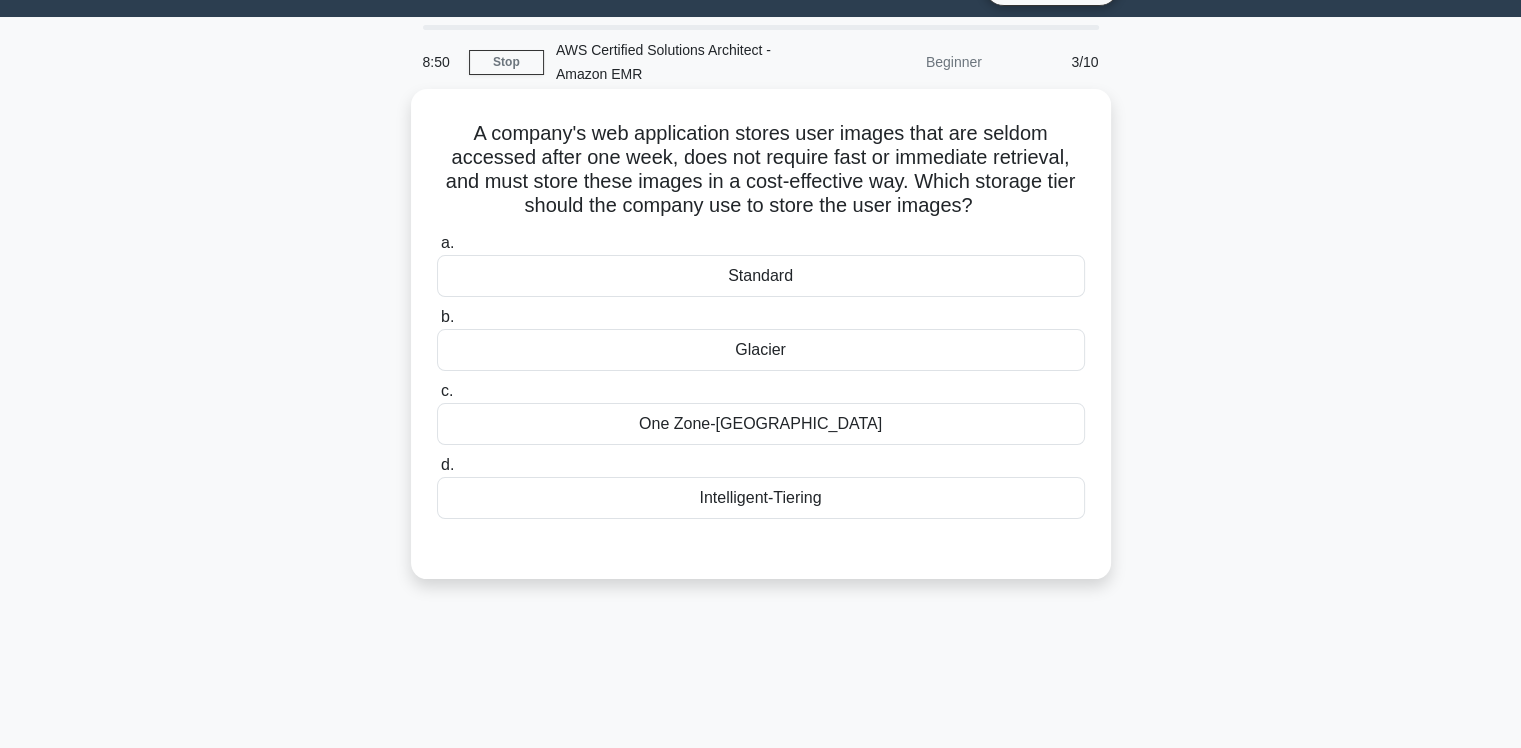 scroll, scrollTop: 45, scrollLeft: 0, axis: vertical 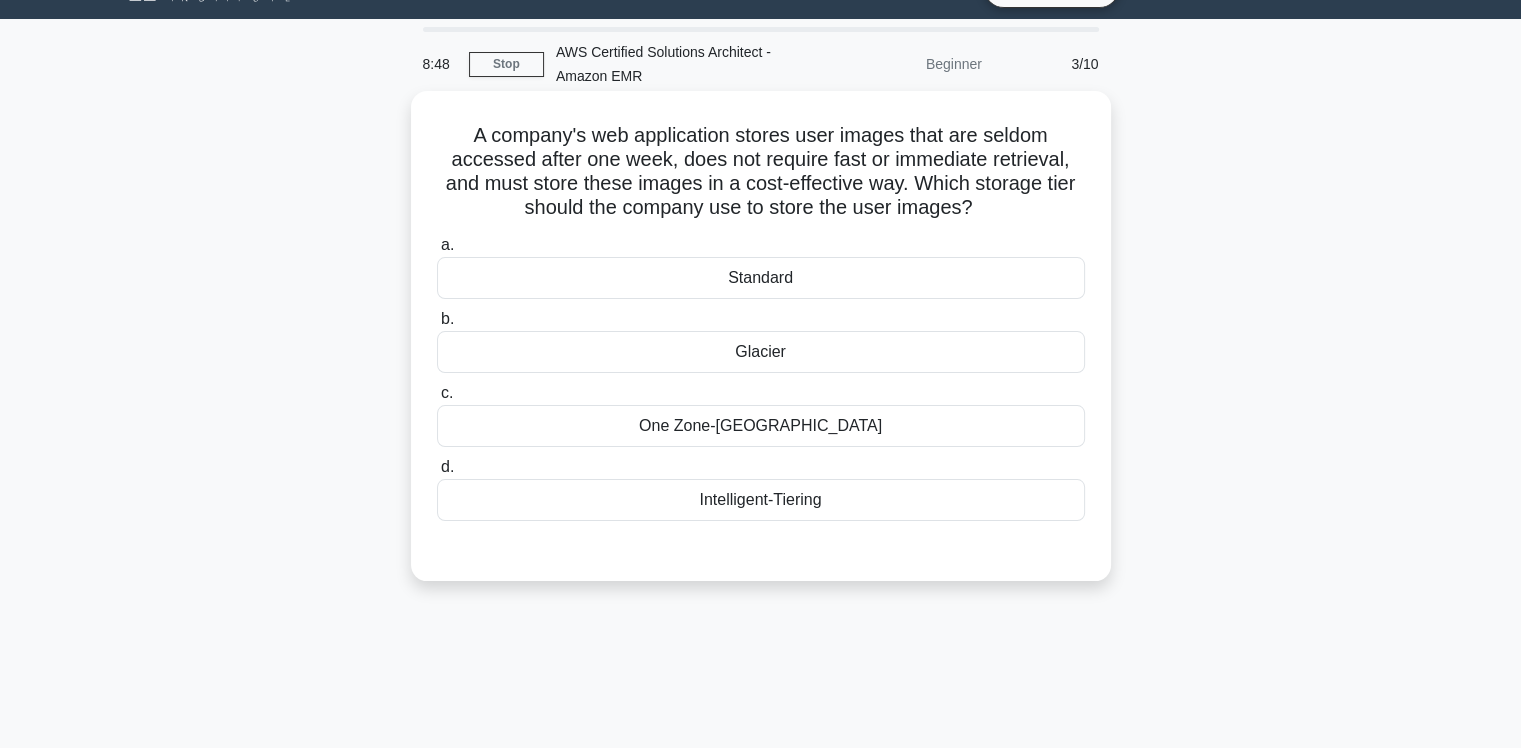 drag, startPoint x: 550, startPoint y: 111, endPoint x: 508, endPoint y: 125, distance: 44.27189 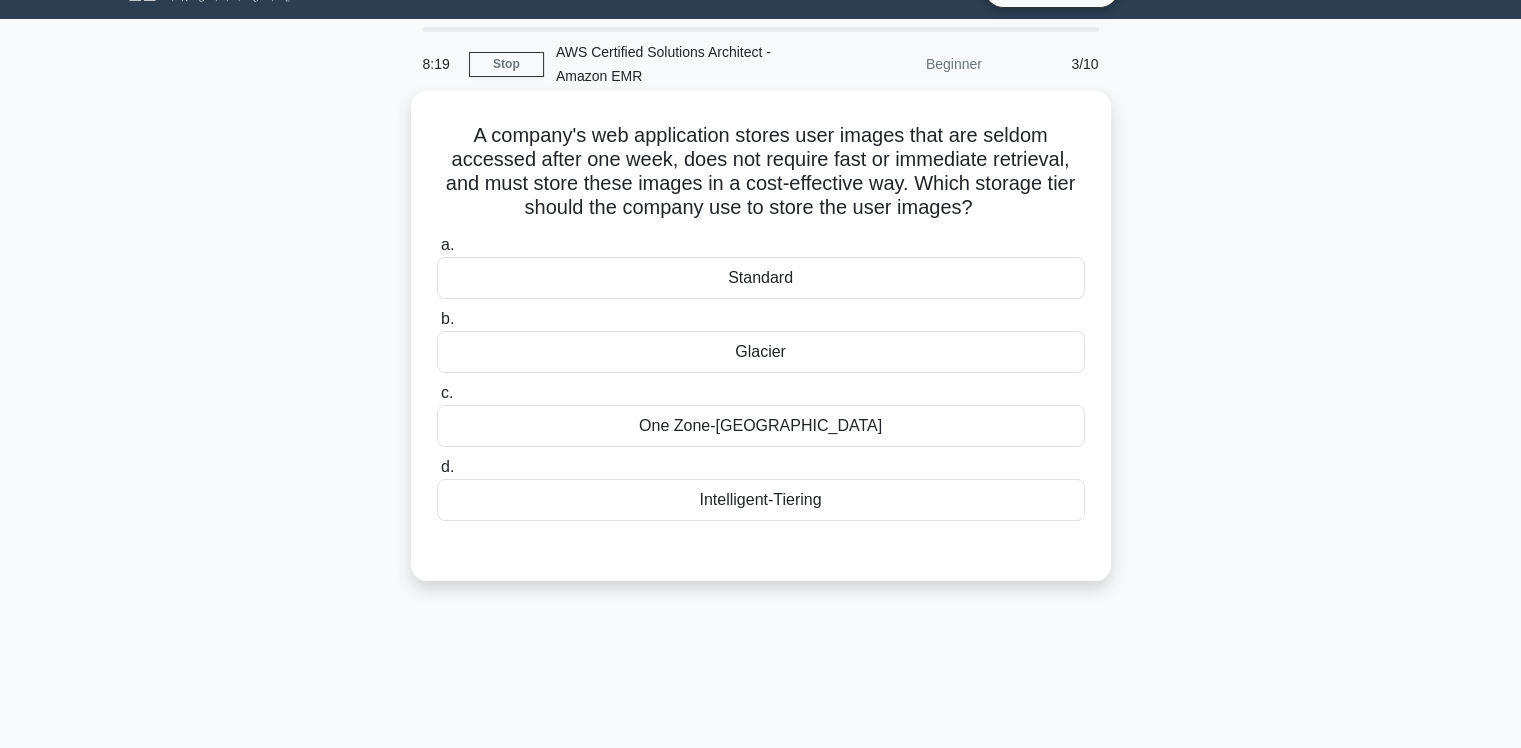 click on "Glacier" at bounding box center [761, 352] 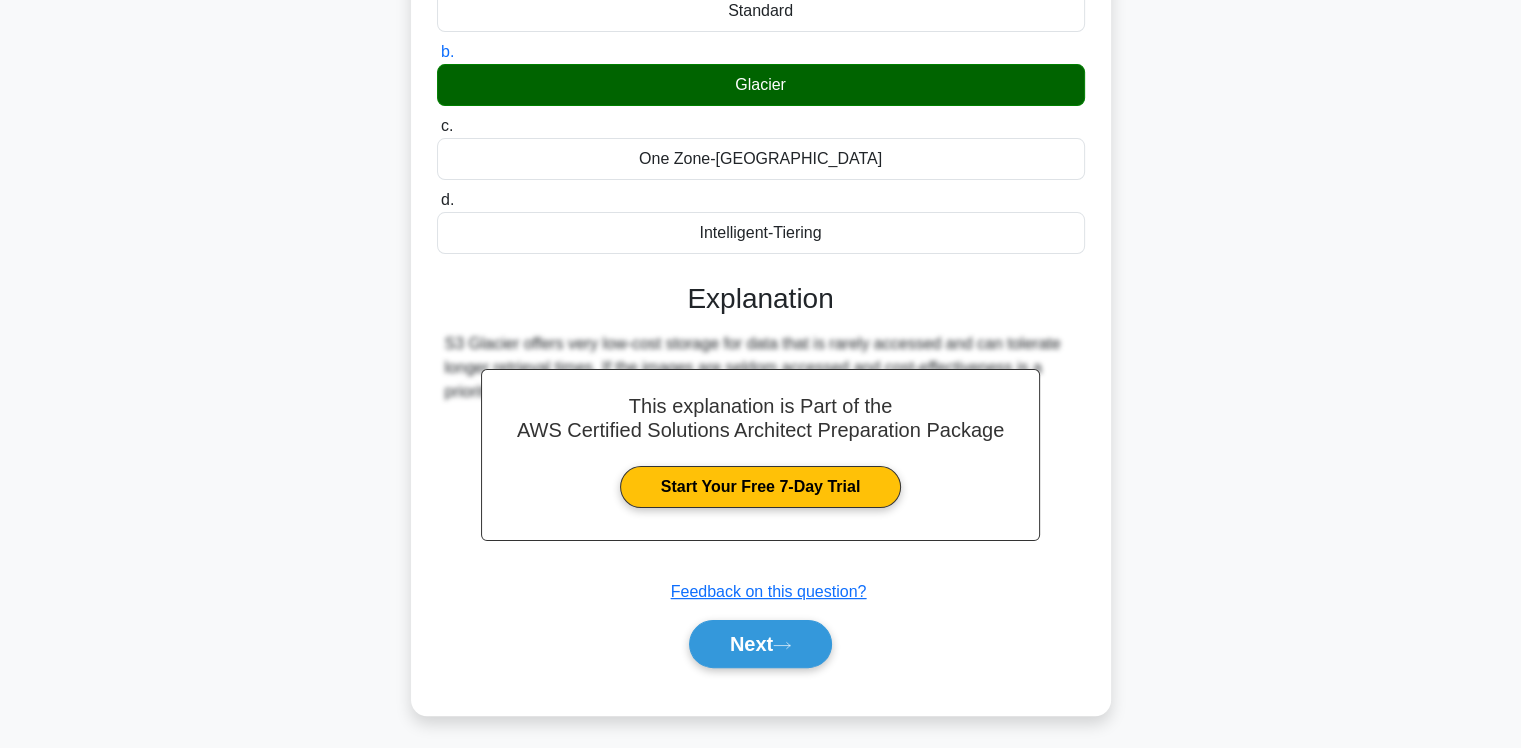 scroll, scrollTop: 332, scrollLeft: 0, axis: vertical 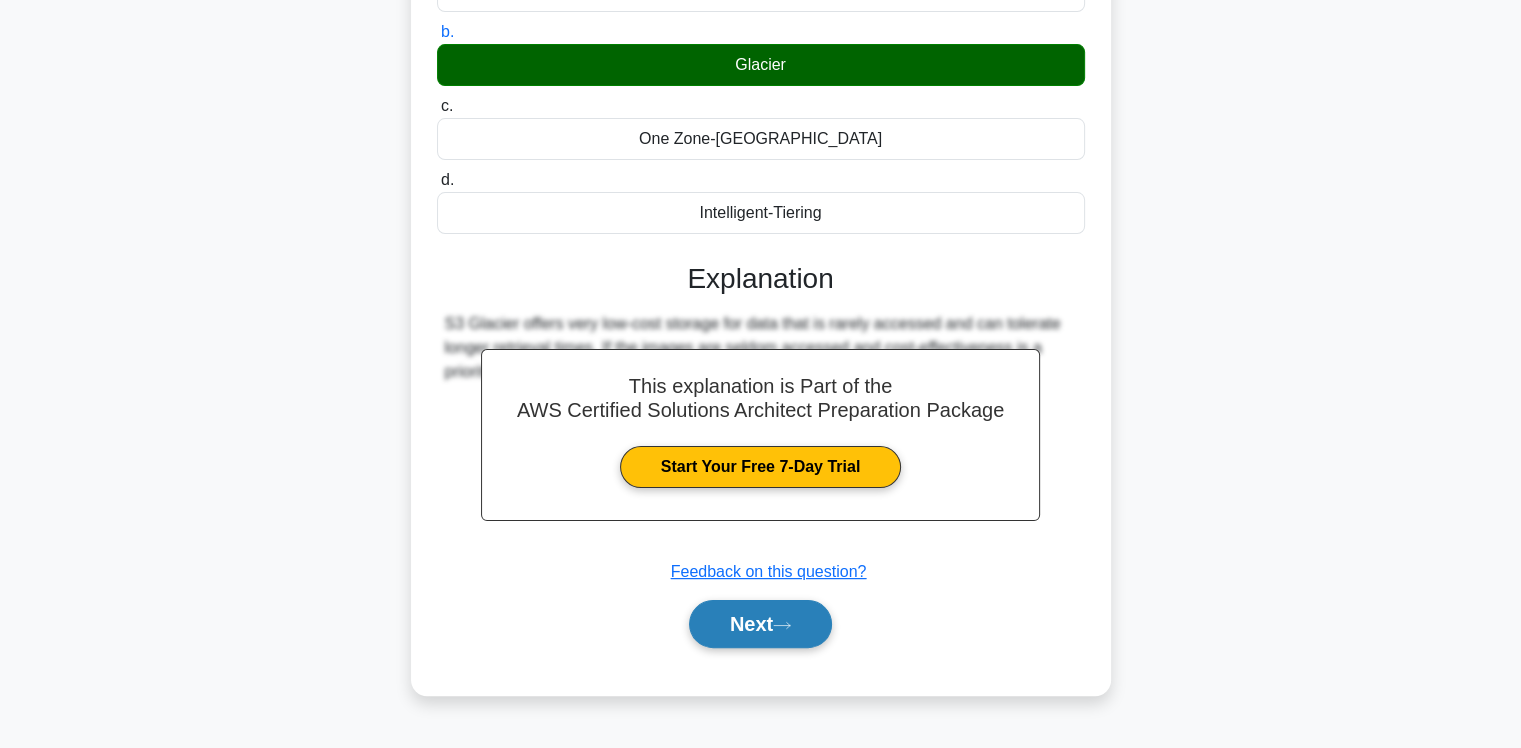 click on "Next" at bounding box center [760, 624] 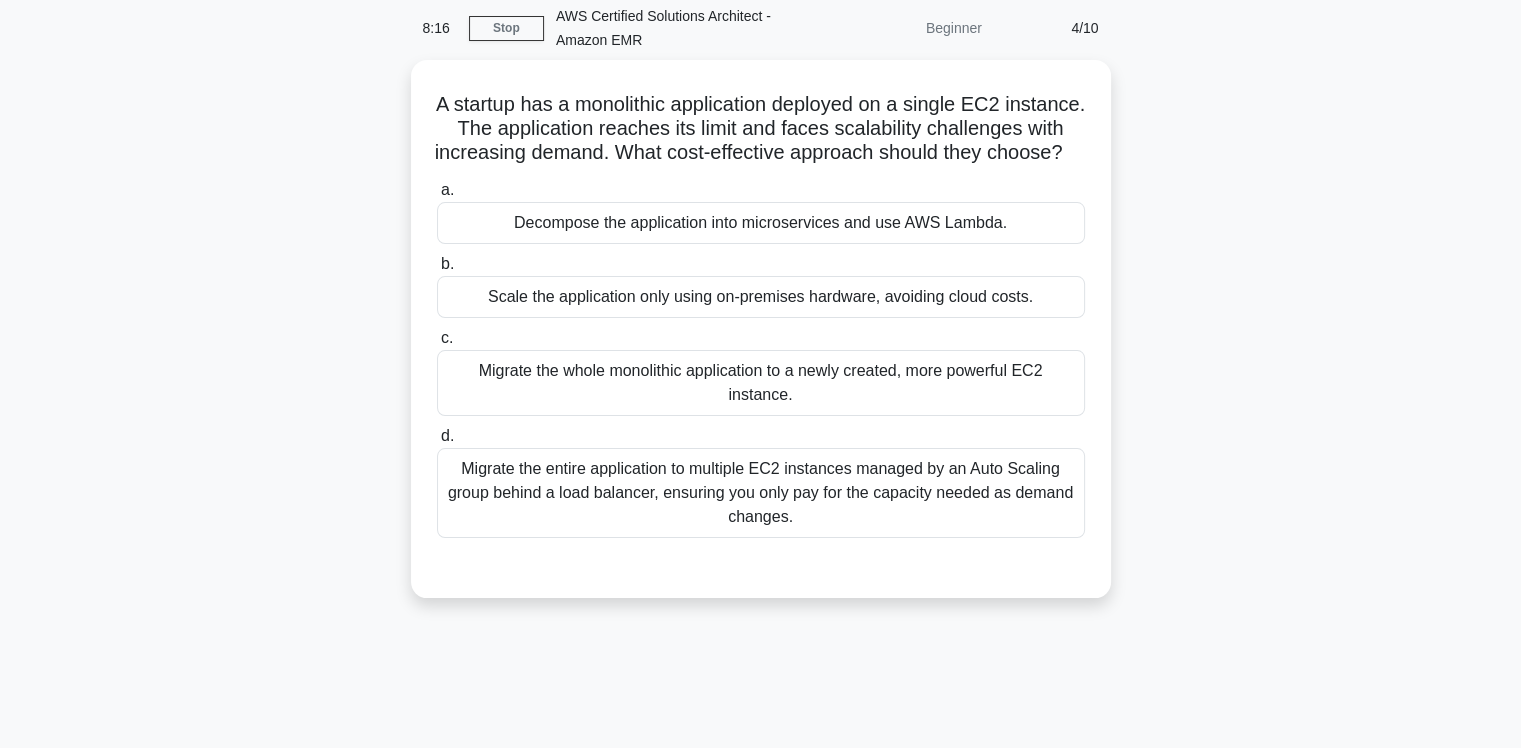 scroll, scrollTop: 77, scrollLeft: 0, axis: vertical 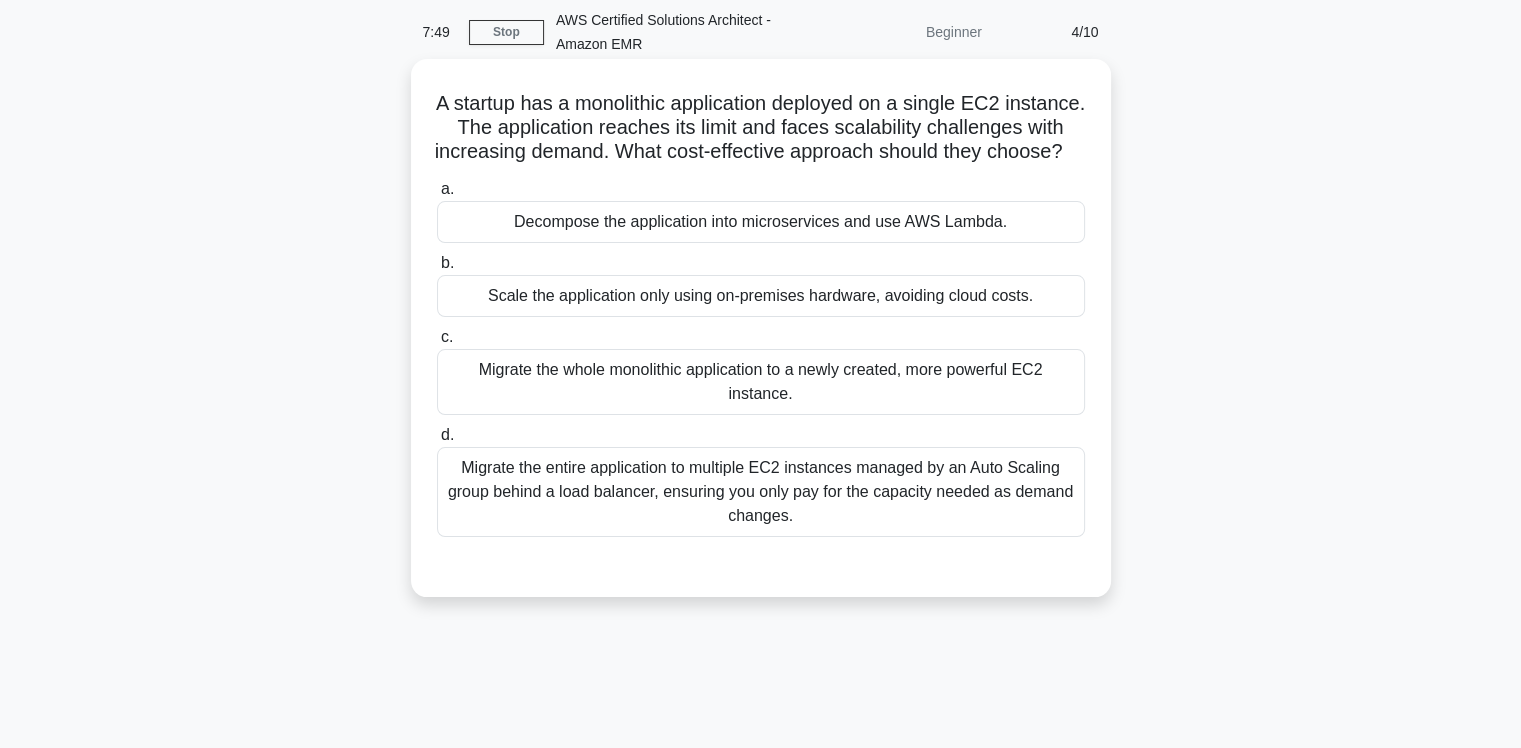 click on "Migrate the entire application to multiple EC2 instances managed by an Auto Scaling group behind a load balancer, ensuring you only pay for the capacity needed as demand changes." at bounding box center (761, 492) 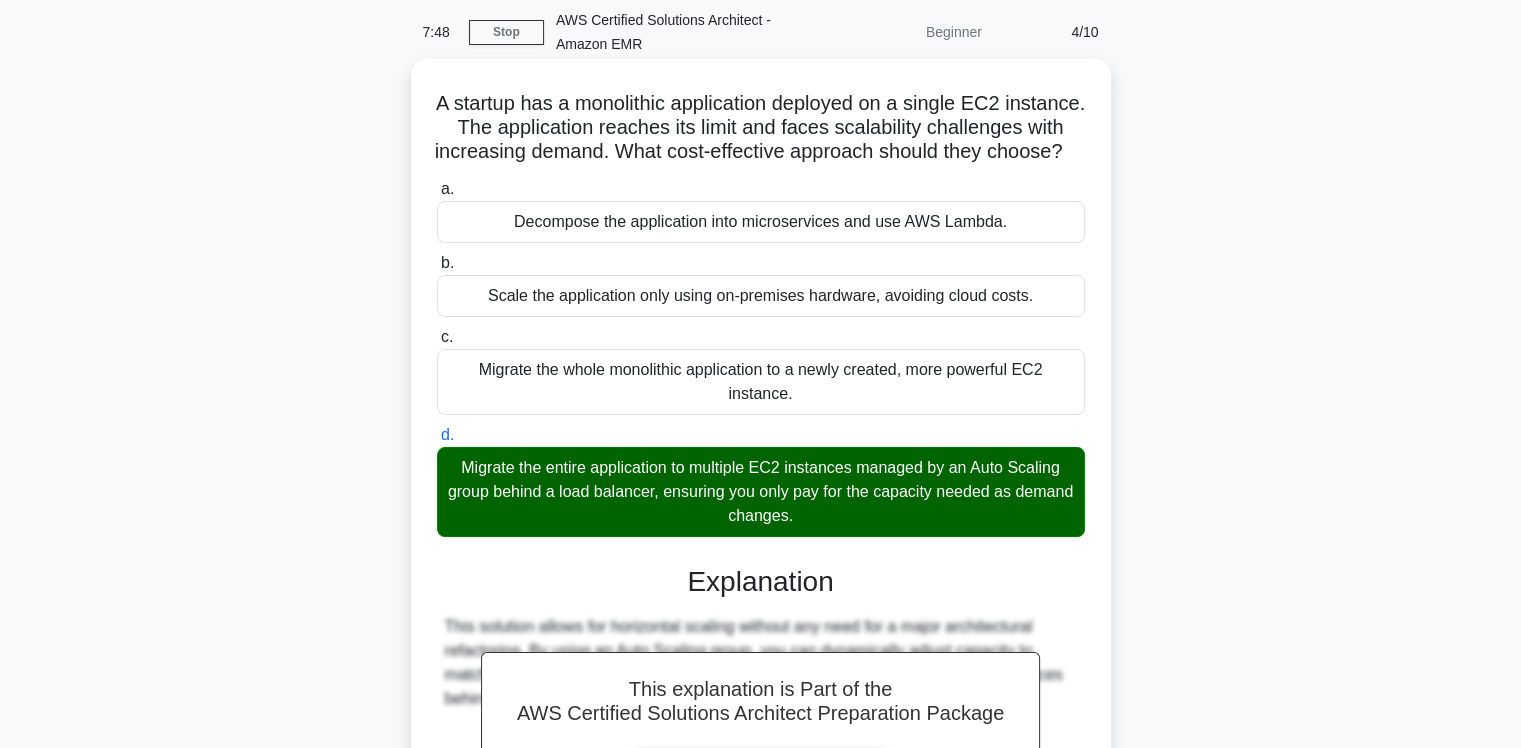 scroll, scrollTop: 388, scrollLeft: 0, axis: vertical 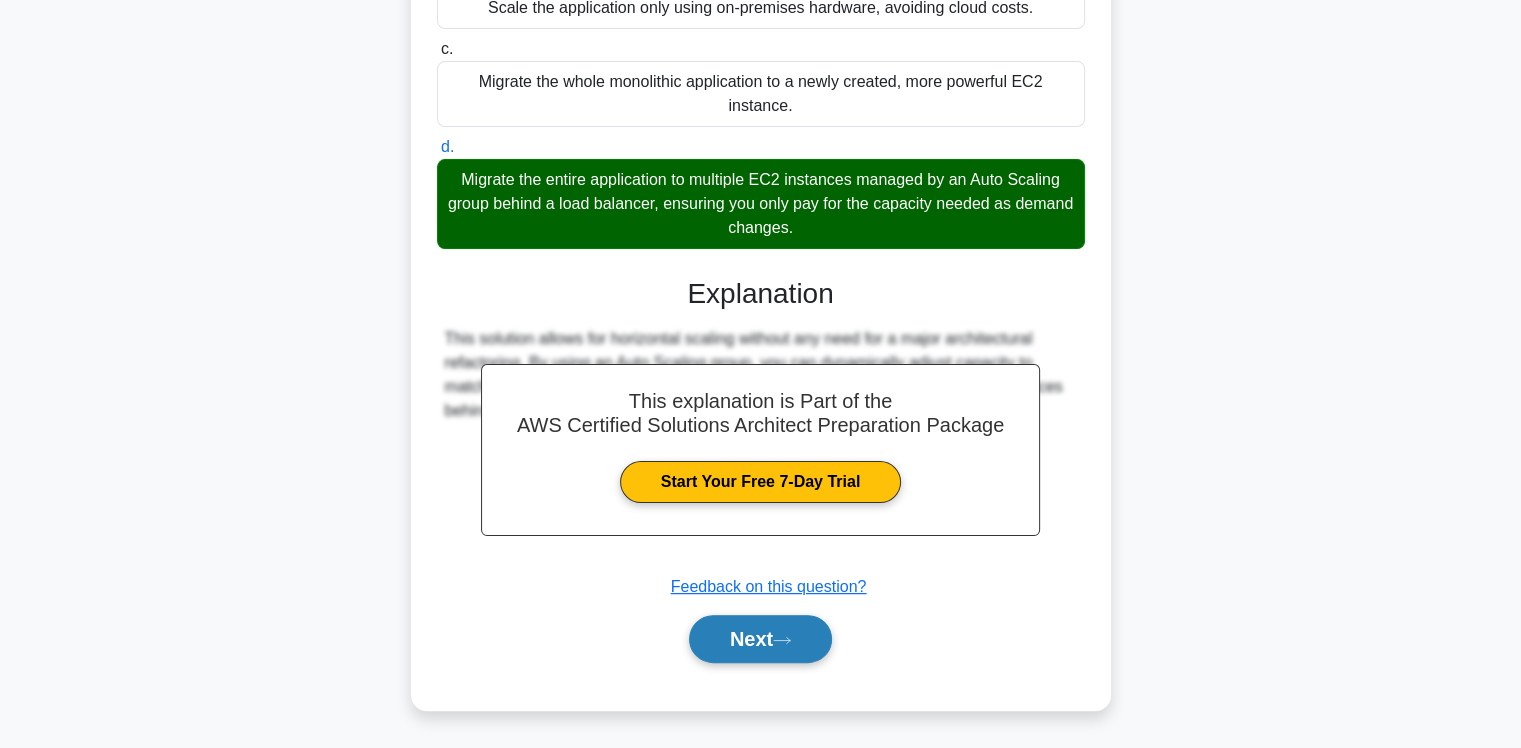 click on "Next" at bounding box center [760, 639] 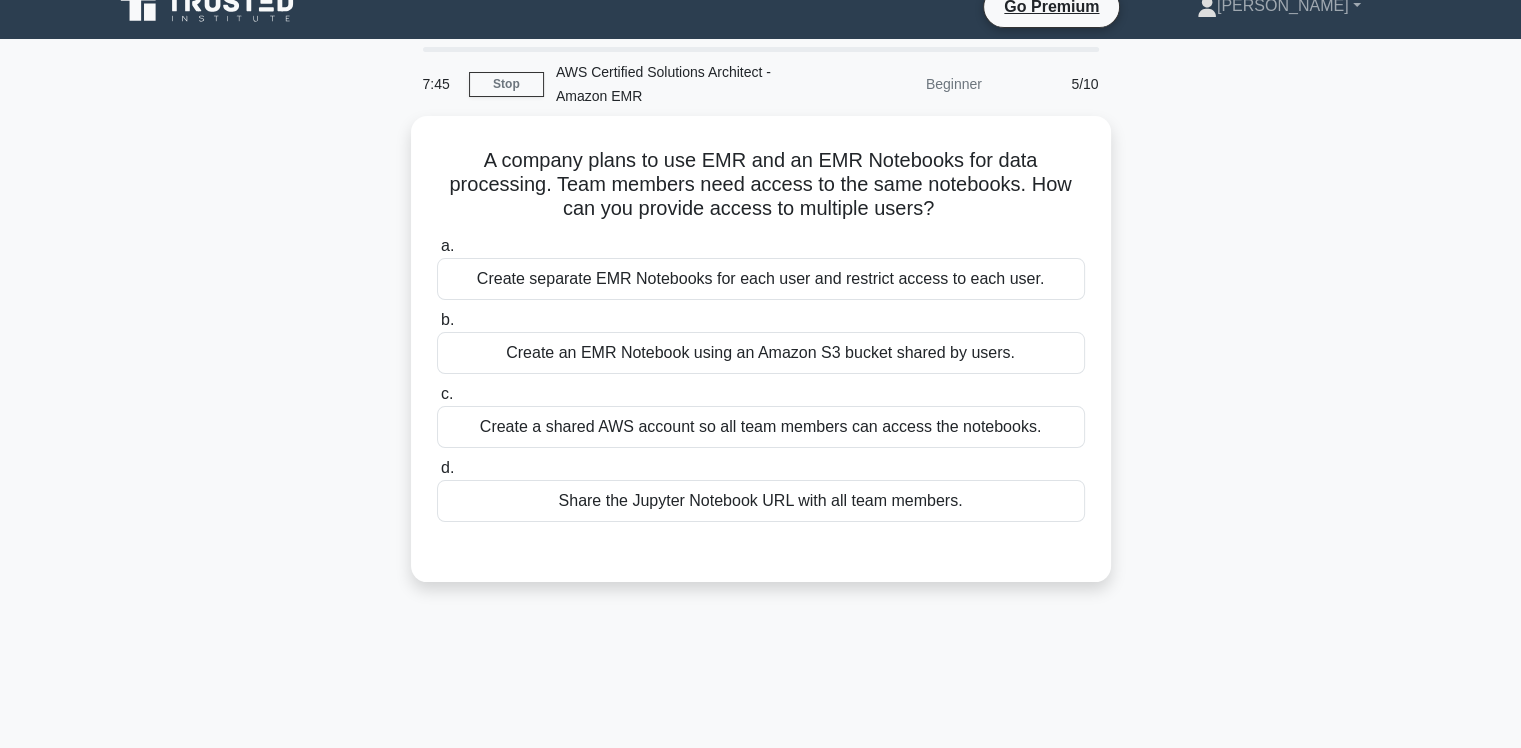 scroll, scrollTop: 0, scrollLeft: 0, axis: both 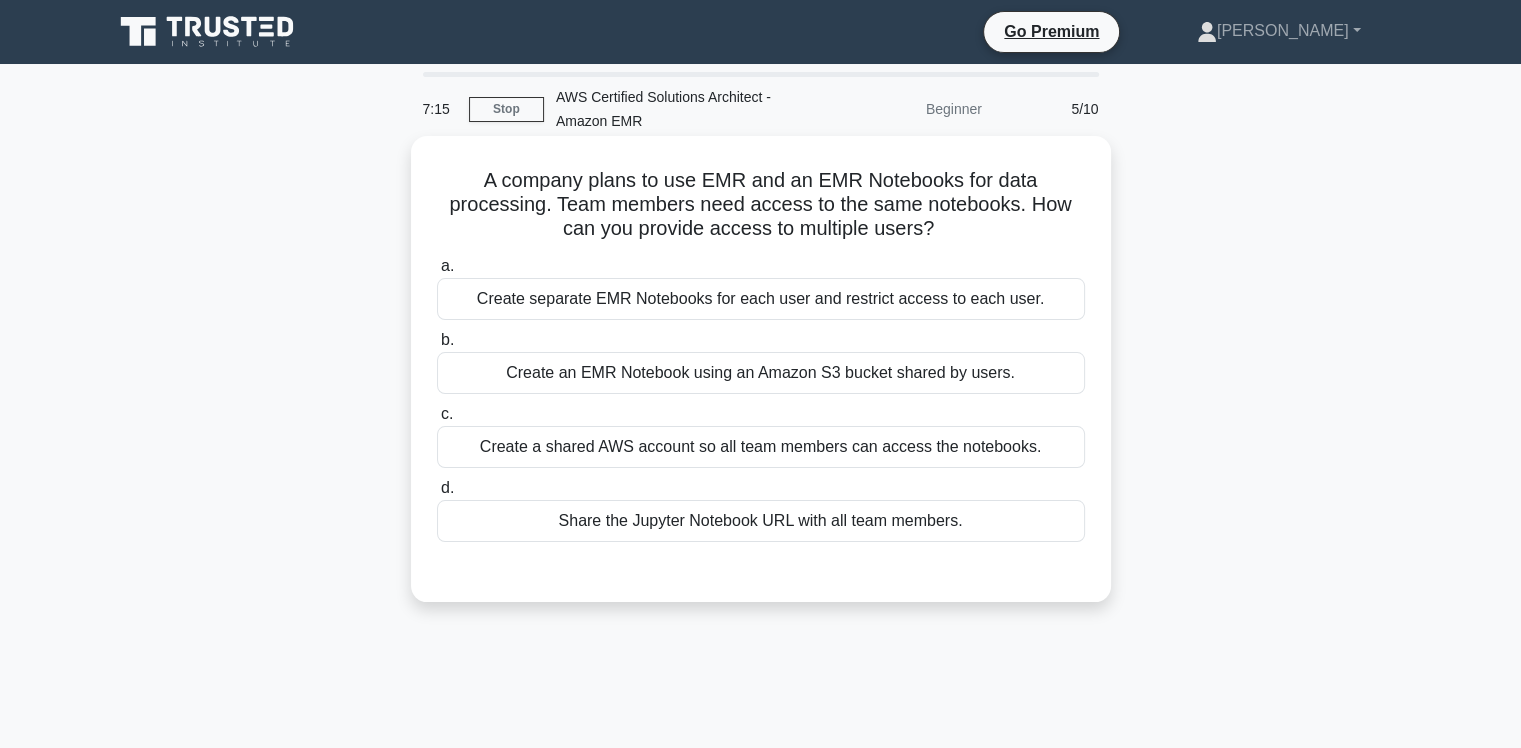click on "Create an EMR Notebook using an Amazon S3 bucket shared by users." at bounding box center (761, 373) 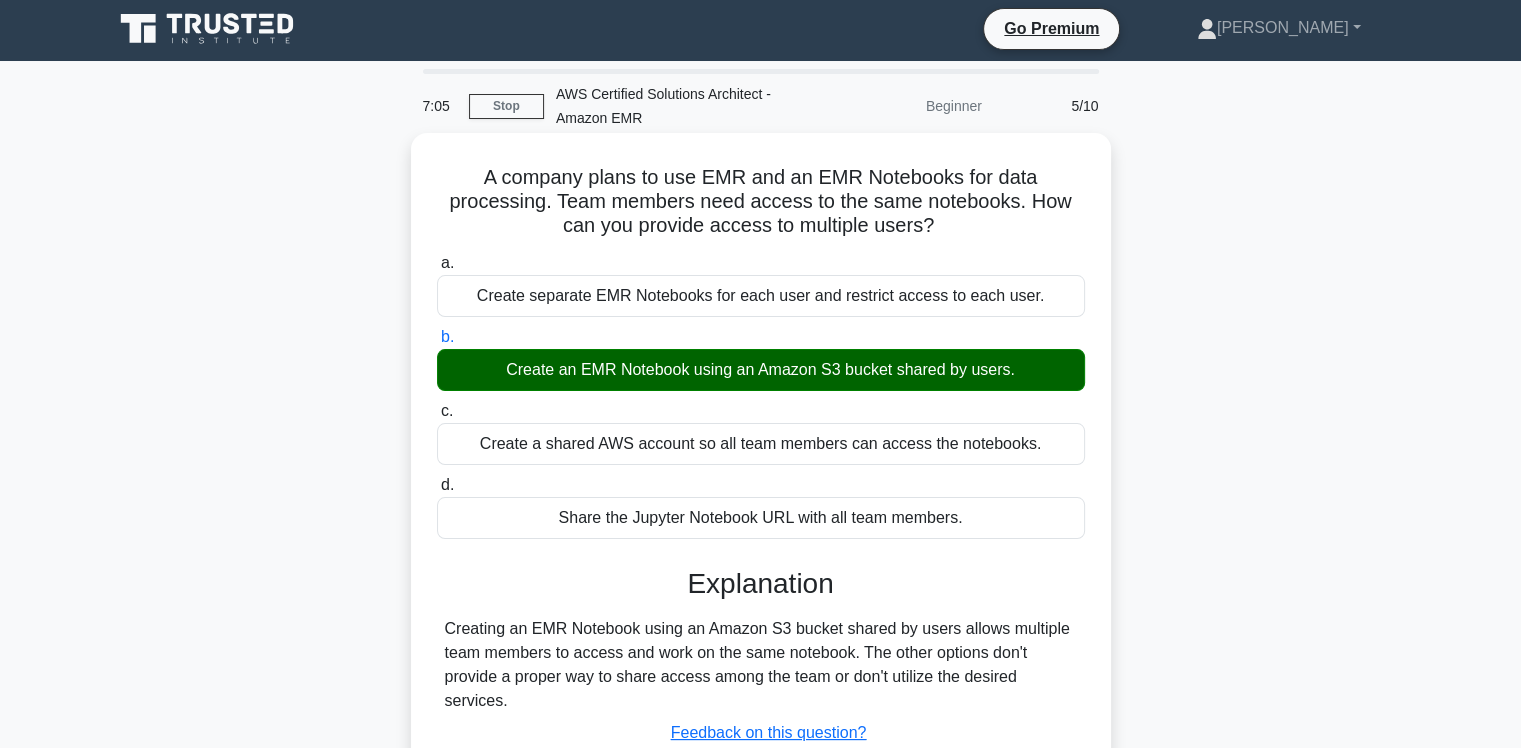 scroll, scrollTop: 332, scrollLeft: 0, axis: vertical 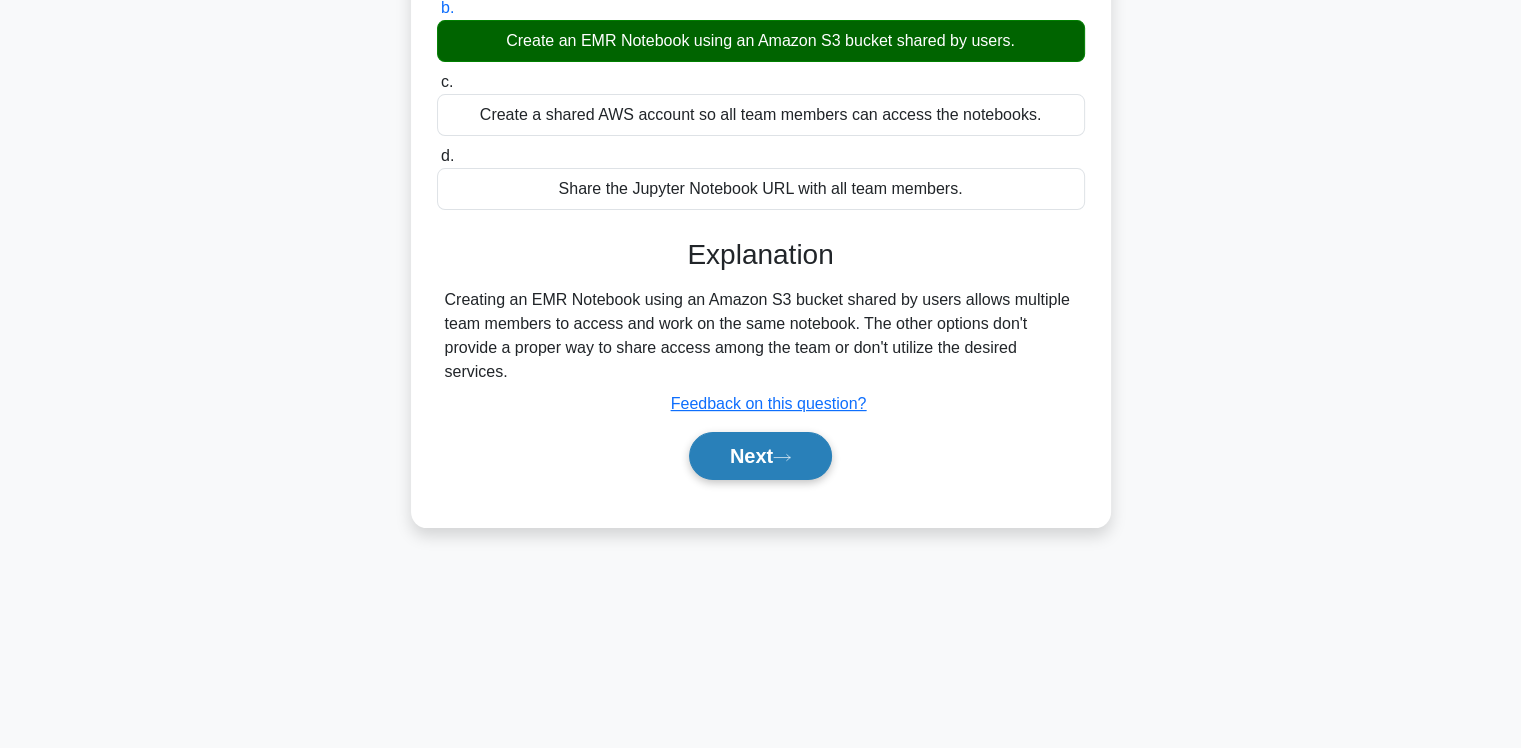 click on "Next" at bounding box center (760, 456) 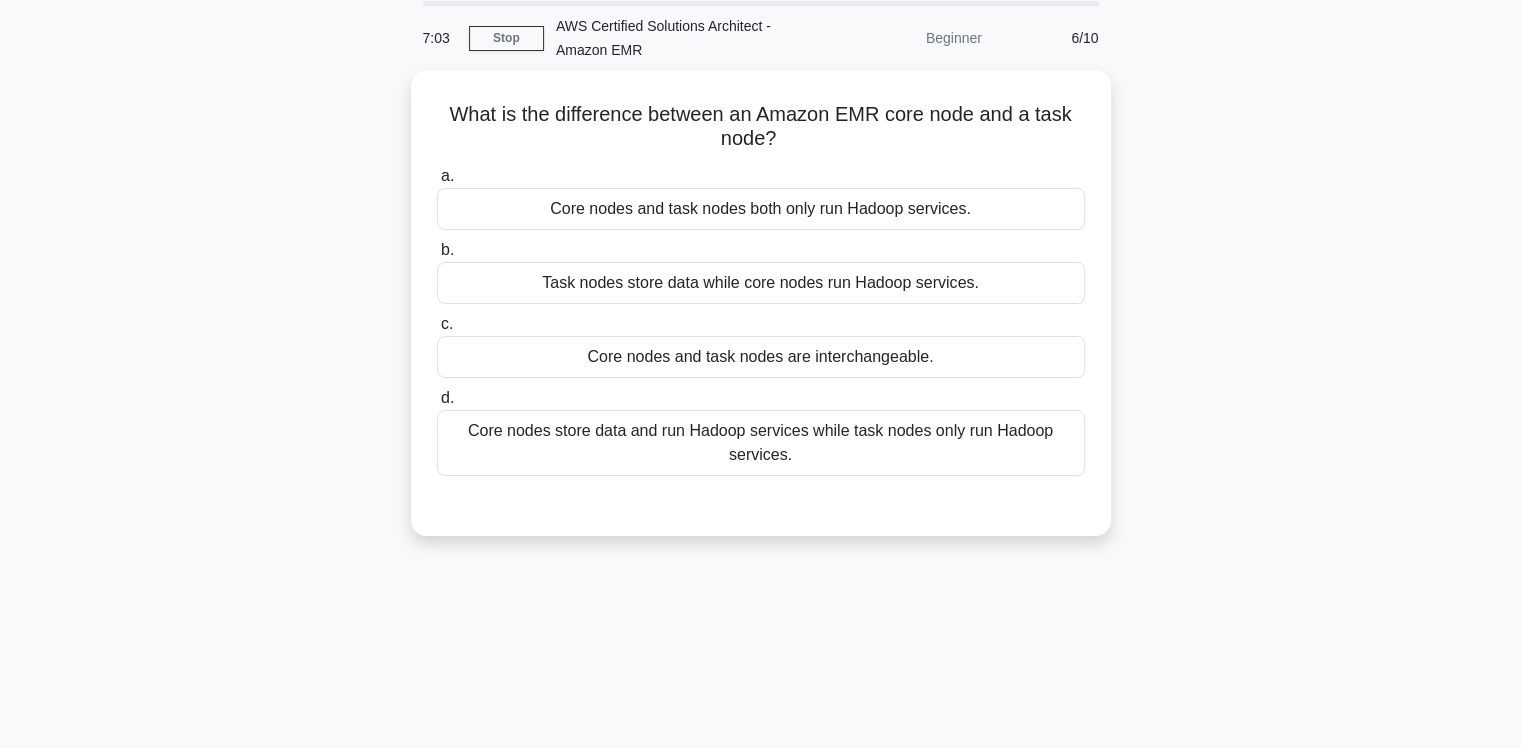 scroll, scrollTop: 0, scrollLeft: 0, axis: both 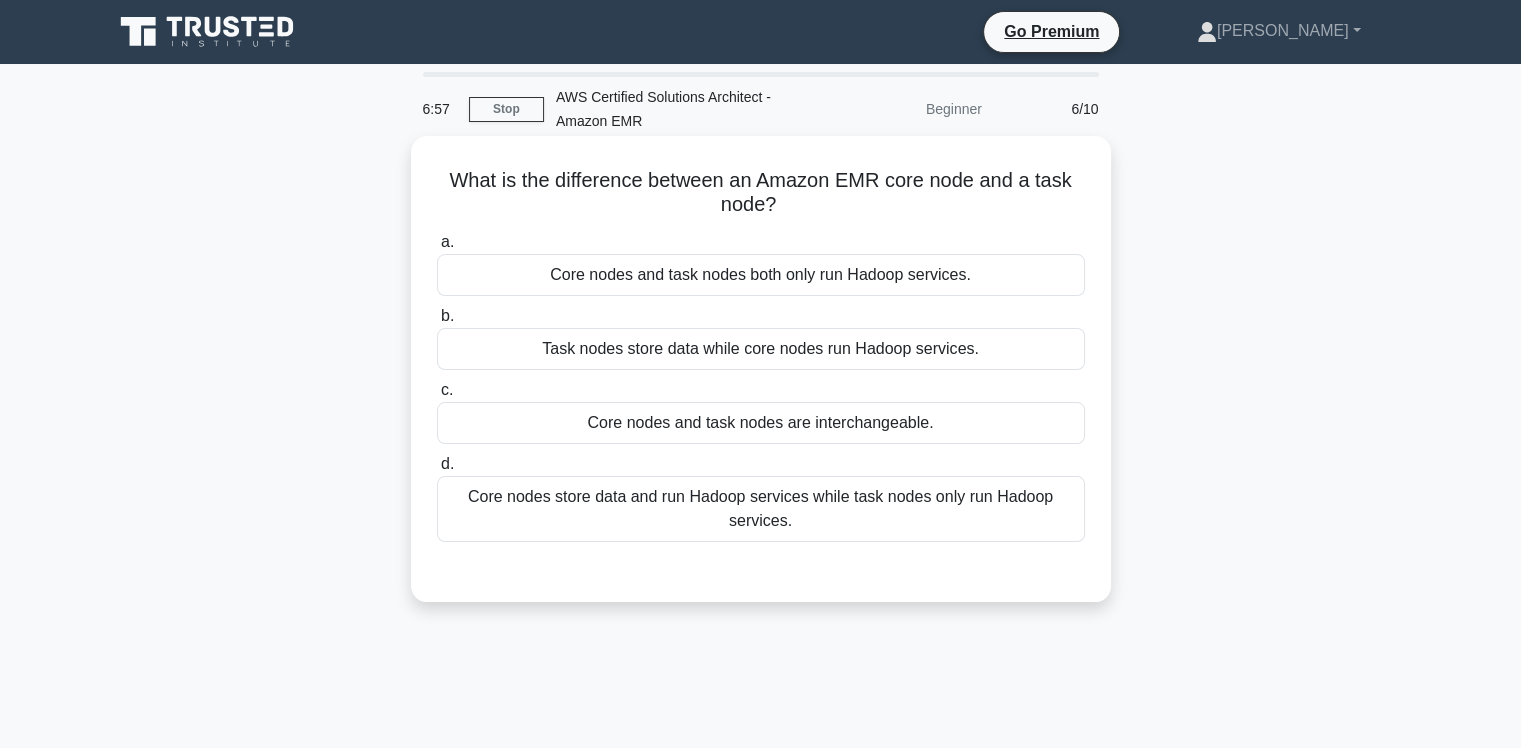 click on "Core nodes and task nodes both only run Hadoop services." at bounding box center [761, 275] 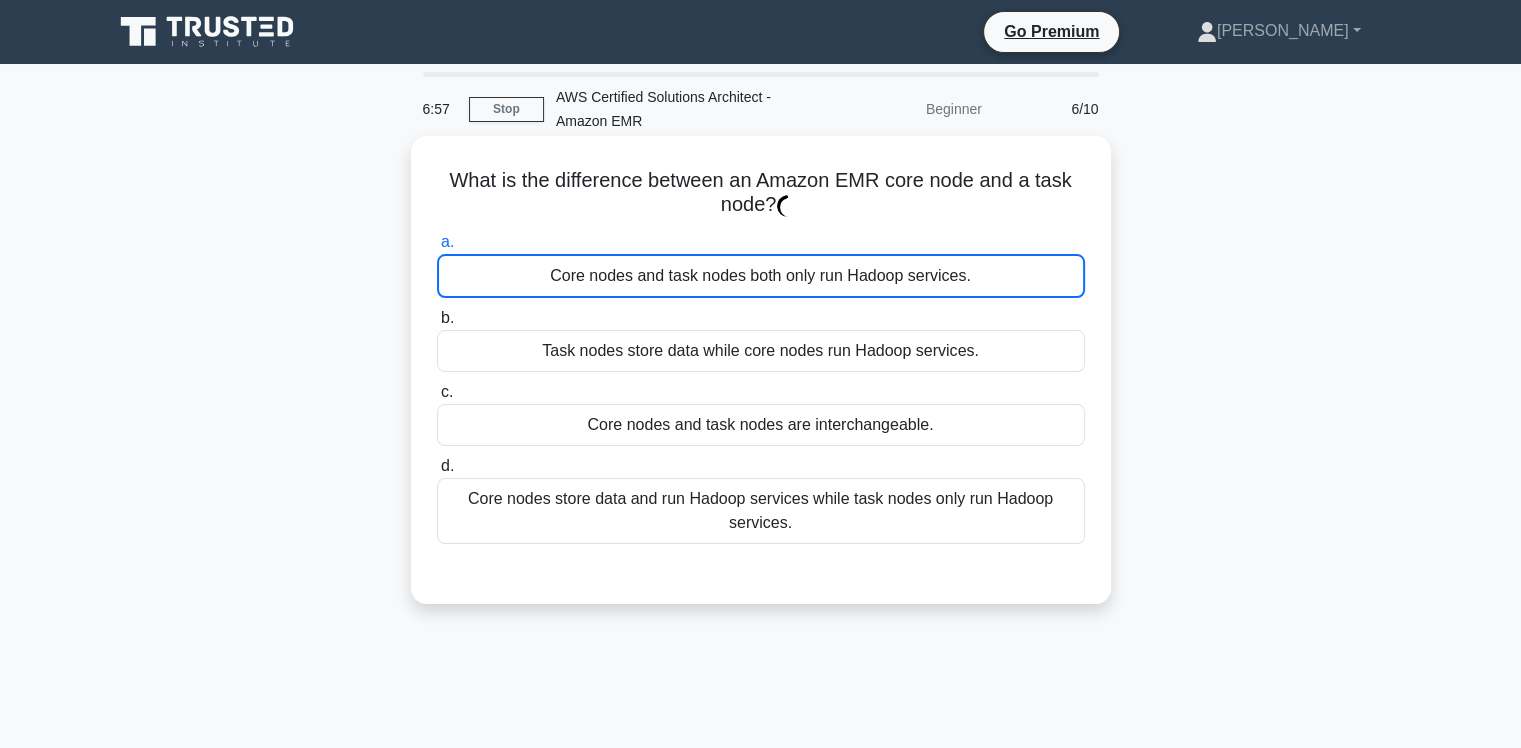 click on "Core nodes and task nodes both only run Hadoop services." at bounding box center (761, 276) 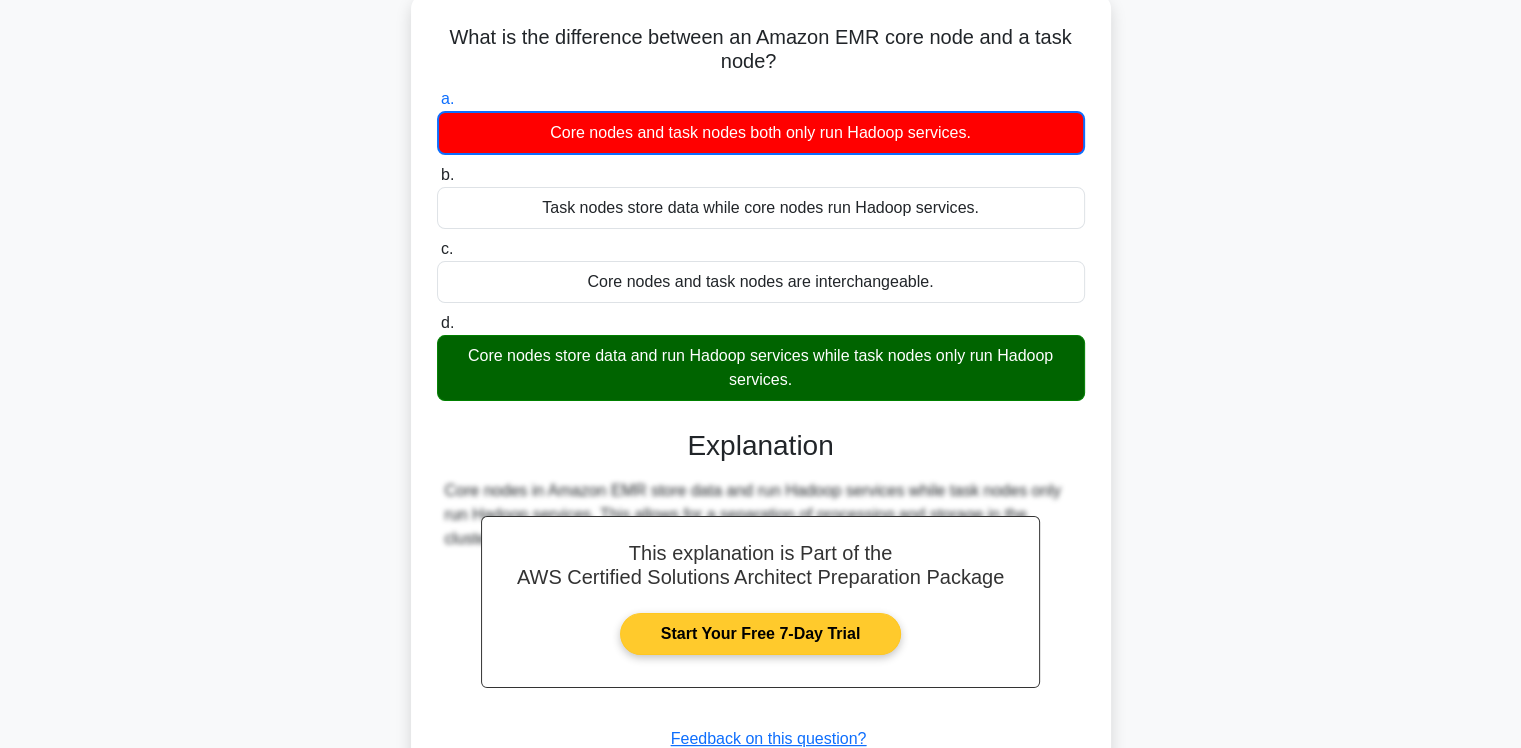 scroll, scrollTop: 332, scrollLeft: 0, axis: vertical 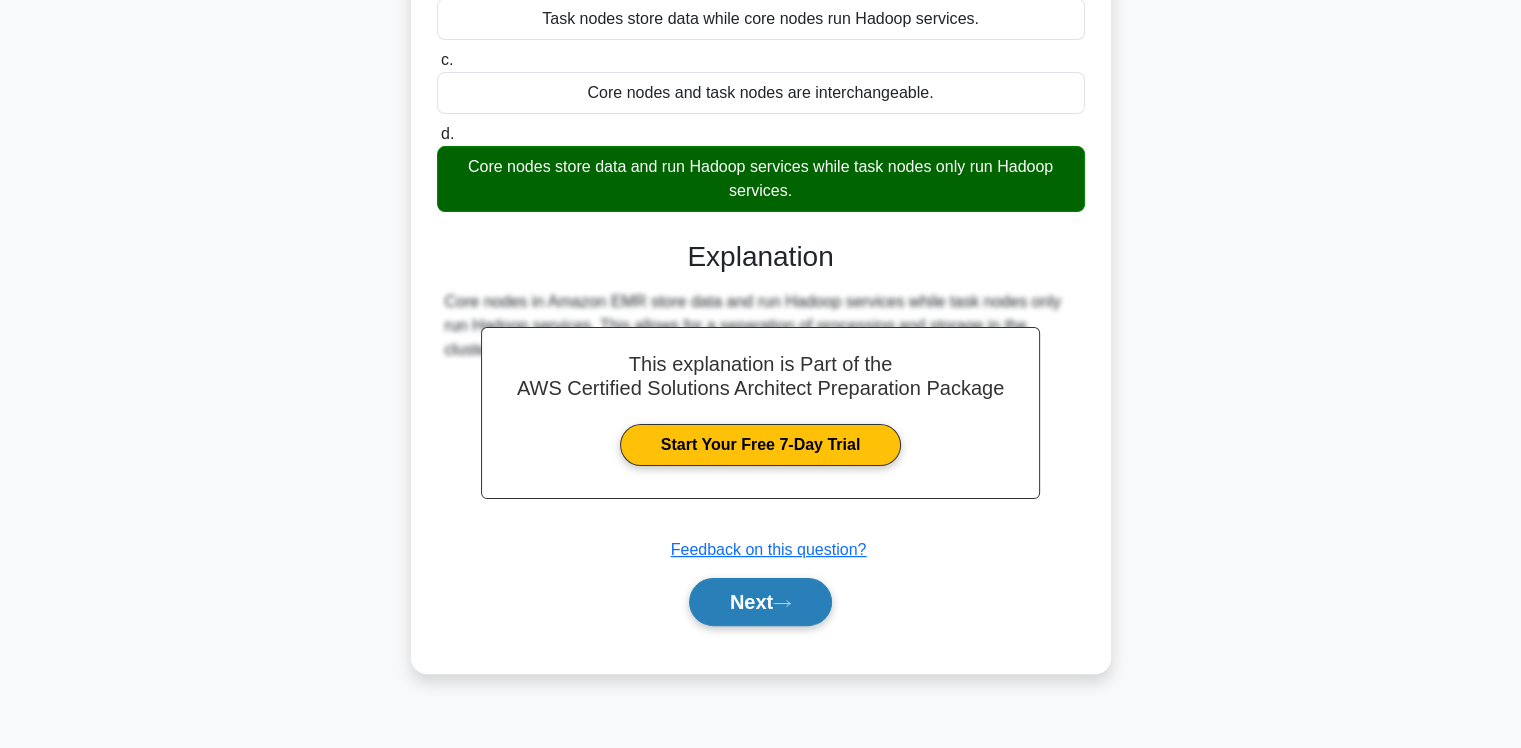 click 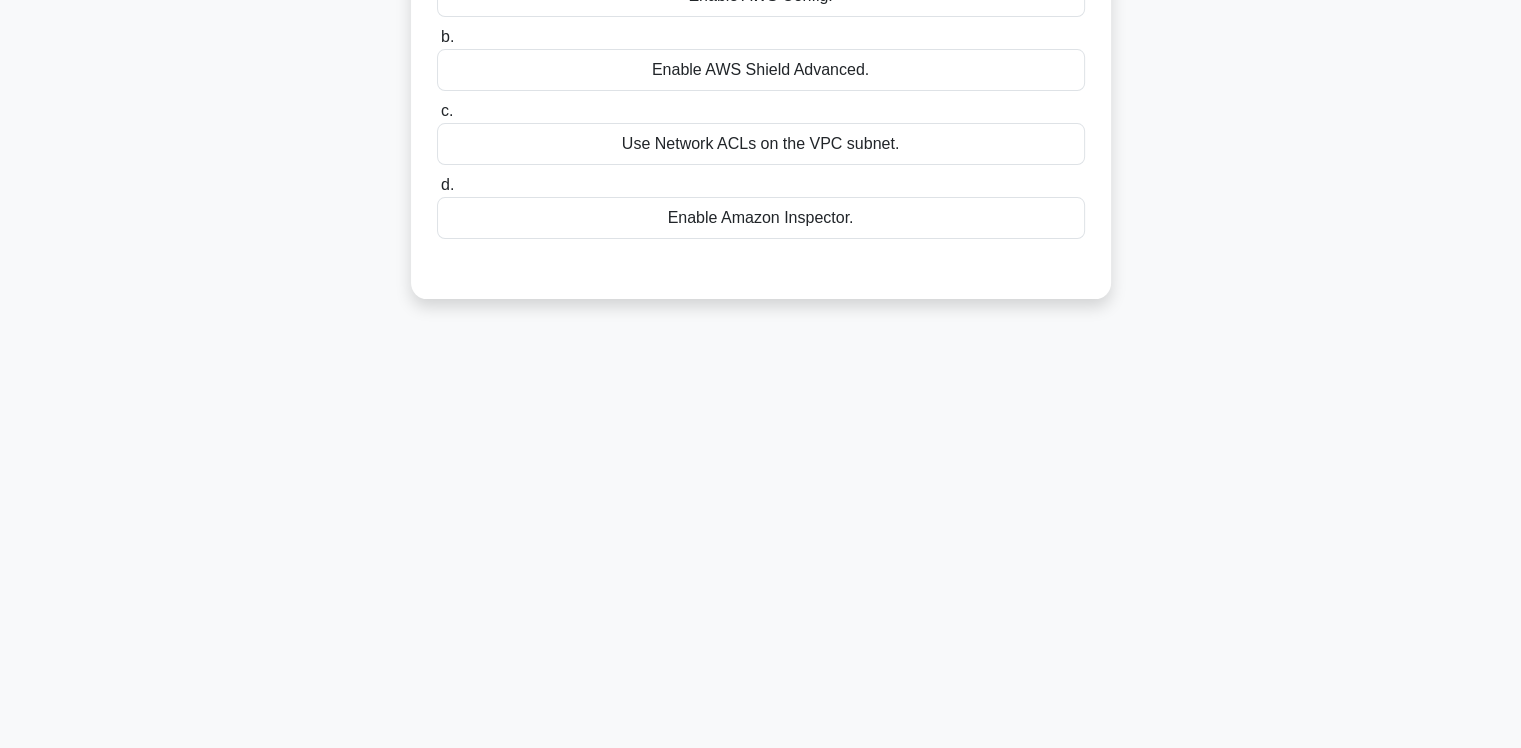 scroll, scrollTop: 0, scrollLeft: 0, axis: both 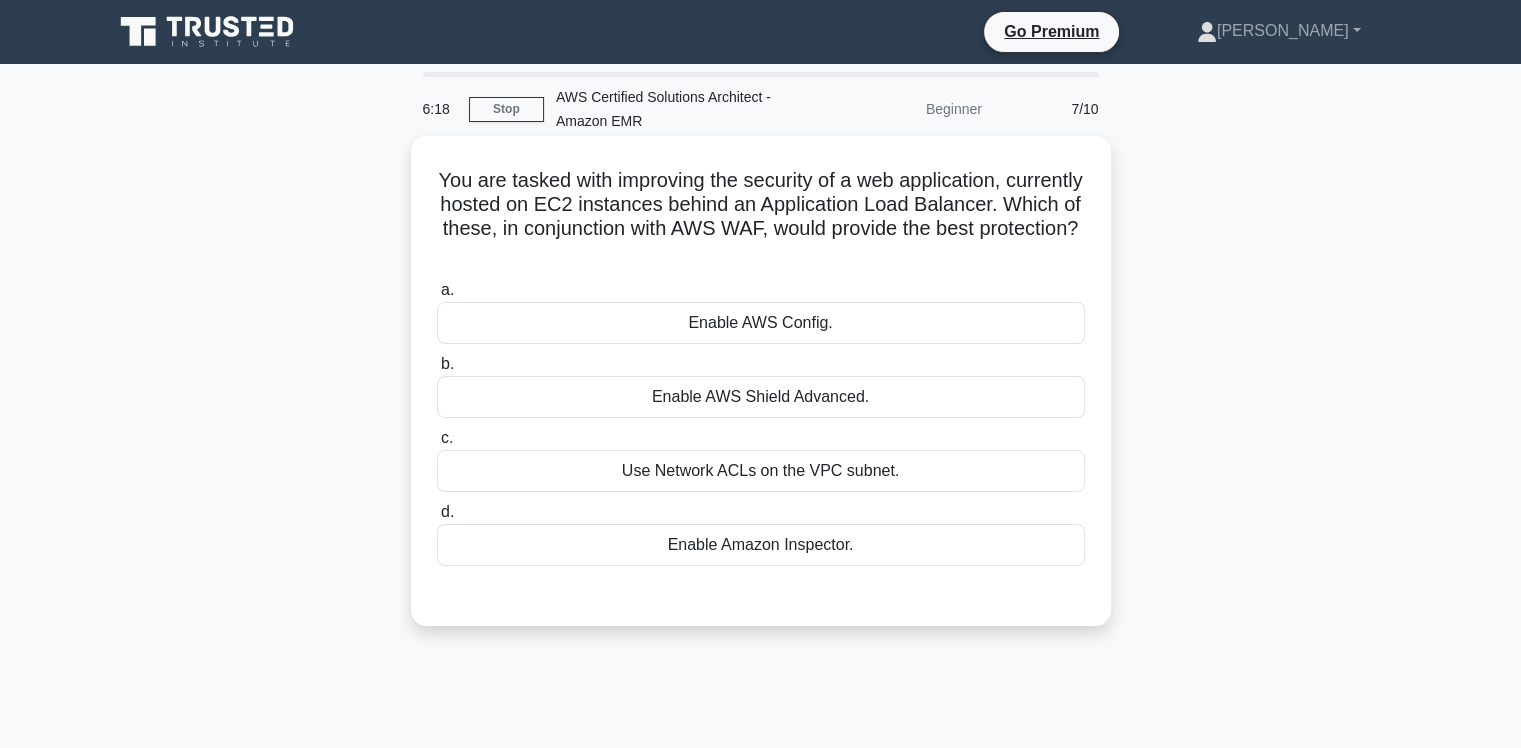 click on "Enable AWS Shield Advanced." at bounding box center [761, 397] 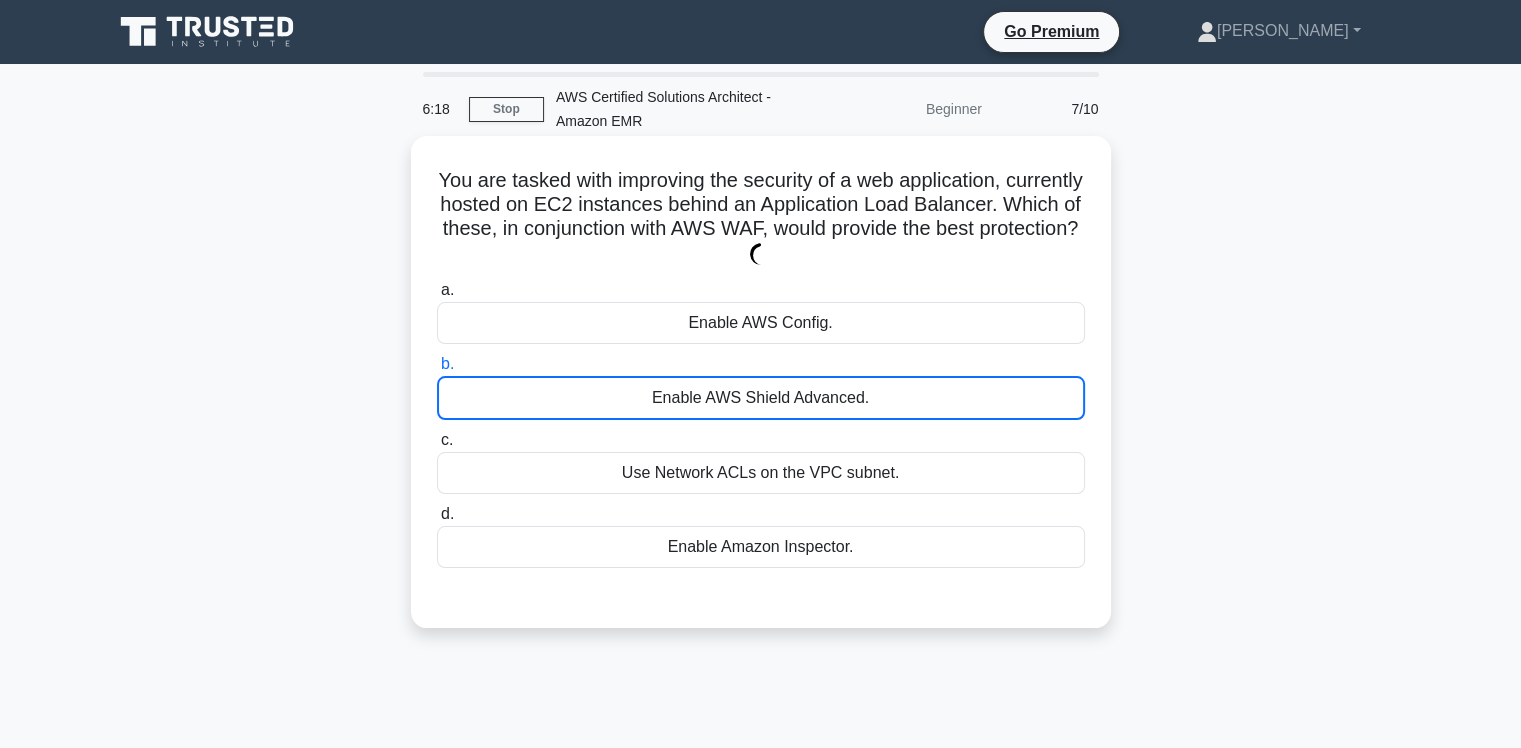 click on "Enable AWS Shield Advanced." at bounding box center [761, 398] 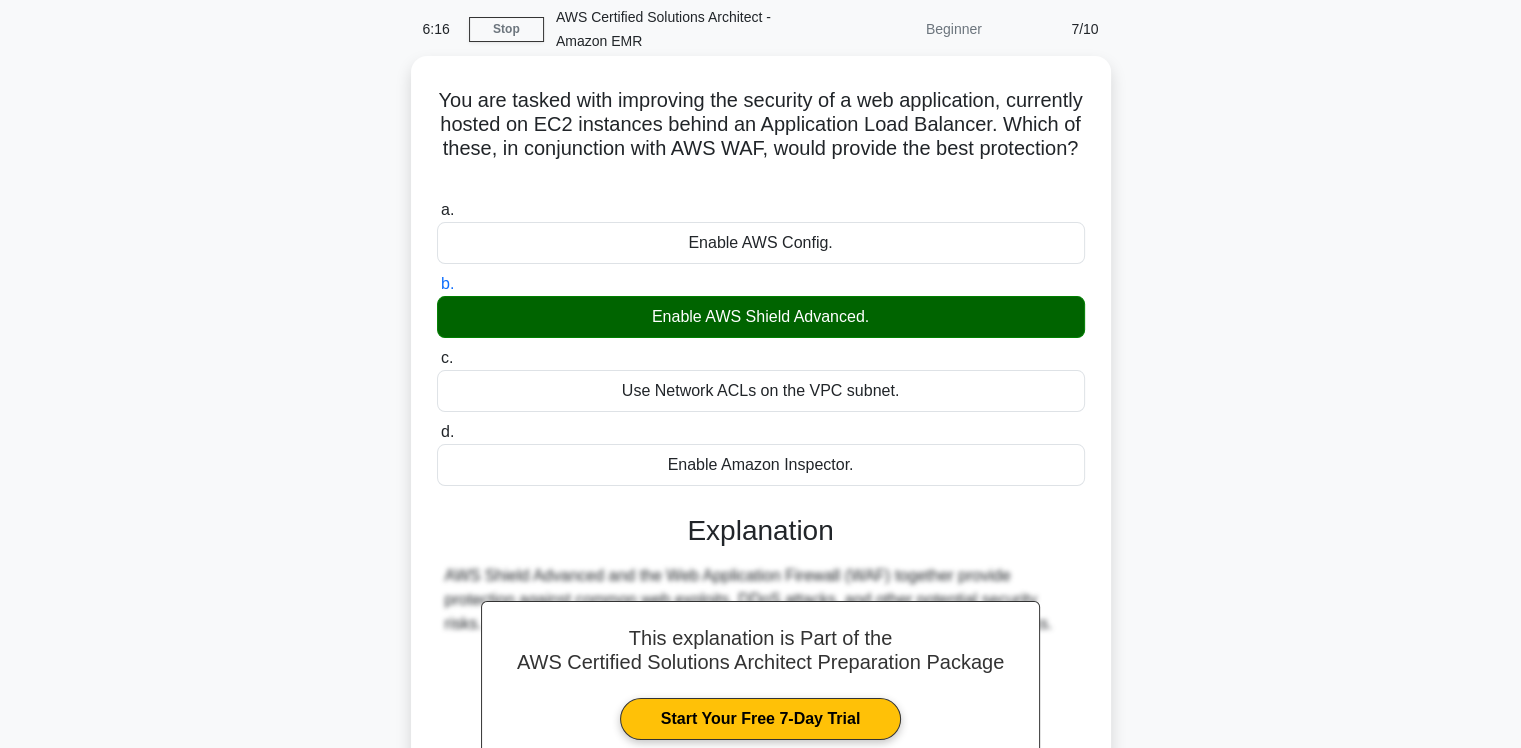 scroll, scrollTop: 80, scrollLeft: 0, axis: vertical 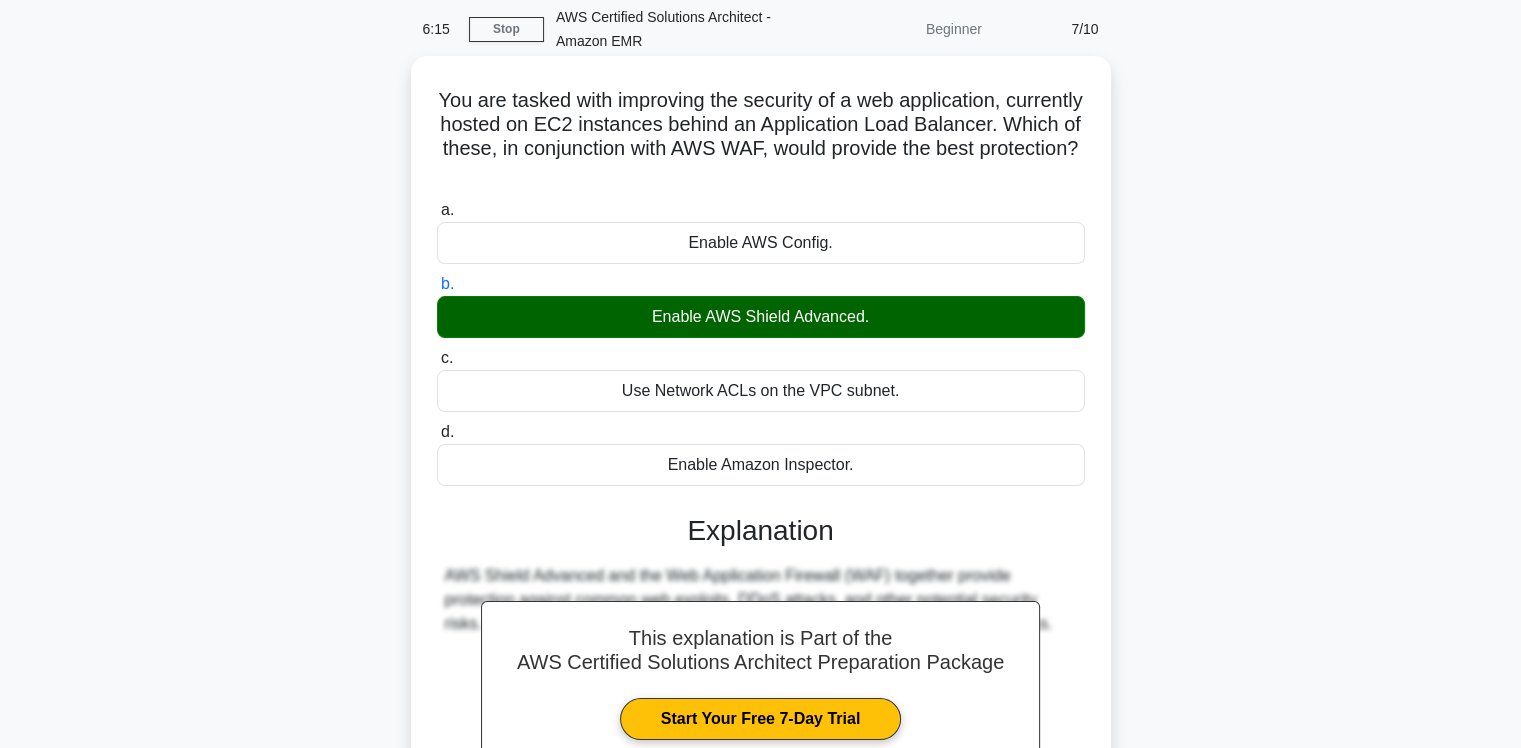 click on "You are tasked with improving the security of a web application, currently hosted on EC2 instances behind an Application Load Balancer. Which of these, in conjunction with AWS WAF, would provide the best protection?
.spinner_0XTQ{transform-origin:center;animation:spinner_y6GP .75s linear infinite}@keyframes spinner_y6GP{100%{transform:rotate(360deg)}}" at bounding box center (761, 137) 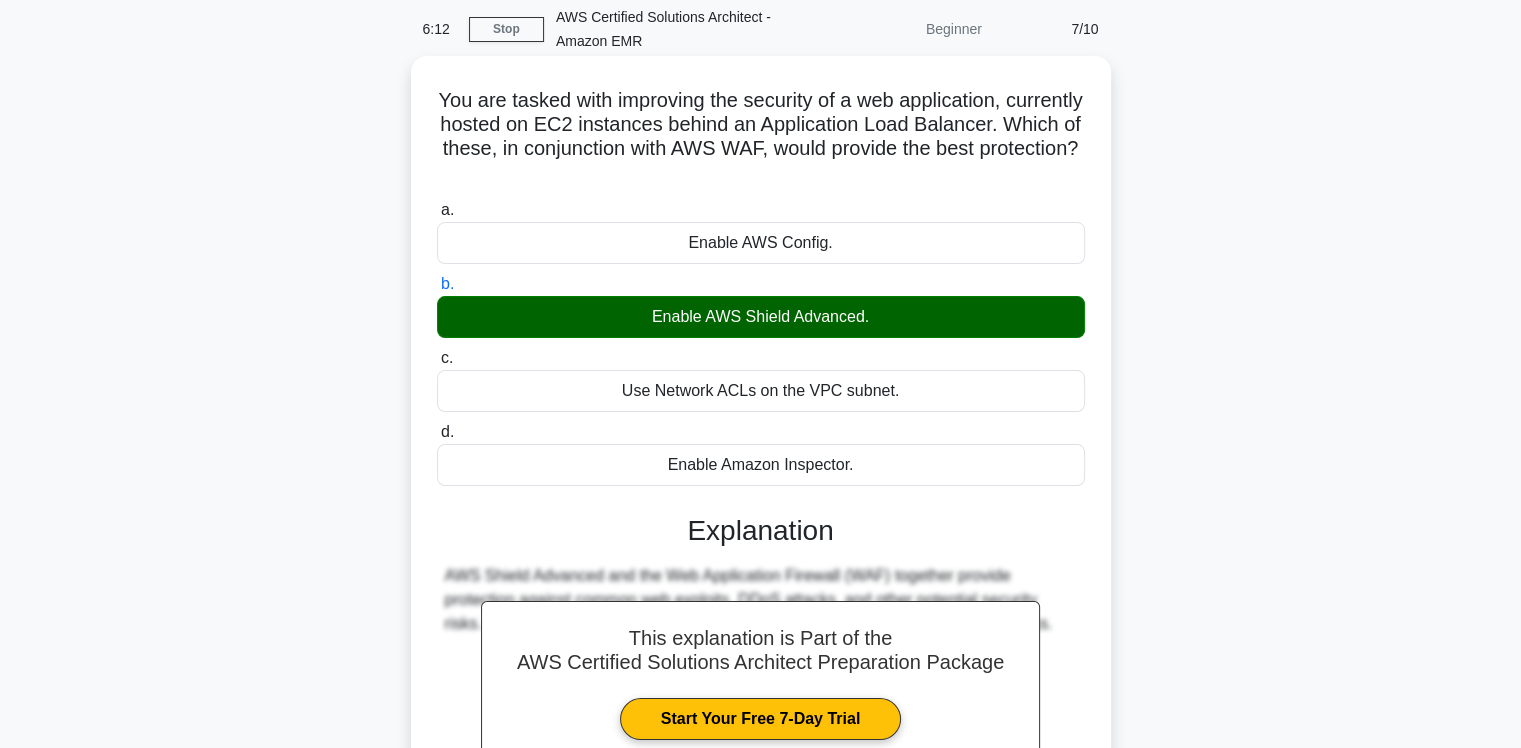 scroll, scrollTop: 332, scrollLeft: 0, axis: vertical 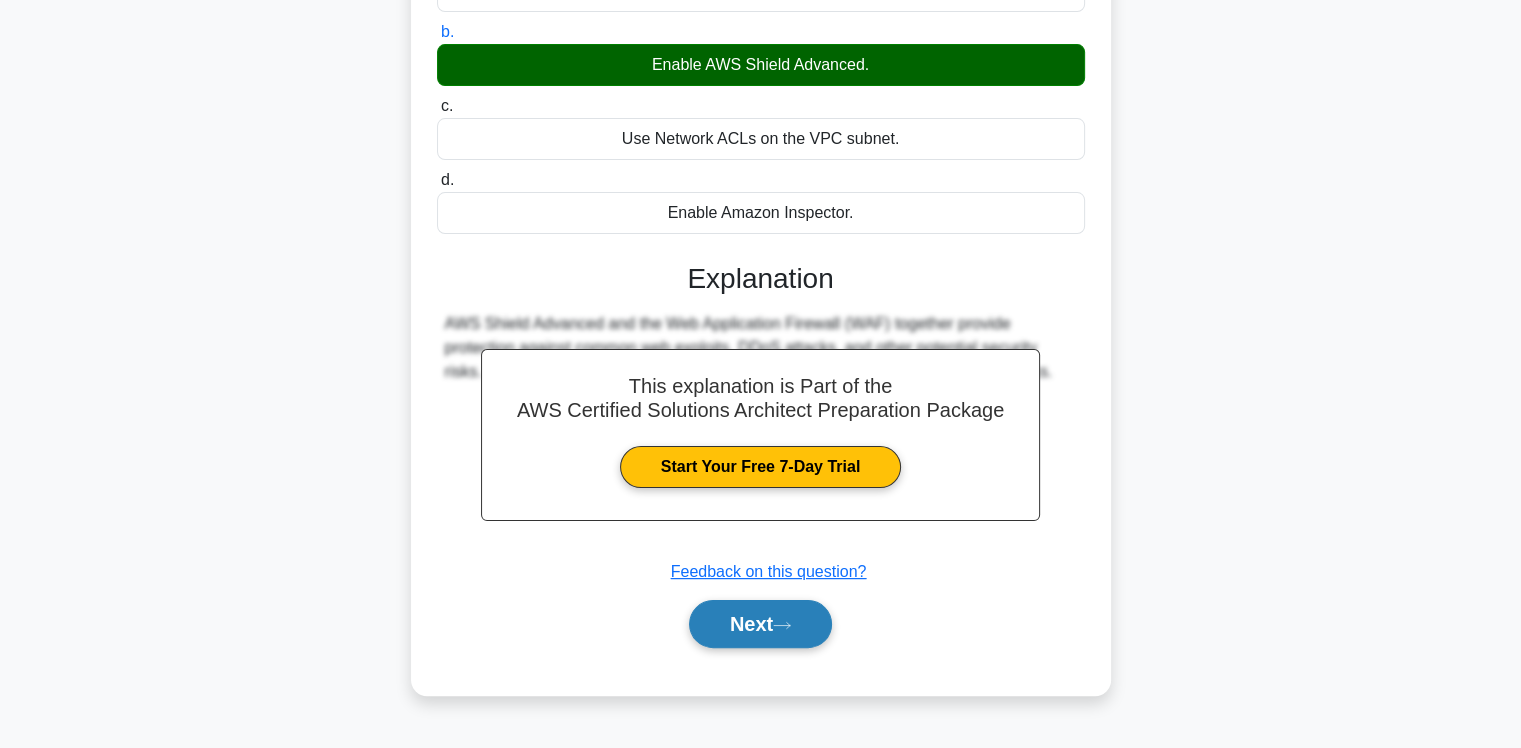 click on "Next" at bounding box center (760, 624) 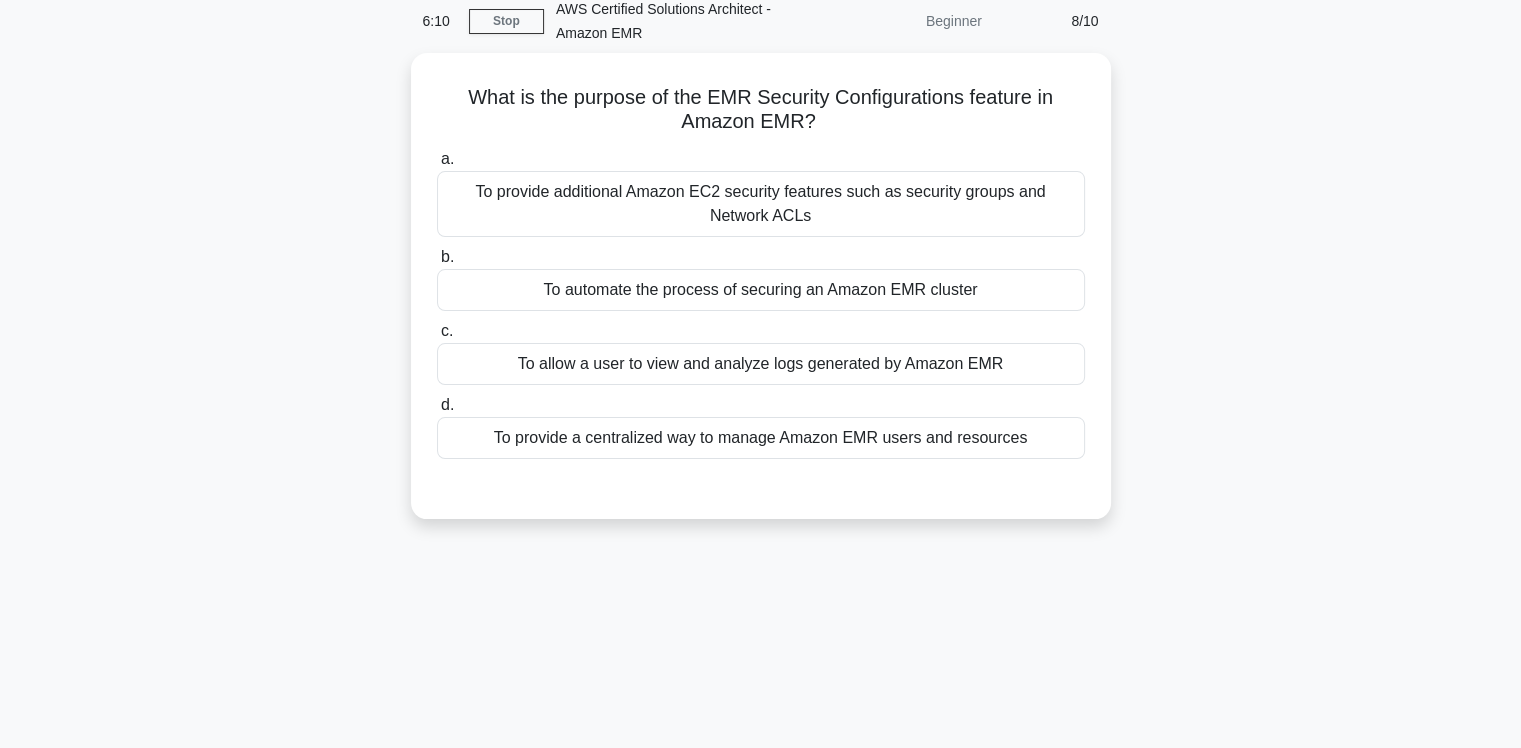 scroll, scrollTop: 76, scrollLeft: 0, axis: vertical 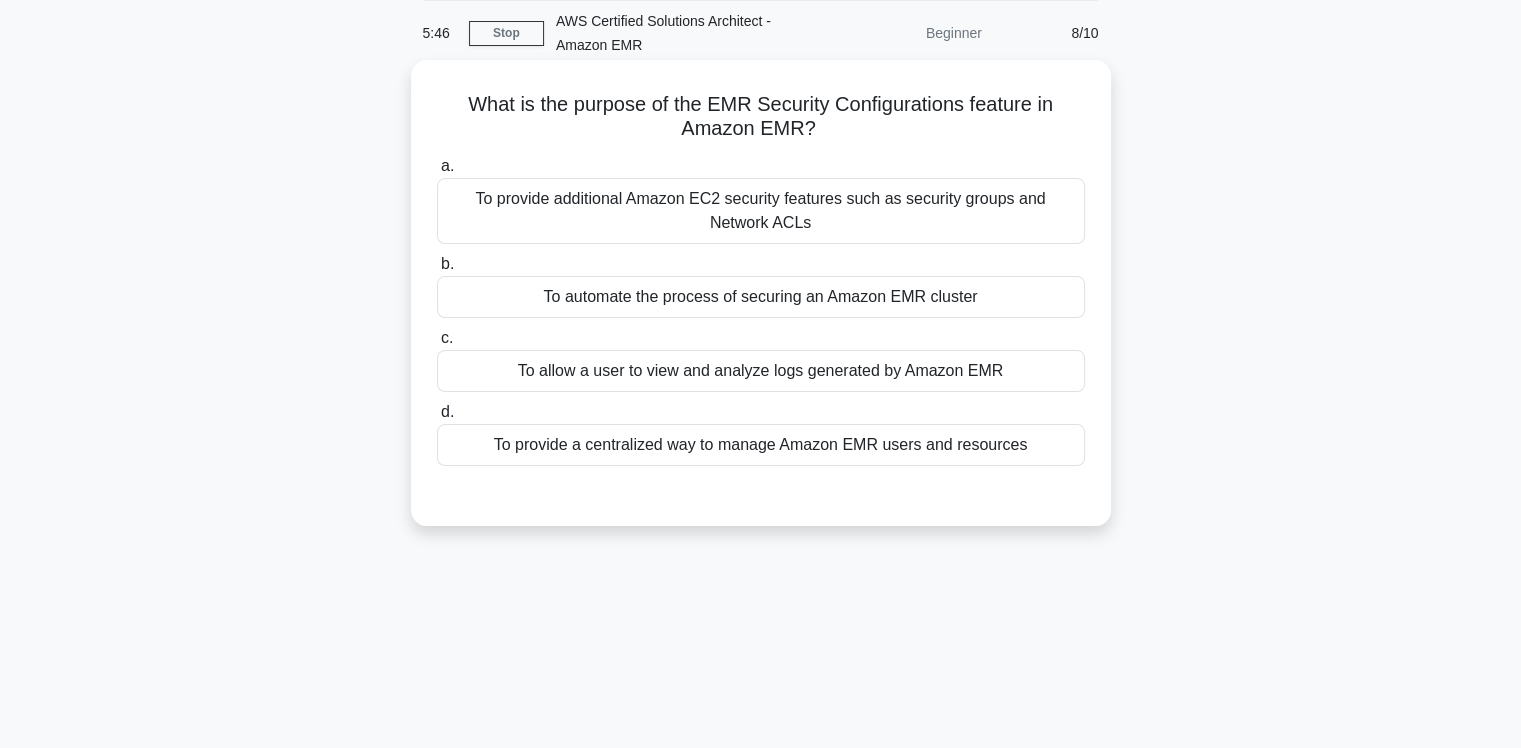 click on "To provide additional Amazon EC2 security features such as security groups and Network ACLs" at bounding box center (761, 211) 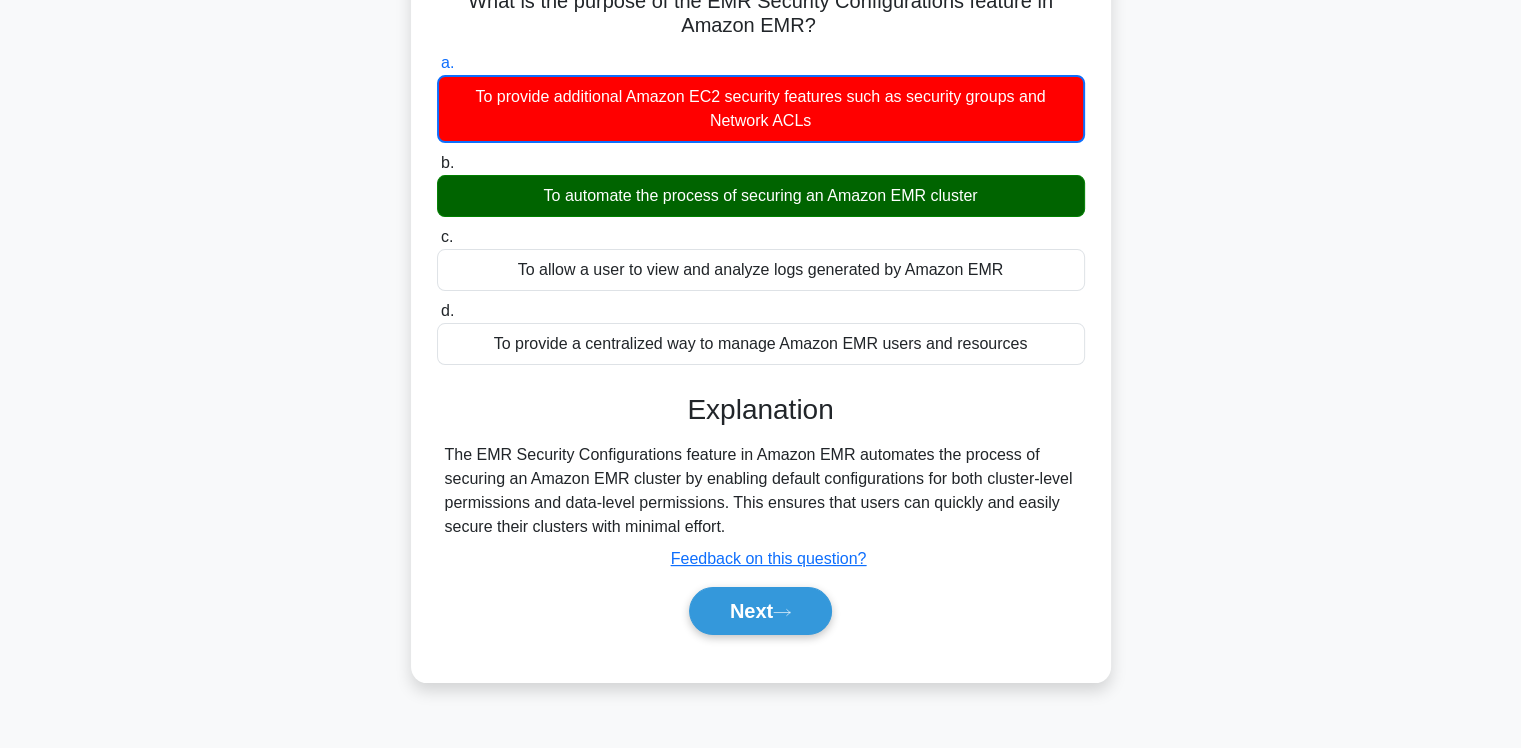 scroll, scrollTop: 180, scrollLeft: 0, axis: vertical 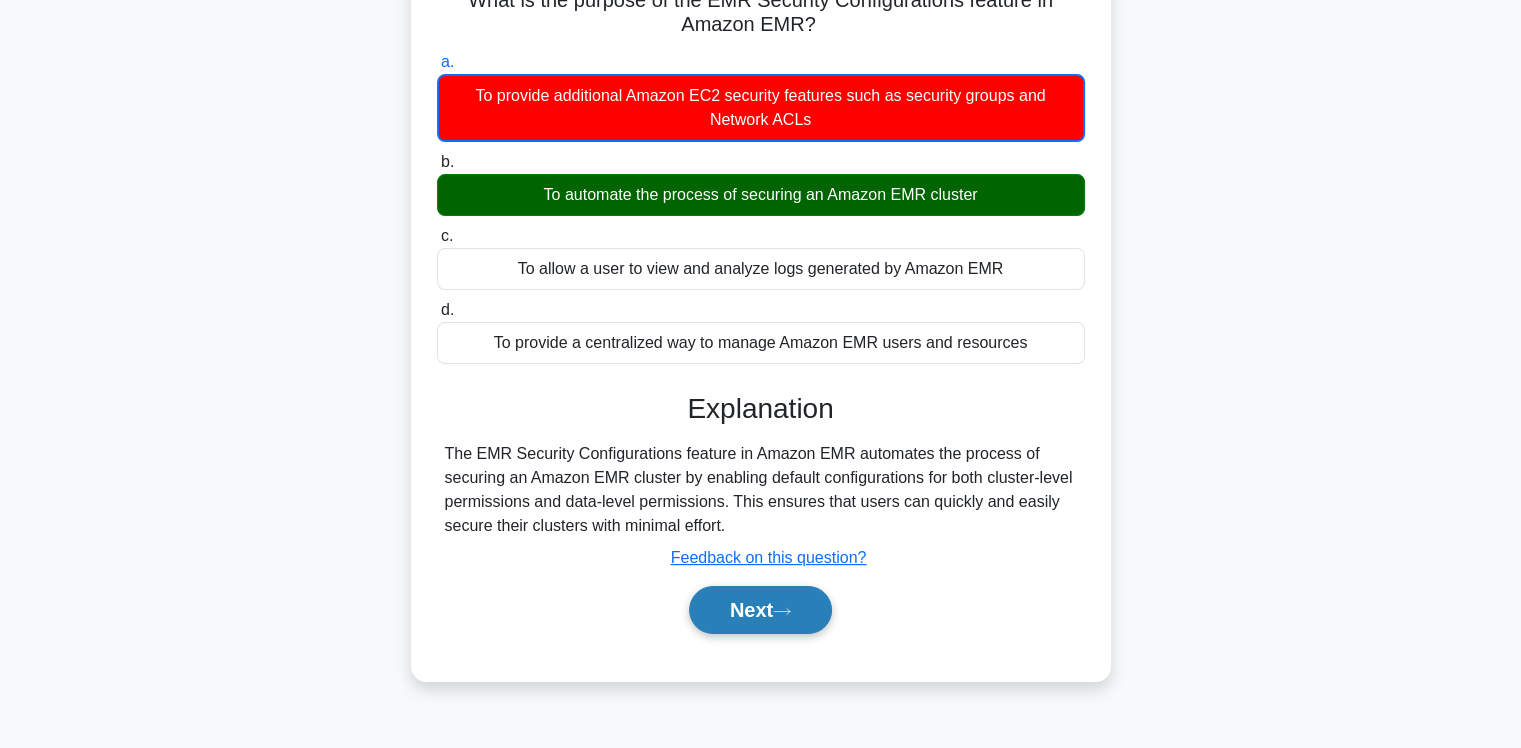 click on "Next" at bounding box center [760, 610] 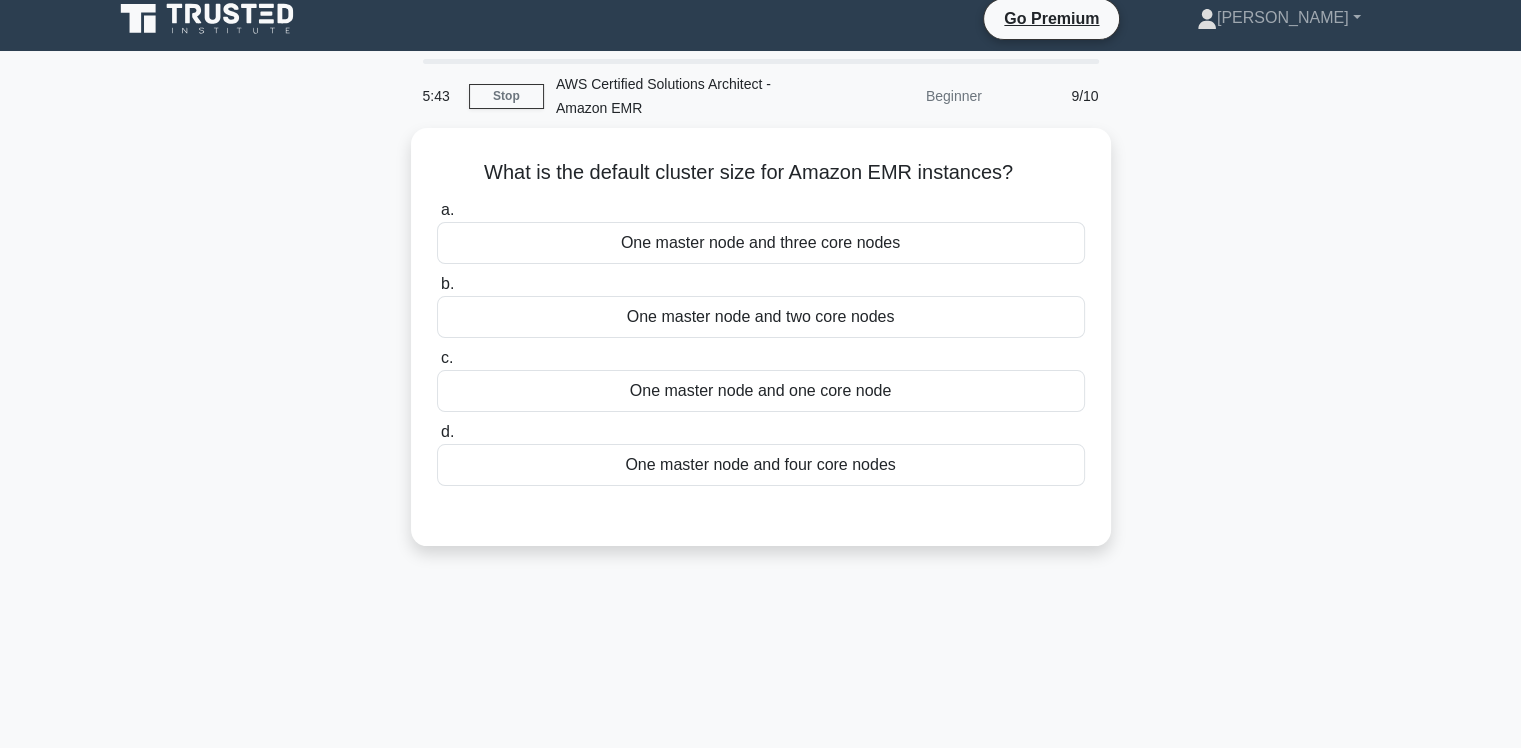scroll, scrollTop: 0, scrollLeft: 0, axis: both 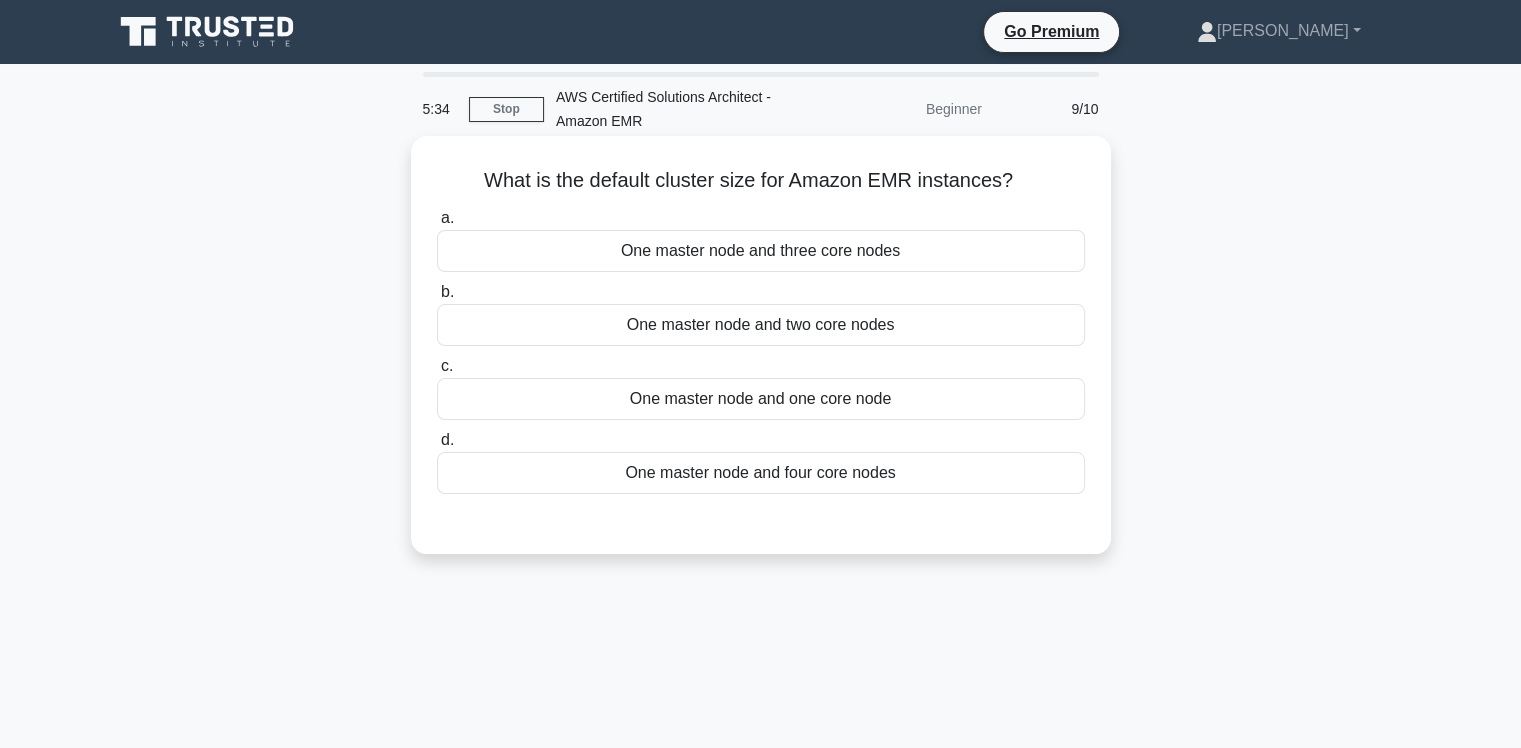 click on "One master node and four core nodes" at bounding box center (761, 473) 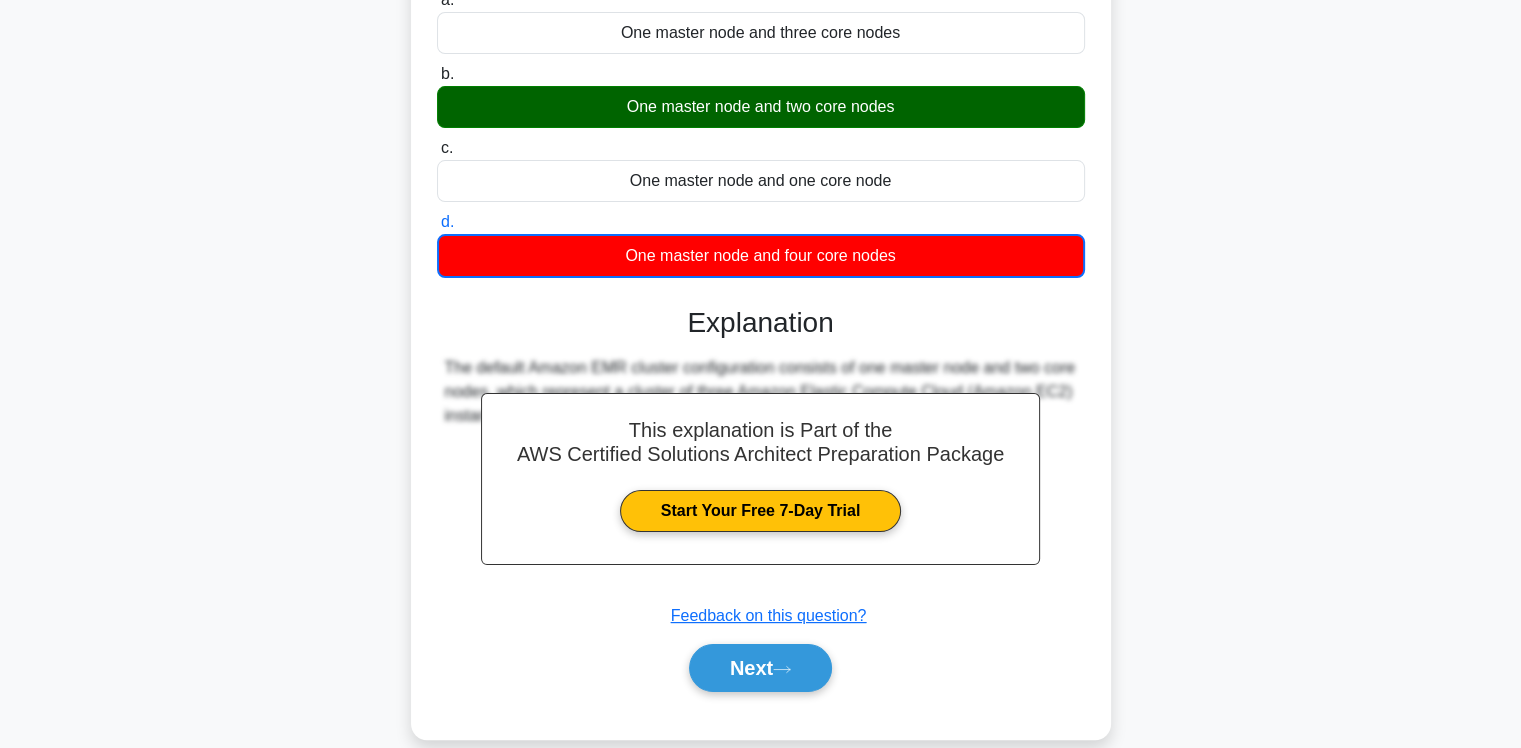 scroll, scrollTop: 220, scrollLeft: 0, axis: vertical 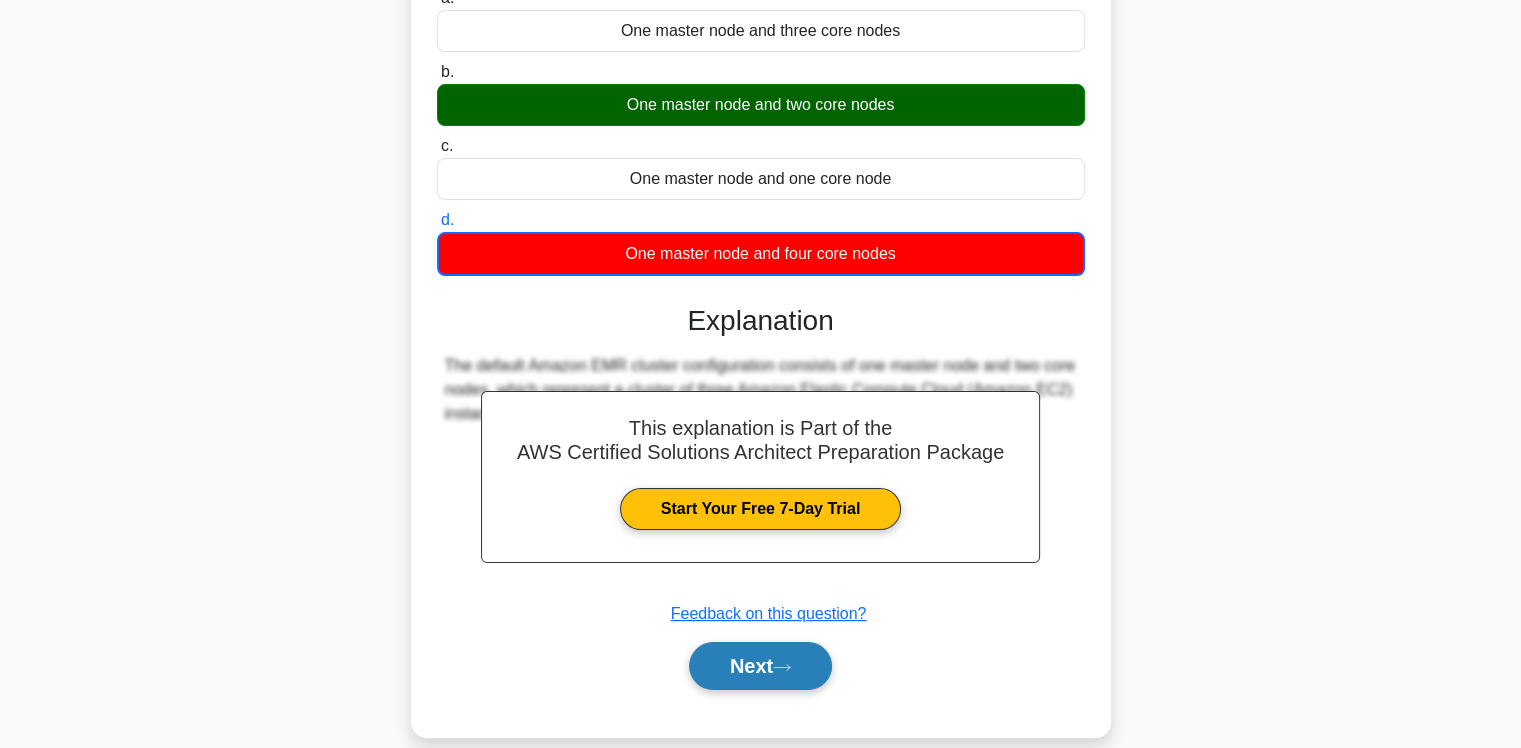 click on "Next" at bounding box center (760, 666) 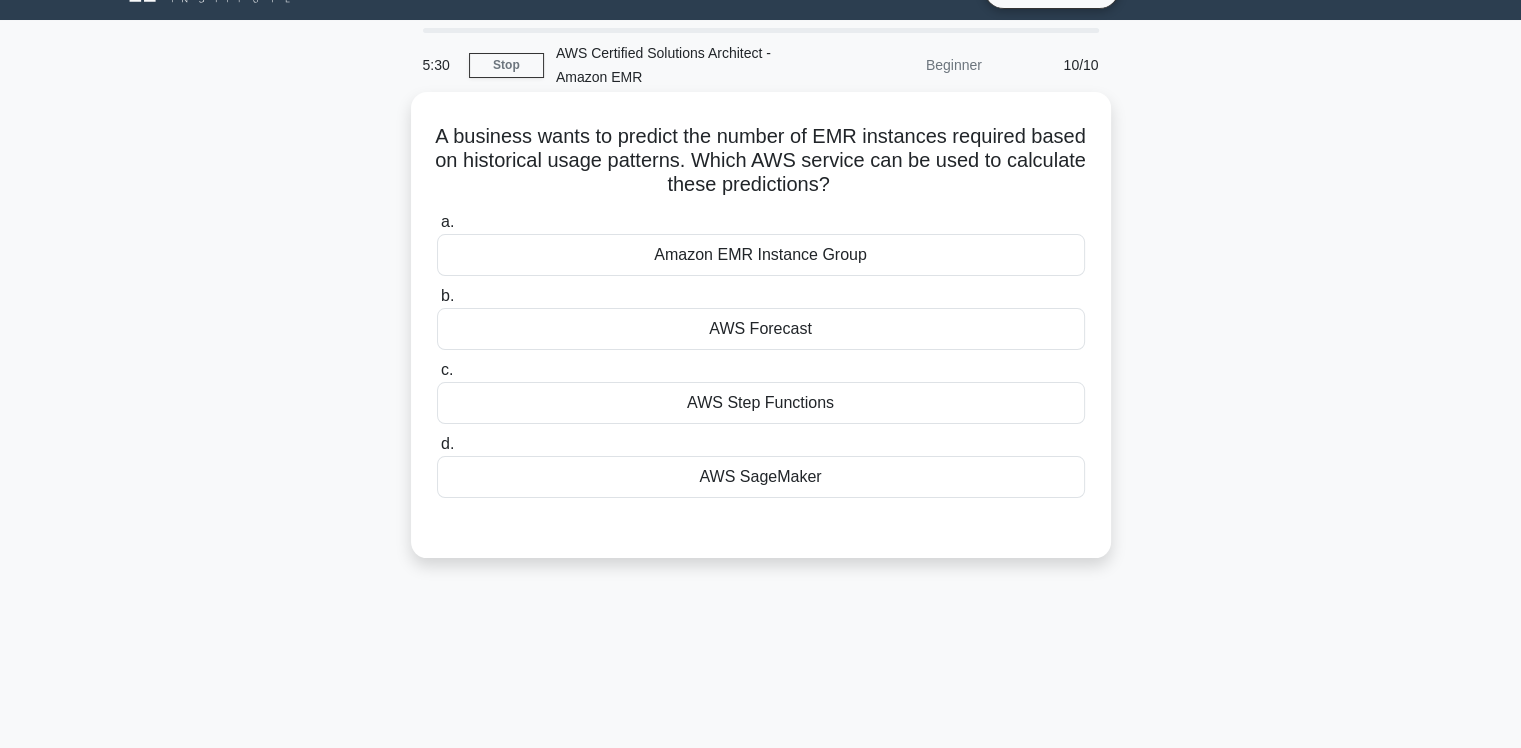 scroll, scrollTop: 44, scrollLeft: 0, axis: vertical 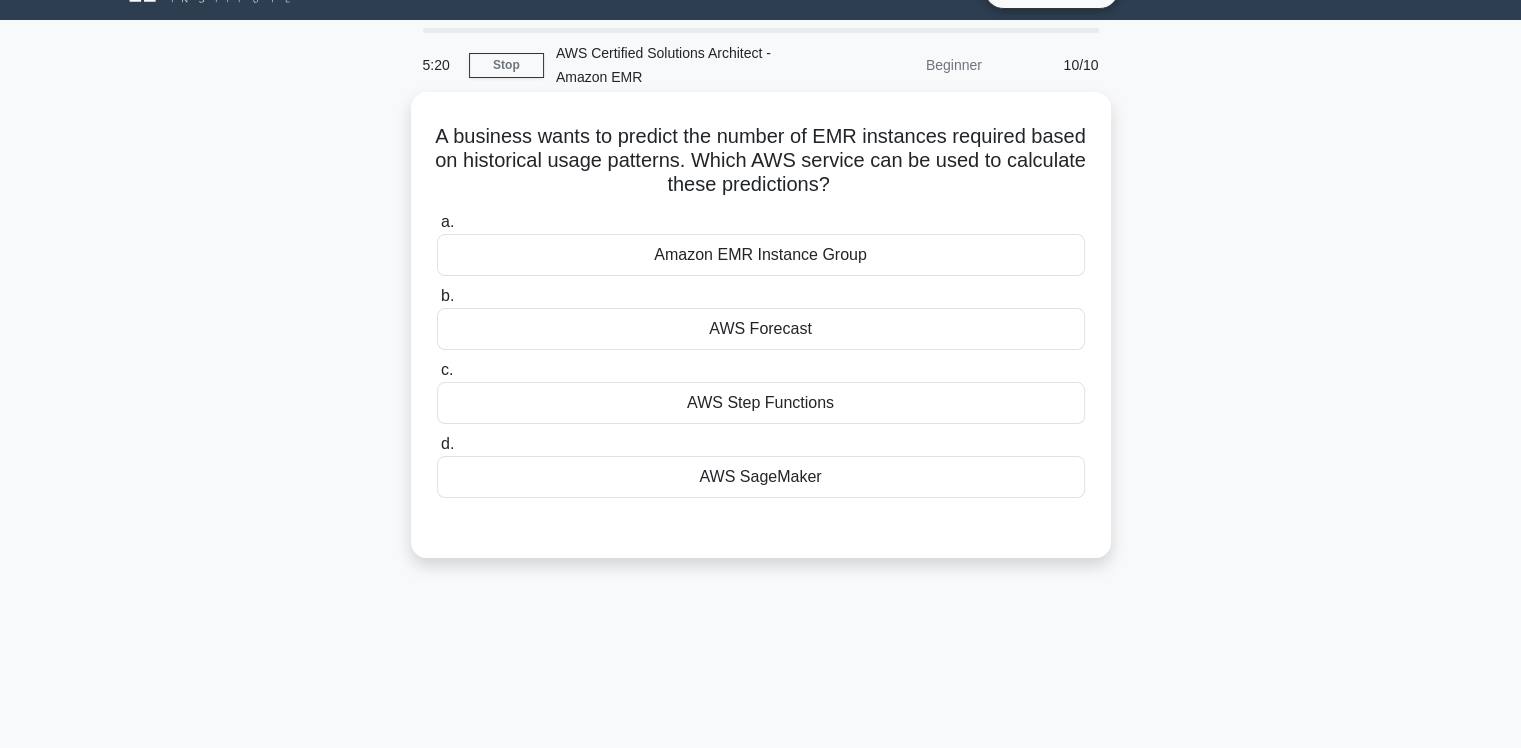 click on "Amazon EMR Instance Group" at bounding box center (761, 255) 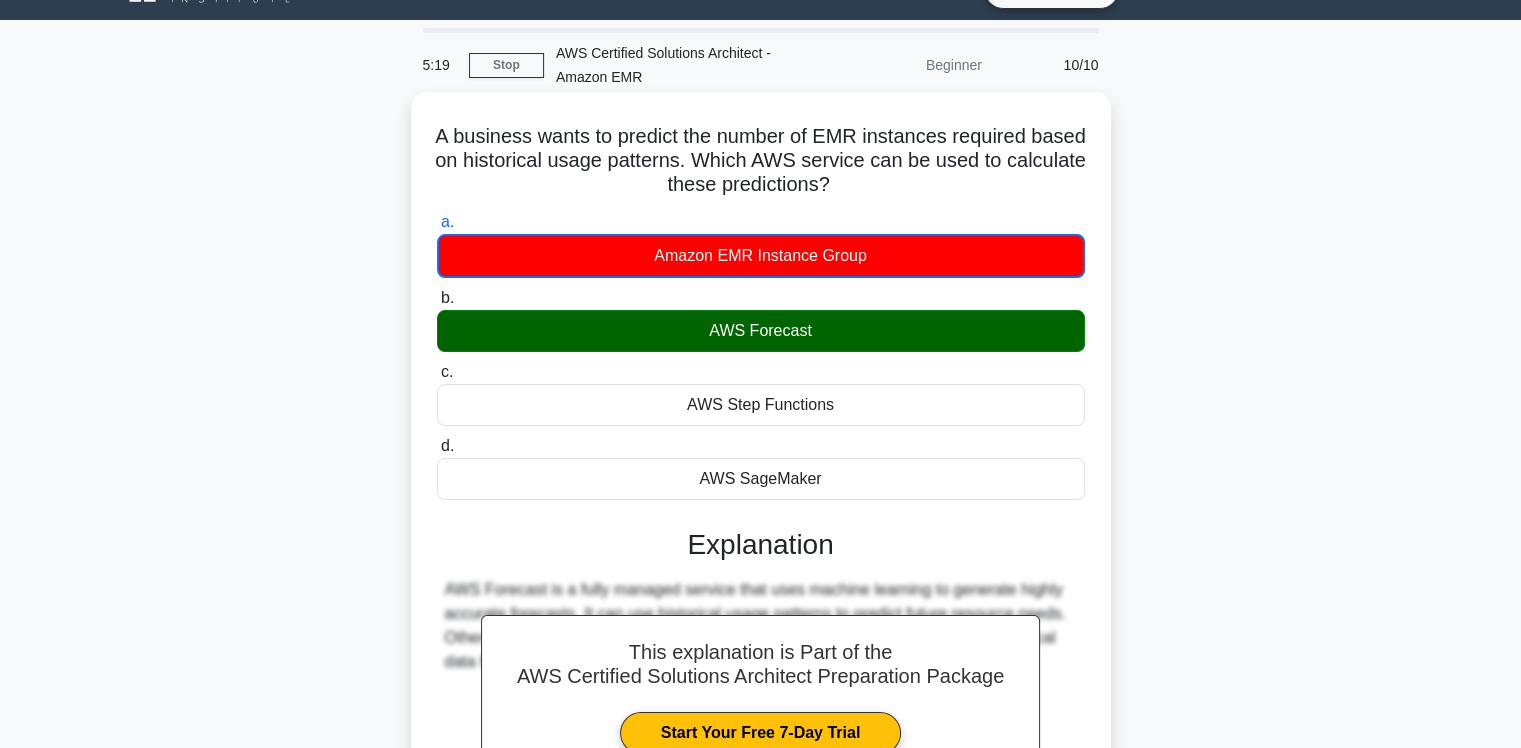 scroll, scrollTop: 332, scrollLeft: 0, axis: vertical 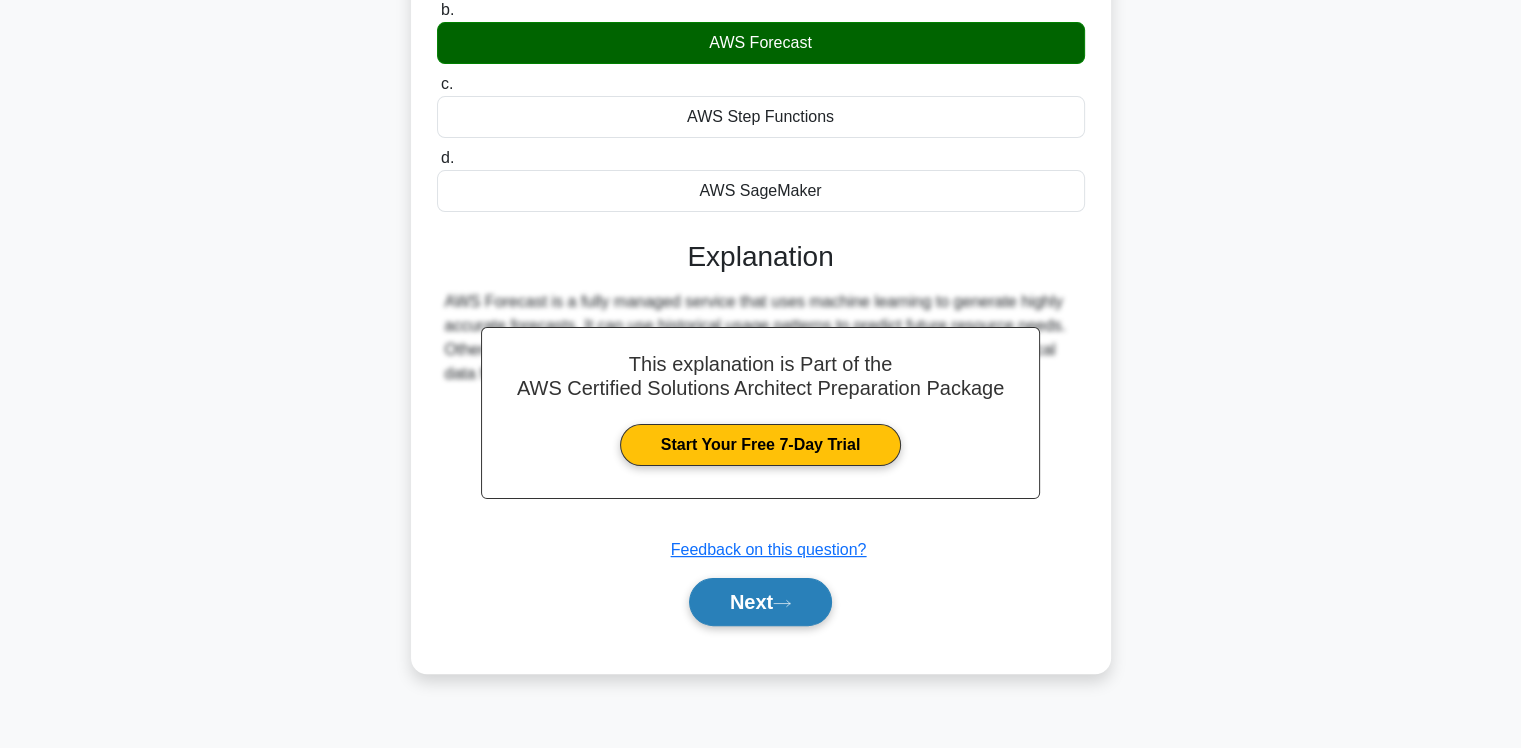 click 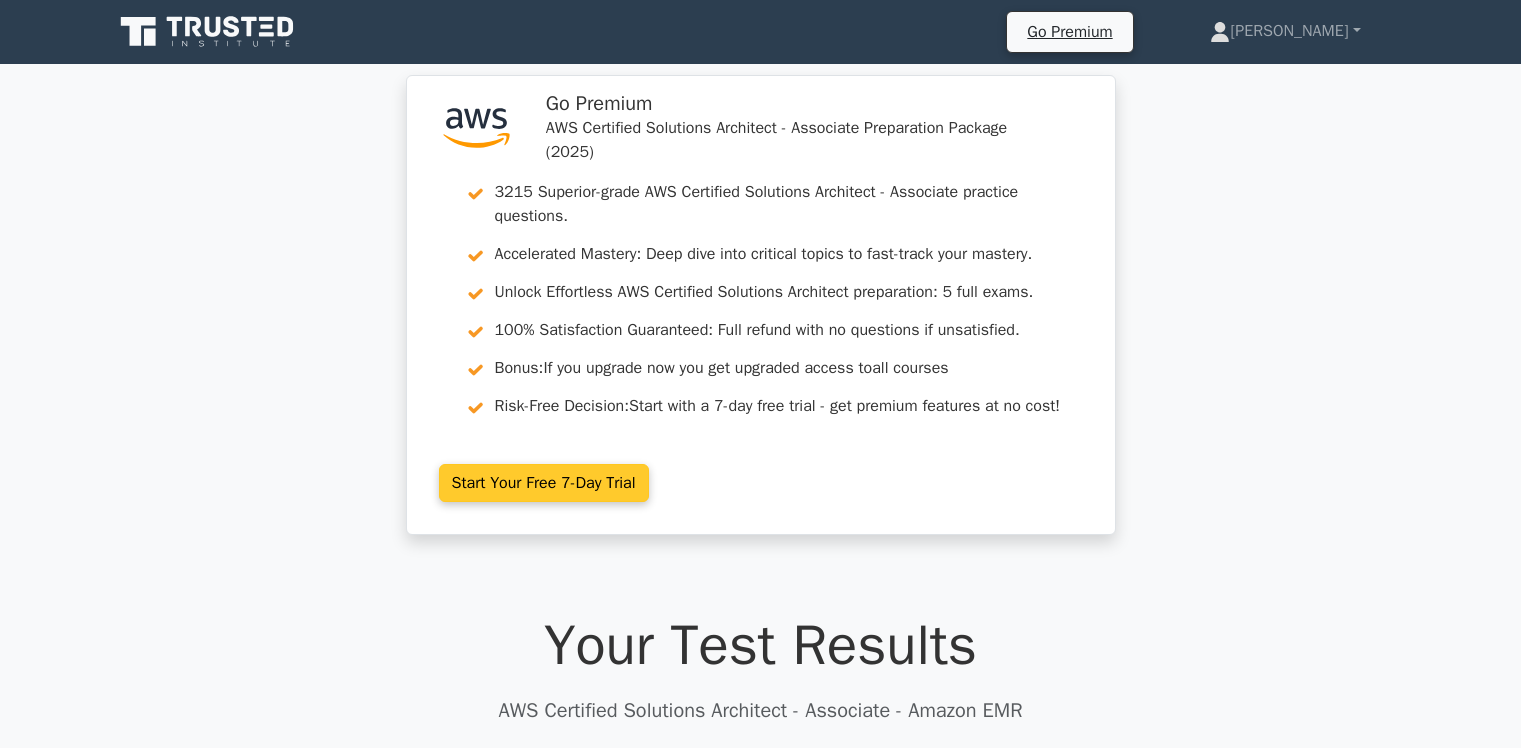 scroll, scrollTop: 0, scrollLeft: 0, axis: both 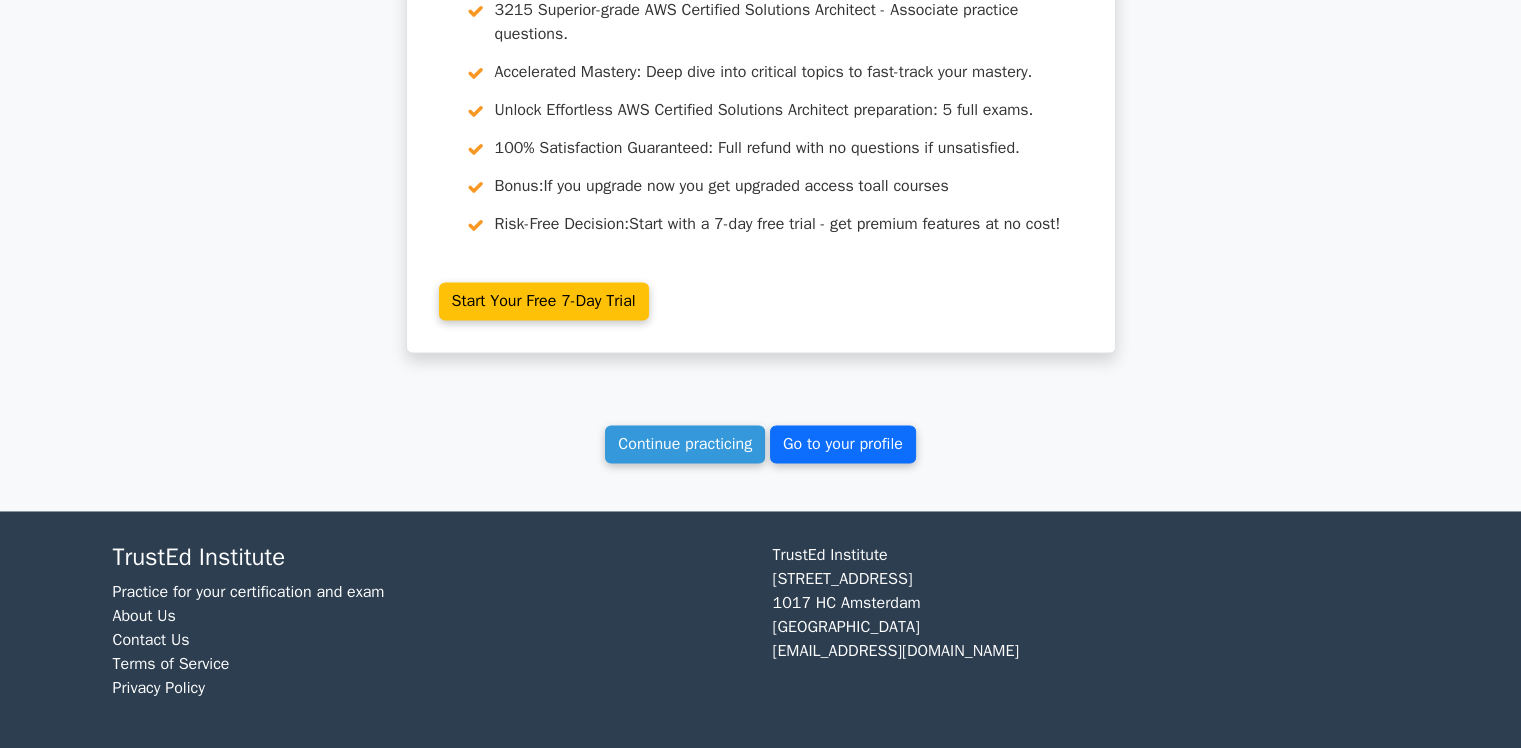 click on "Go to your profile" at bounding box center (843, 444) 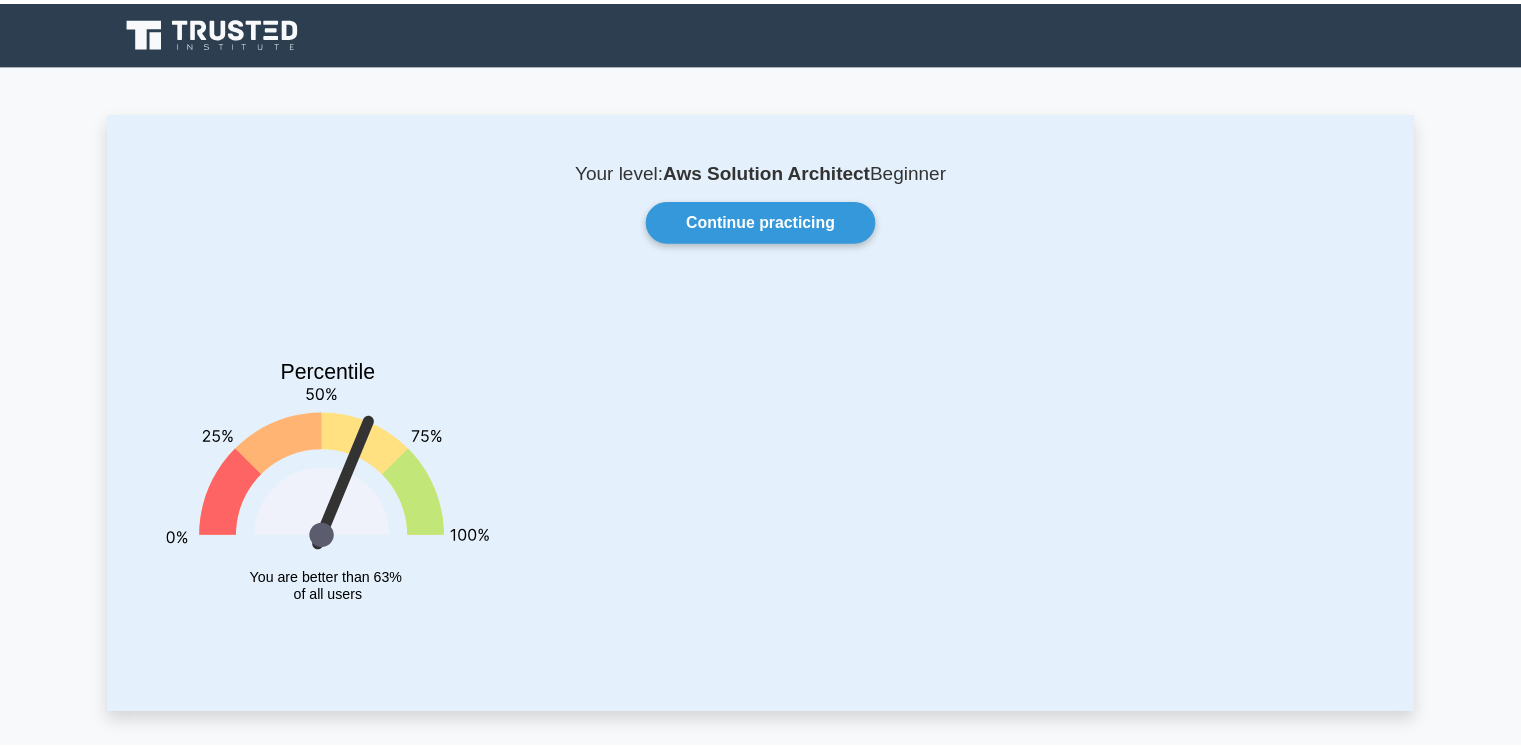 scroll, scrollTop: 0, scrollLeft: 0, axis: both 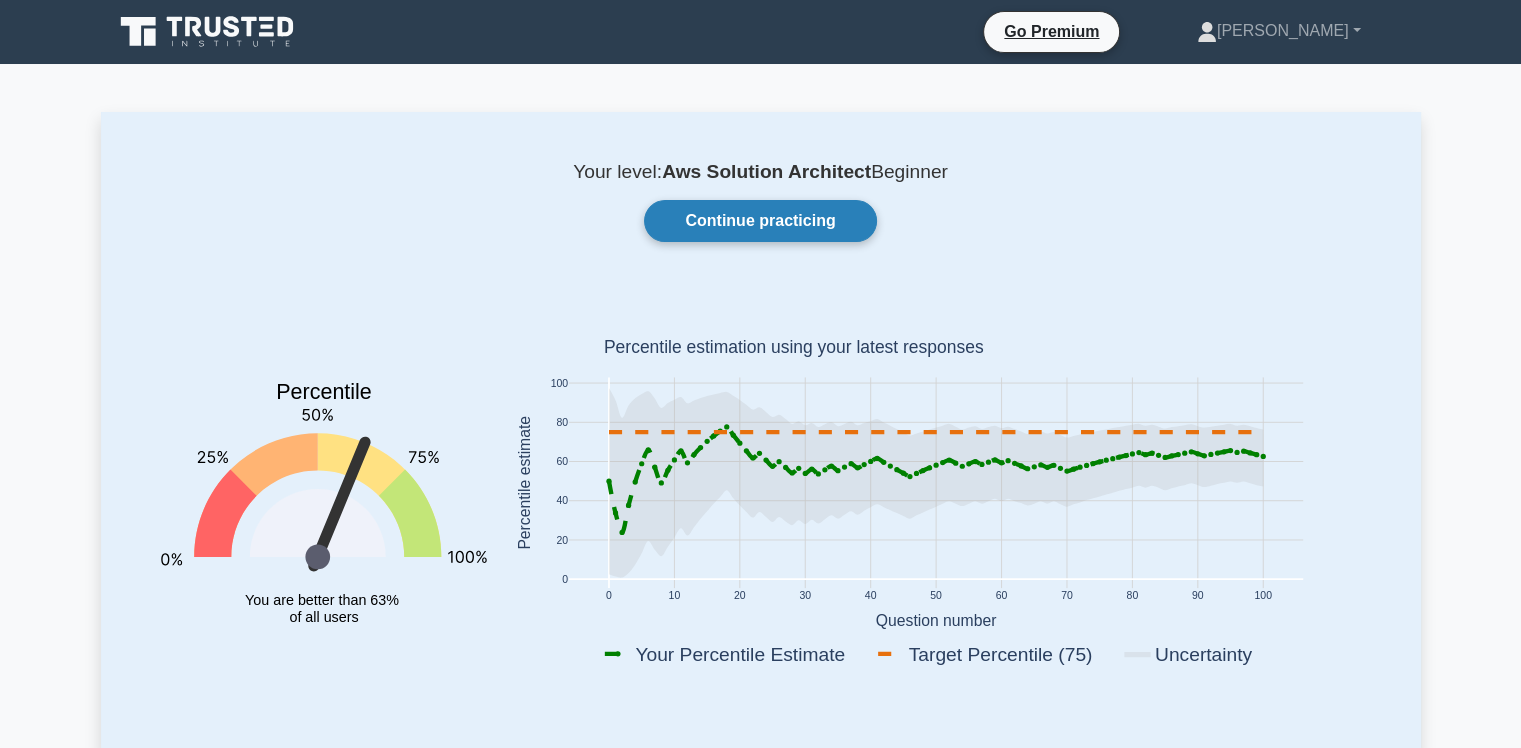 click on "Continue practicing" at bounding box center (760, 221) 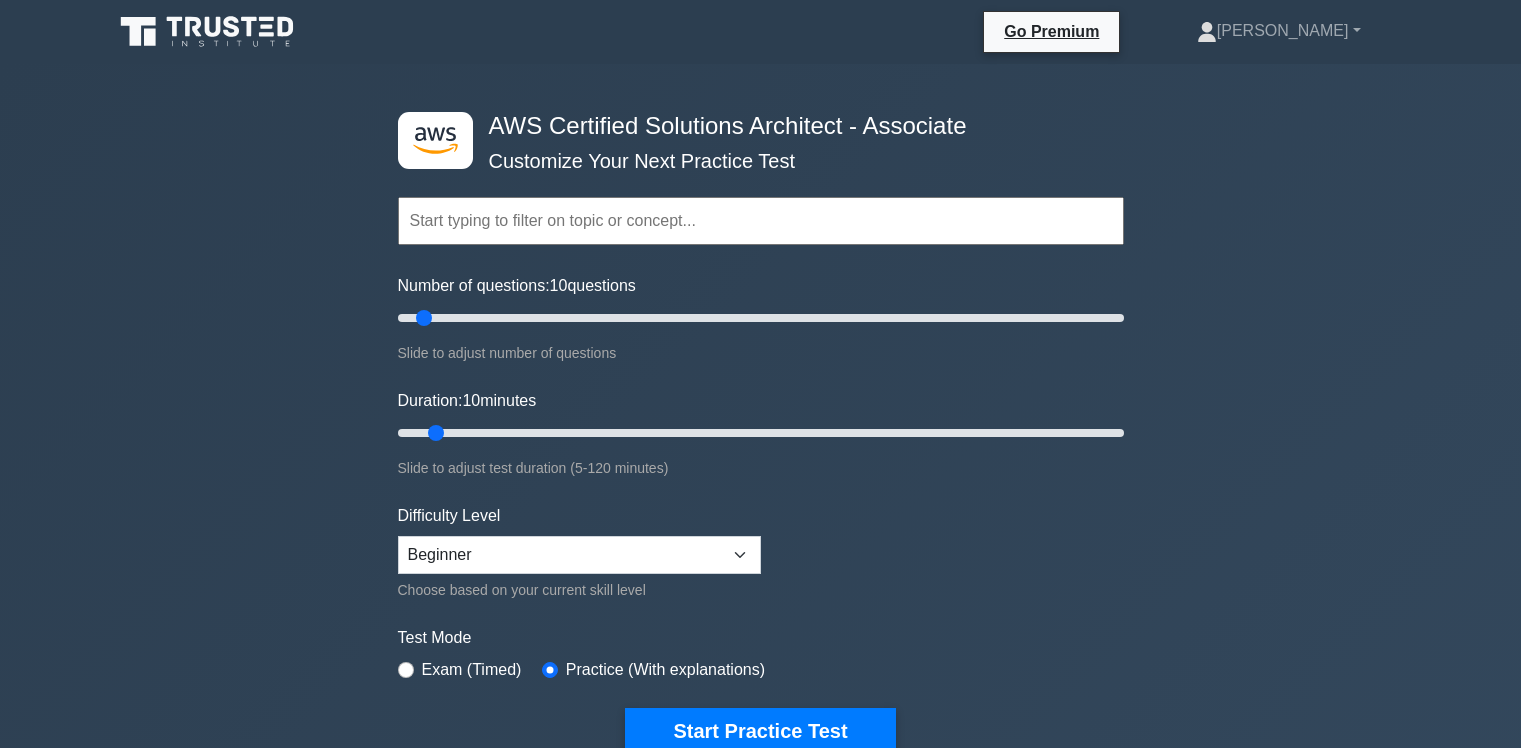 scroll, scrollTop: 0, scrollLeft: 0, axis: both 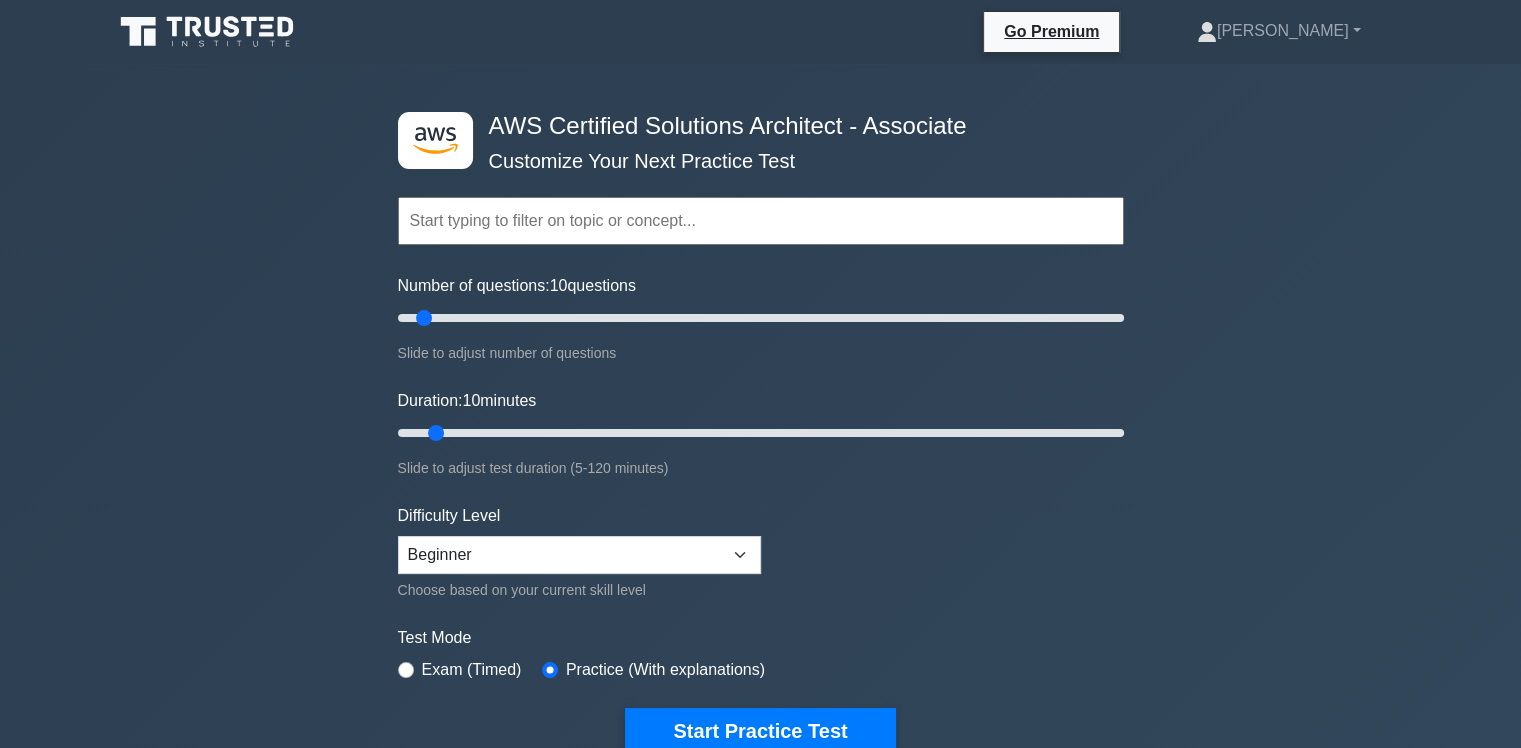 click at bounding box center (761, 221) 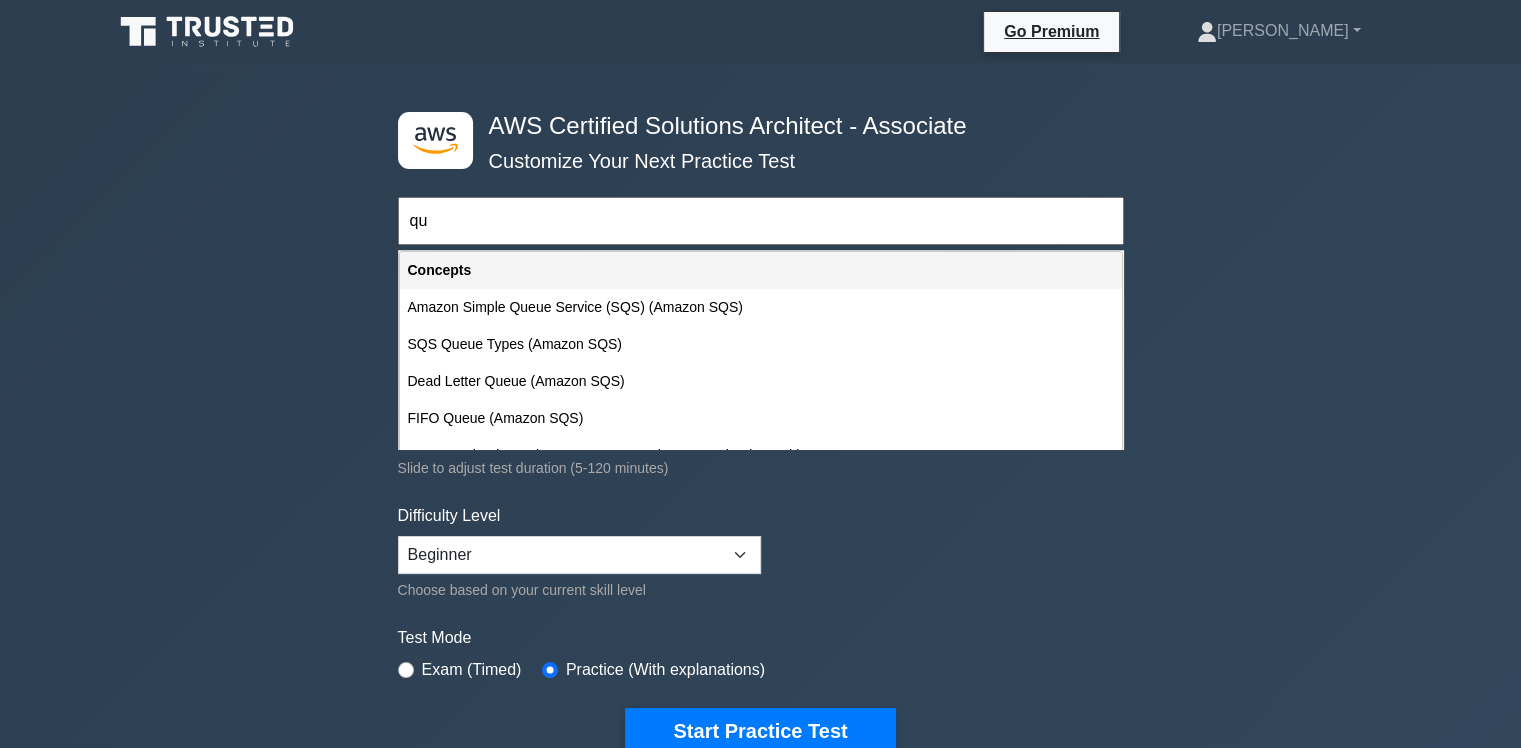 type on "q" 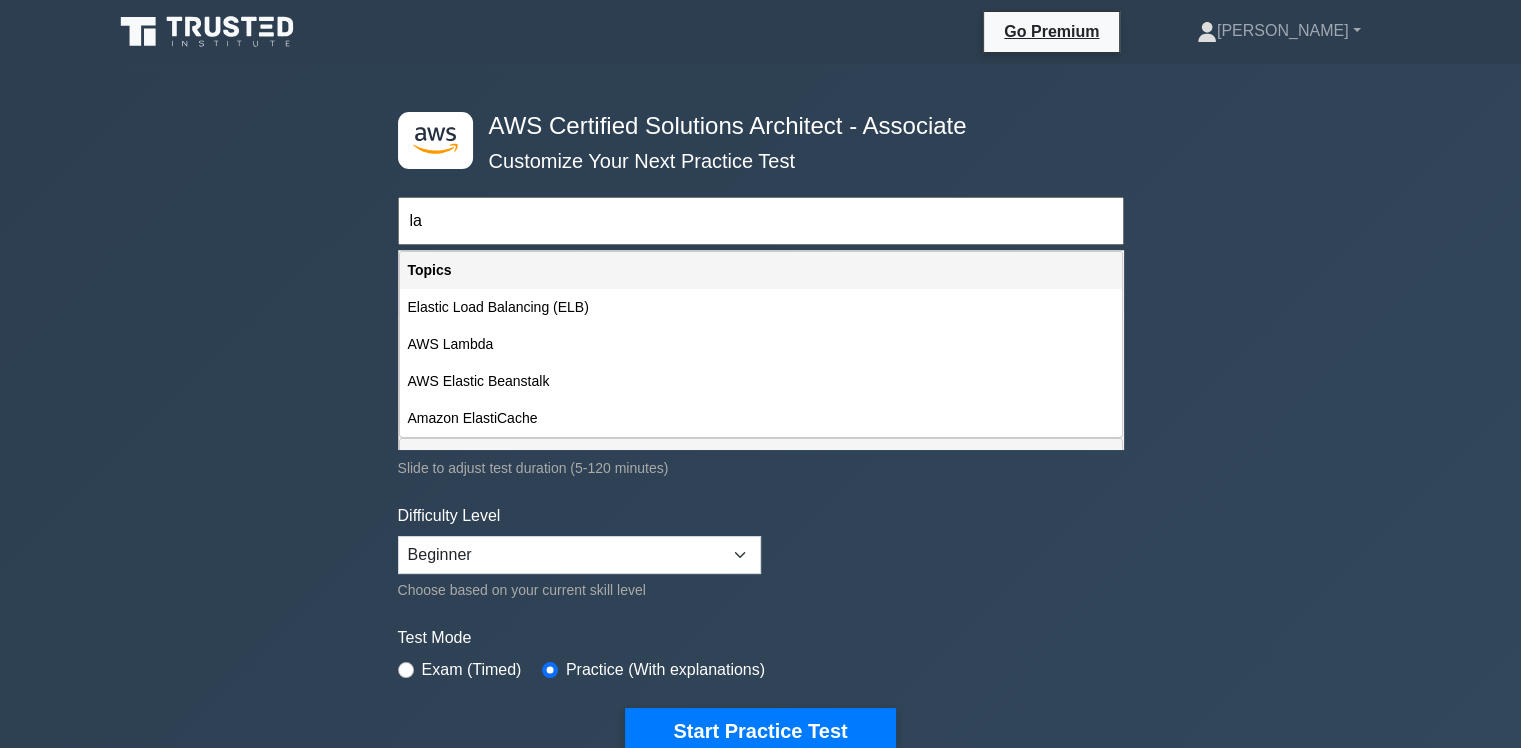 type on "l" 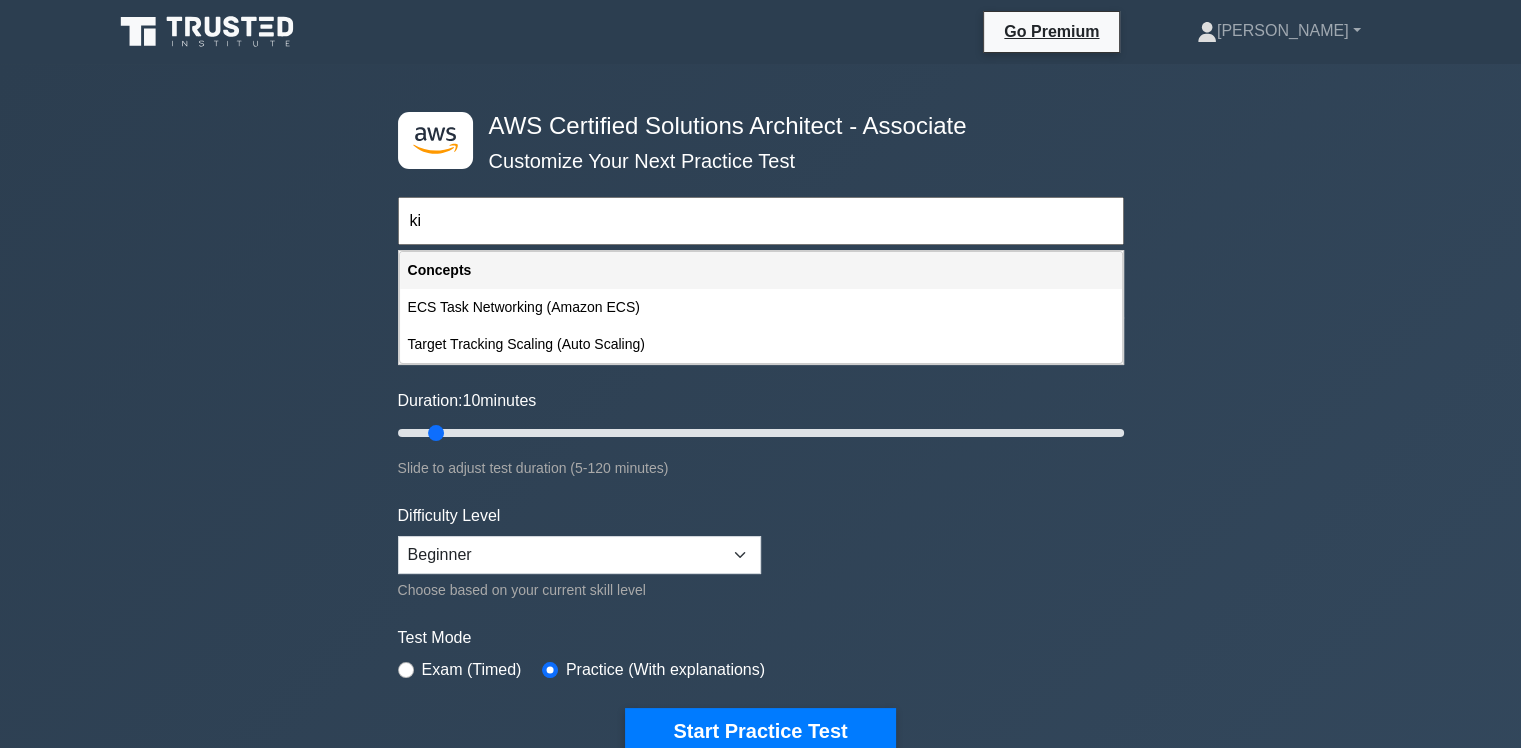 type on "k" 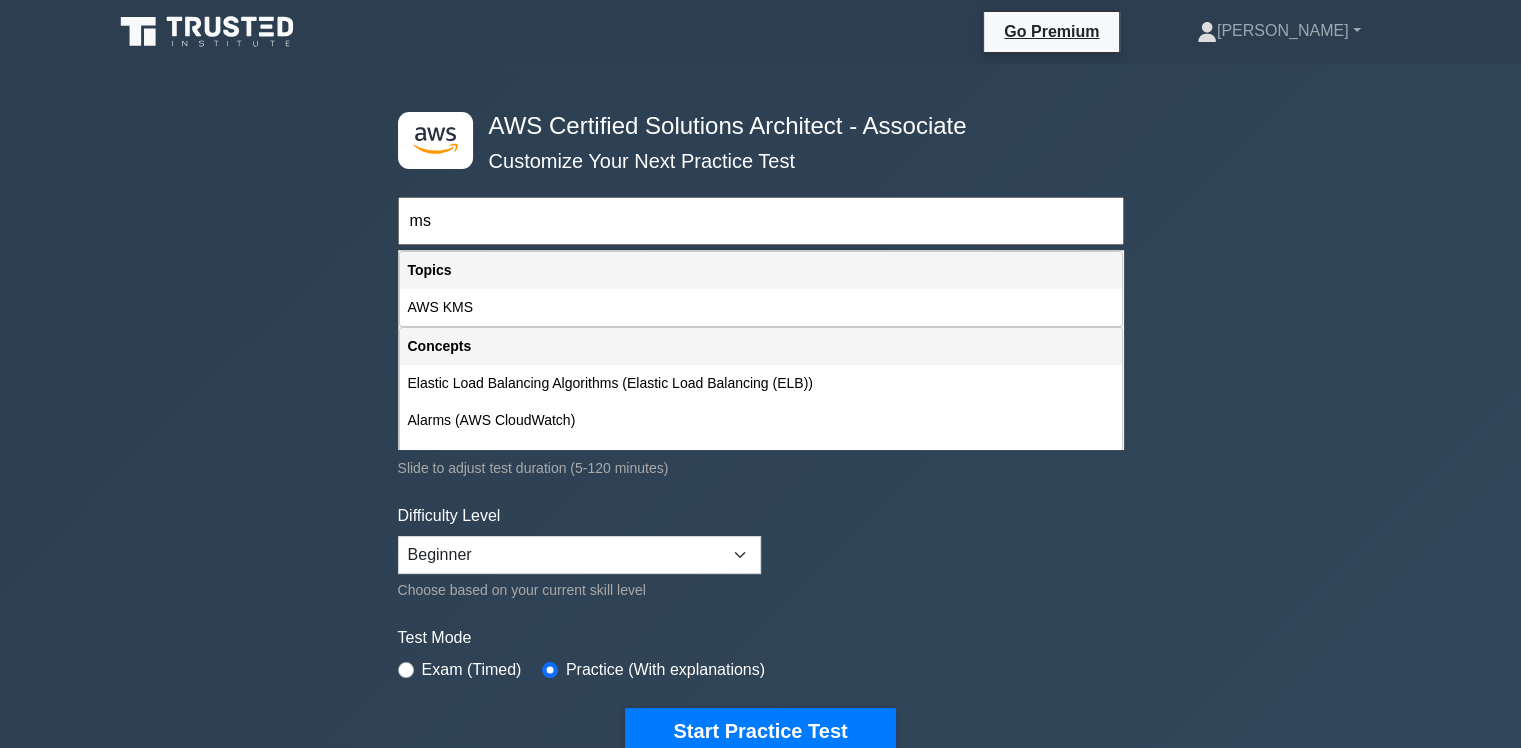 type on "m" 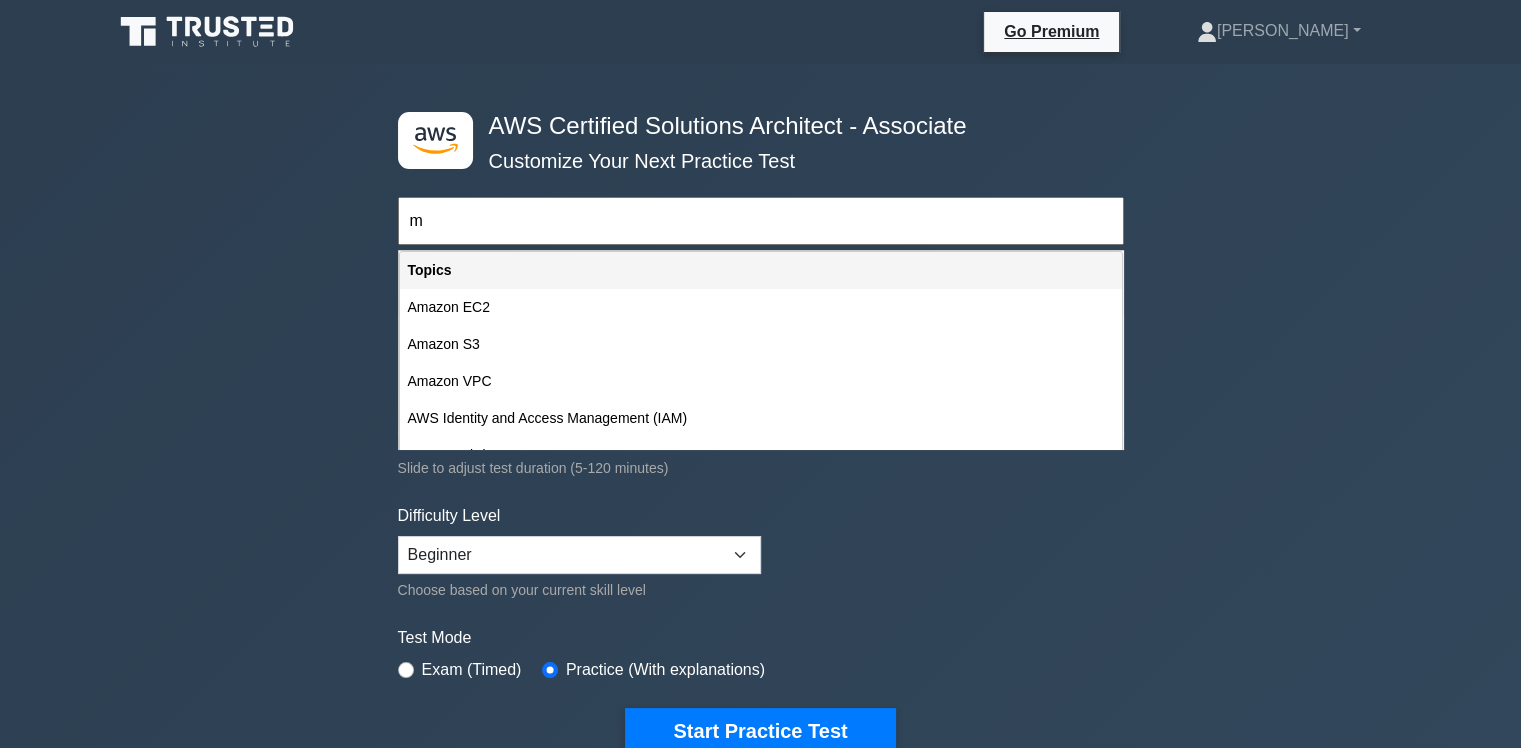 type 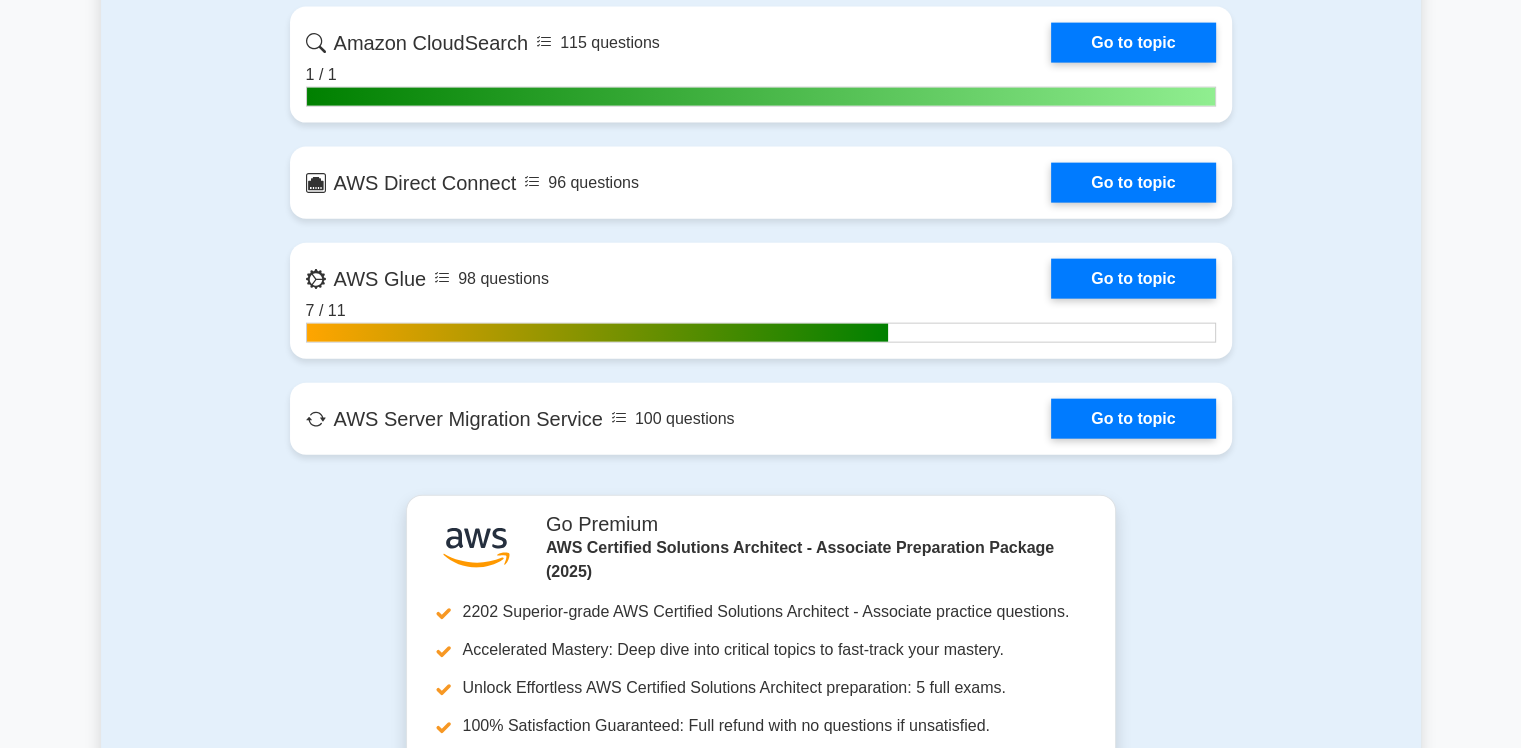 scroll, scrollTop: 4583, scrollLeft: 0, axis: vertical 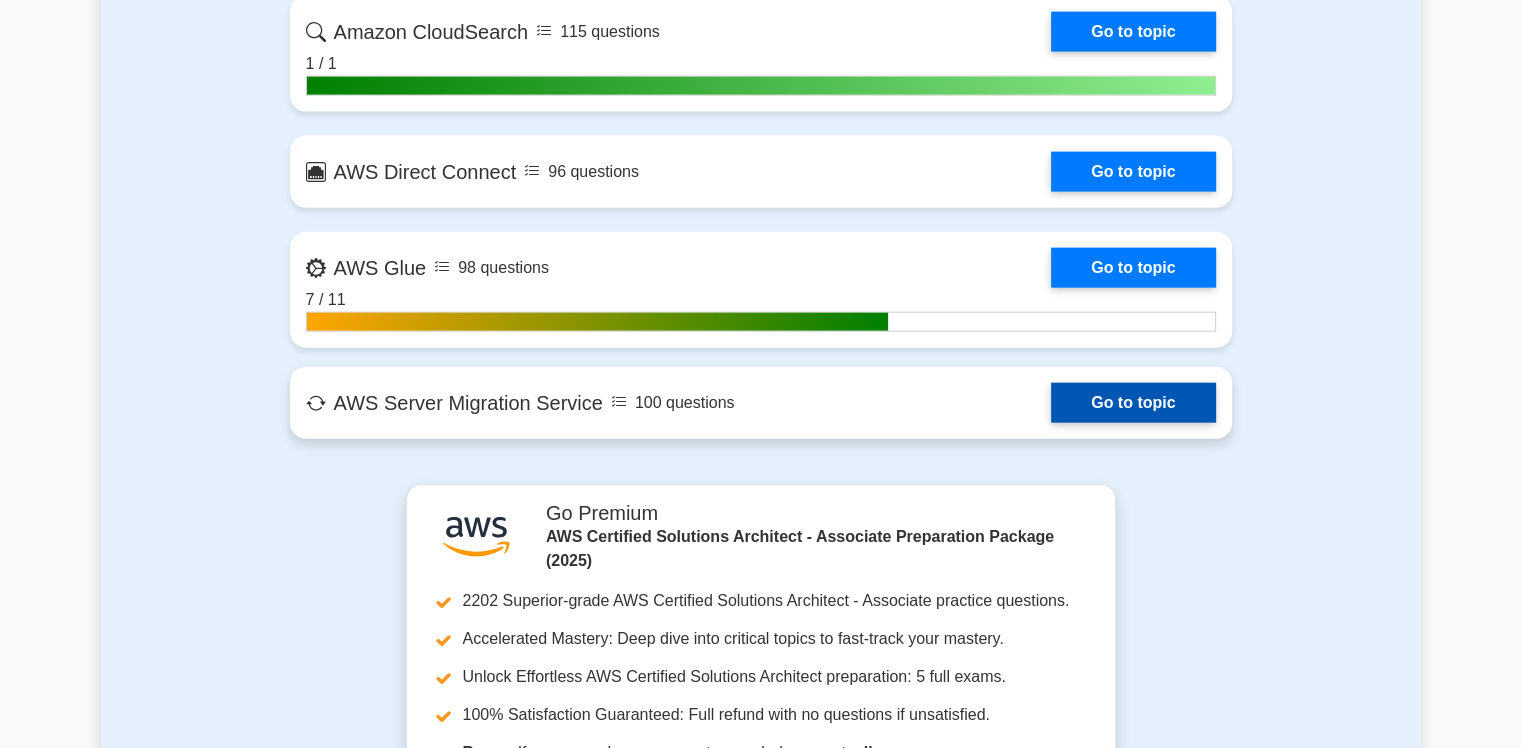 click on "Go to topic" at bounding box center [1133, 403] 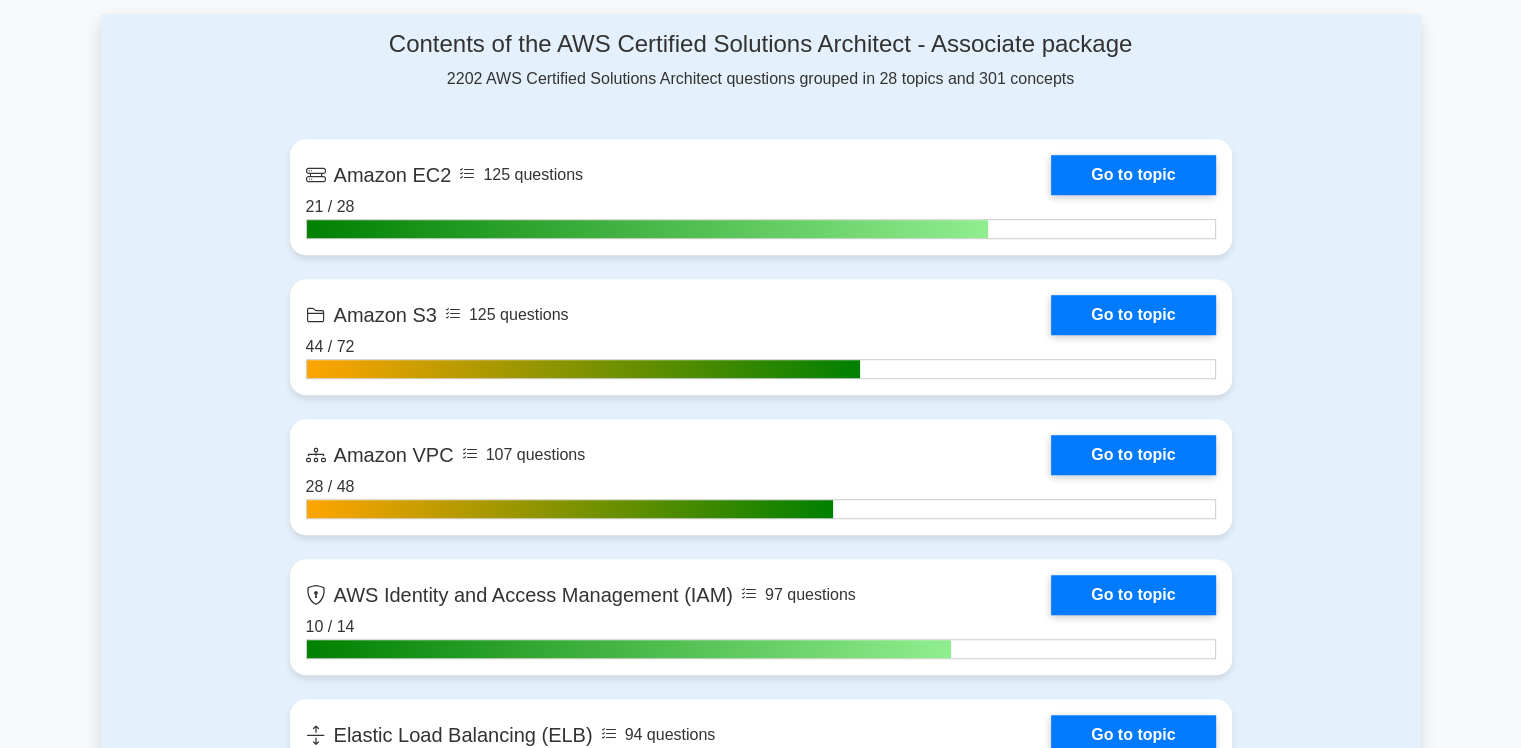 scroll, scrollTop: 1298, scrollLeft: 0, axis: vertical 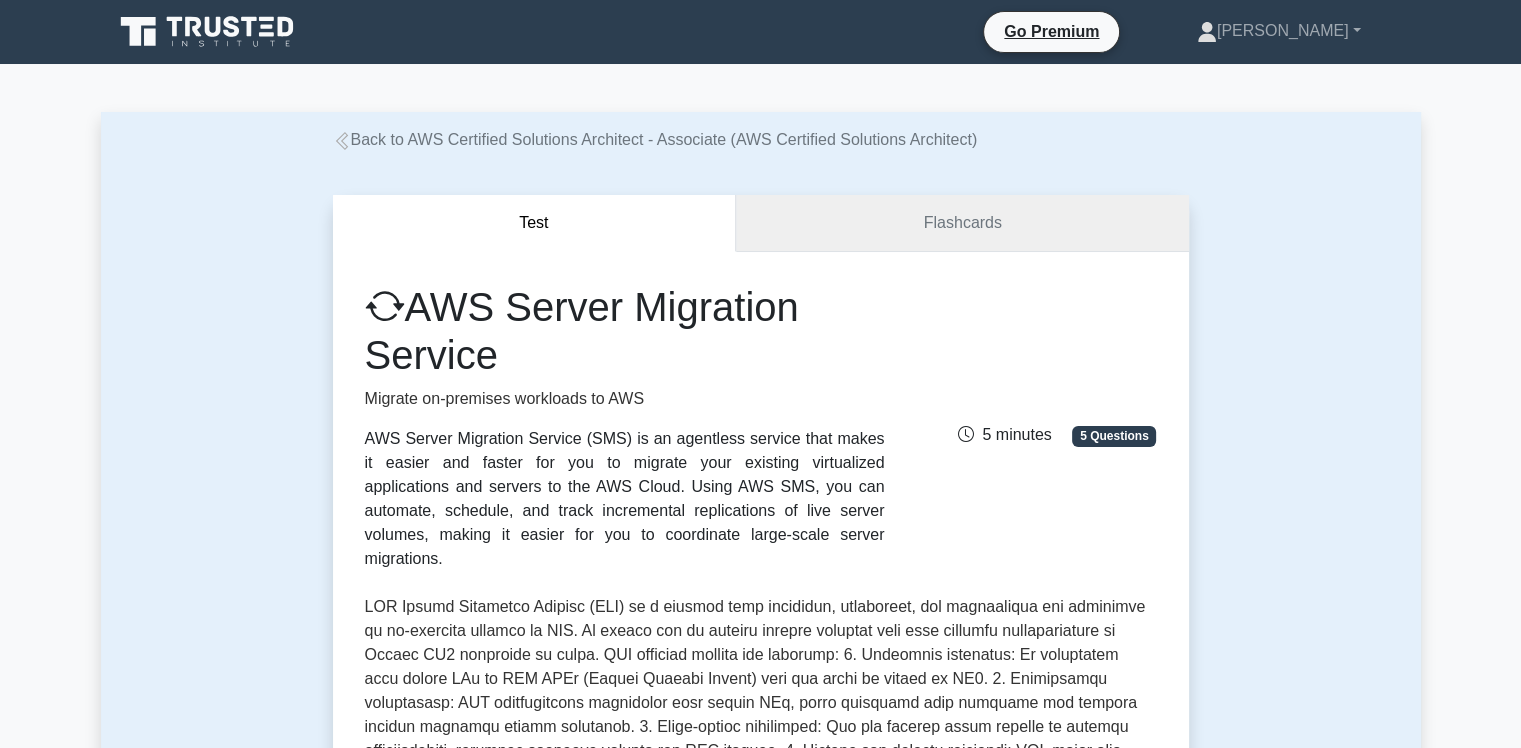 click on "Flashcards" at bounding box center (962, 223) 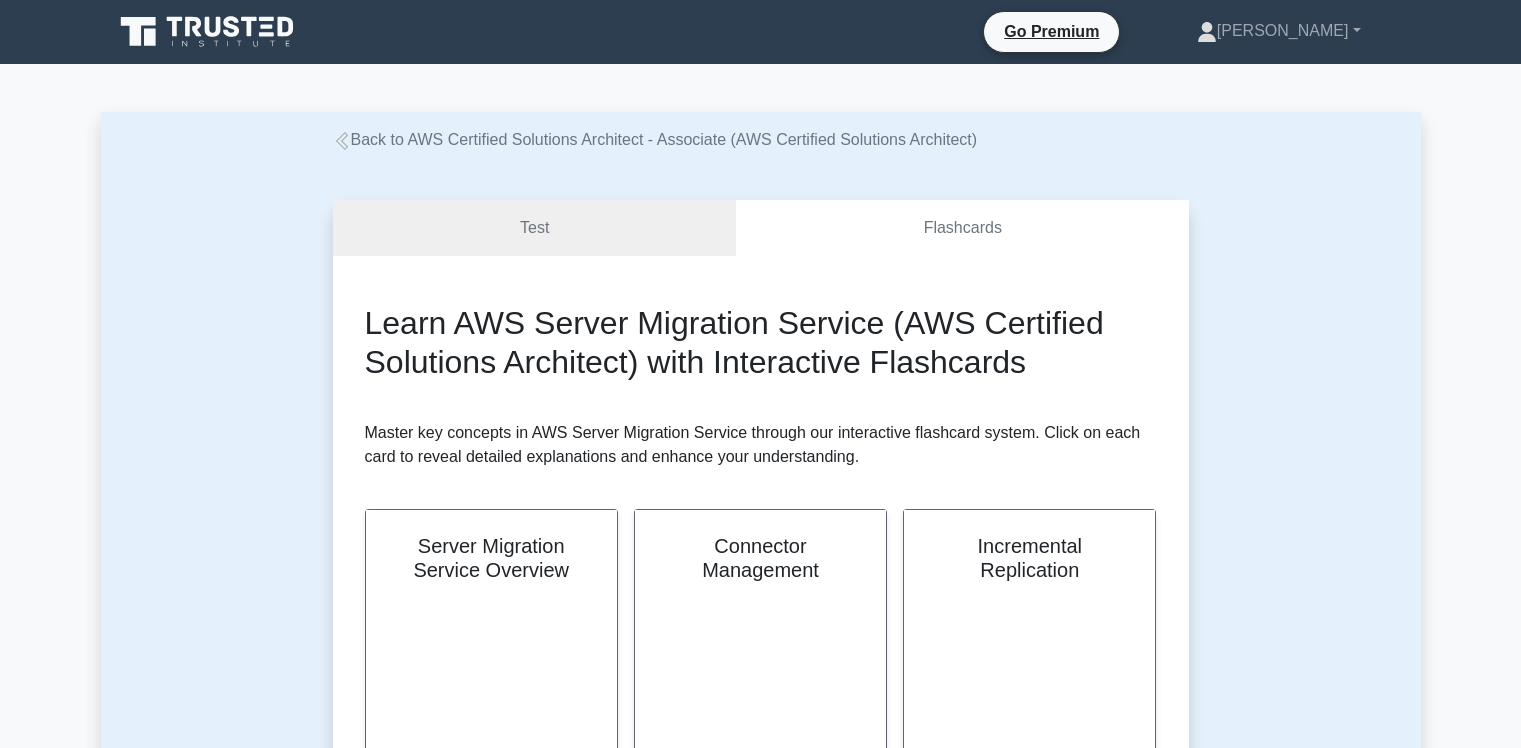 scroll, scrollTop: 0, scrollLeft: 0, axis: both 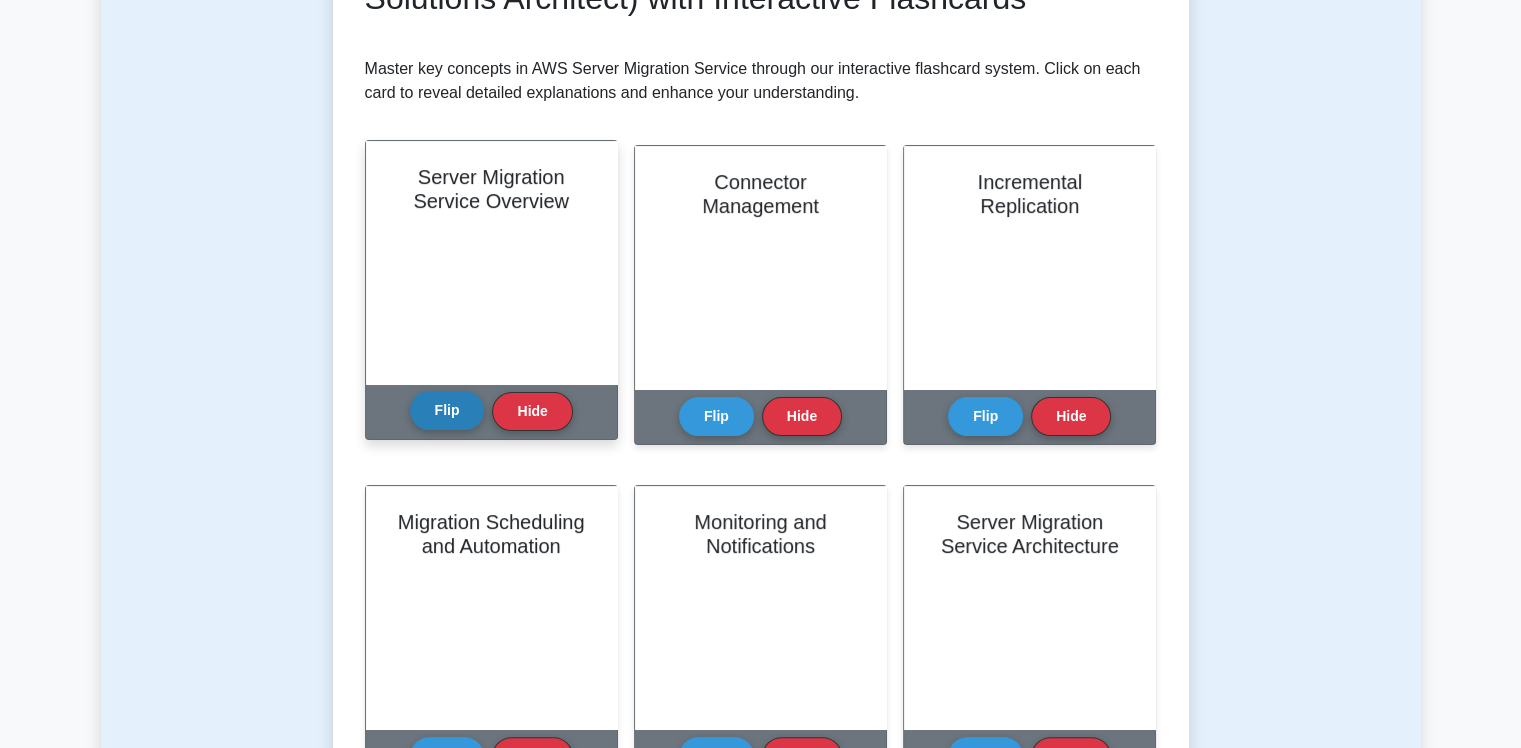 click on "Flip" at bounding box center (447, 410) 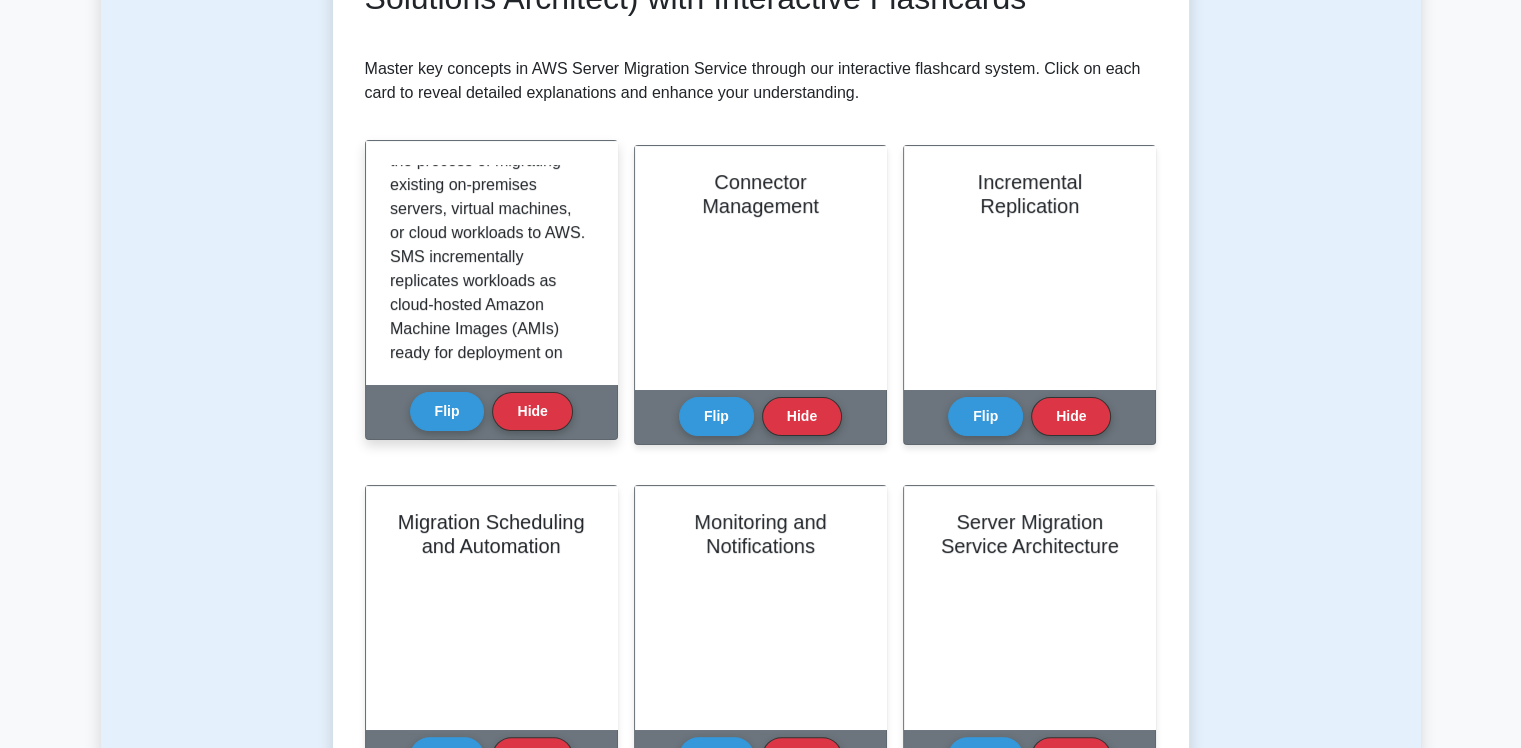 scroll, scrollTop: 372, scrollLeft: 0, axis: vertical 